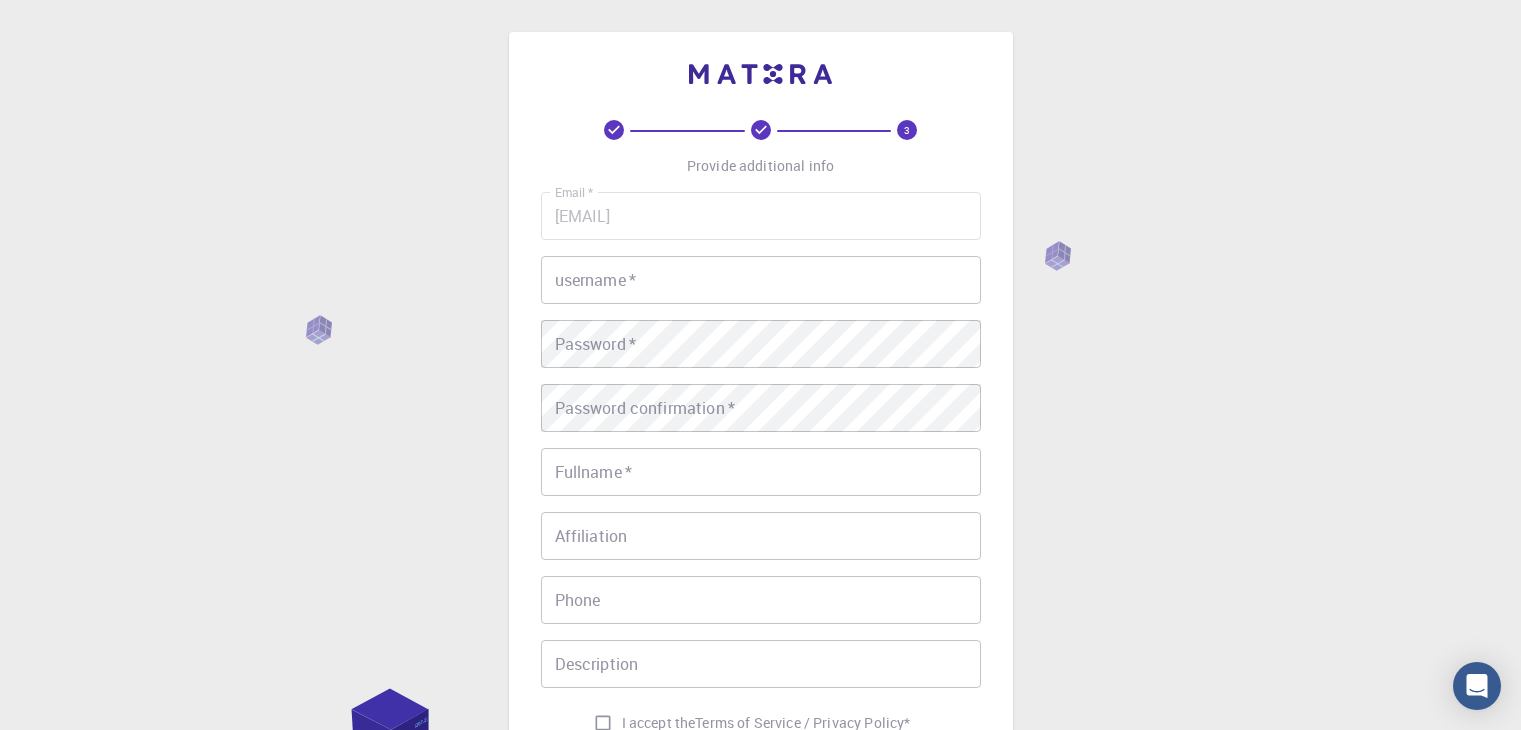 scroll, scrollTop: 0, scrollLeft: 0, axis: both 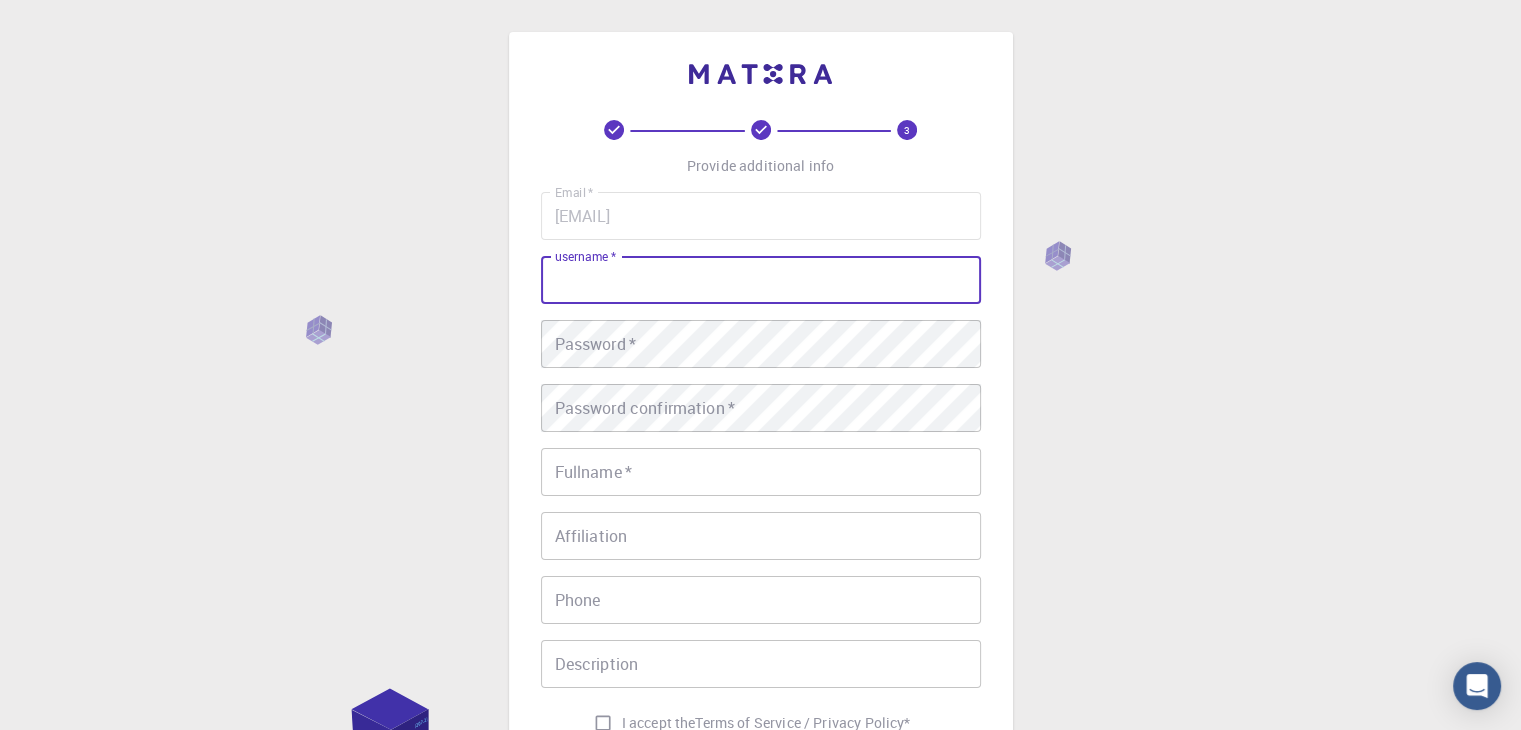 click on "username   *" at bounding box center (761, 280) 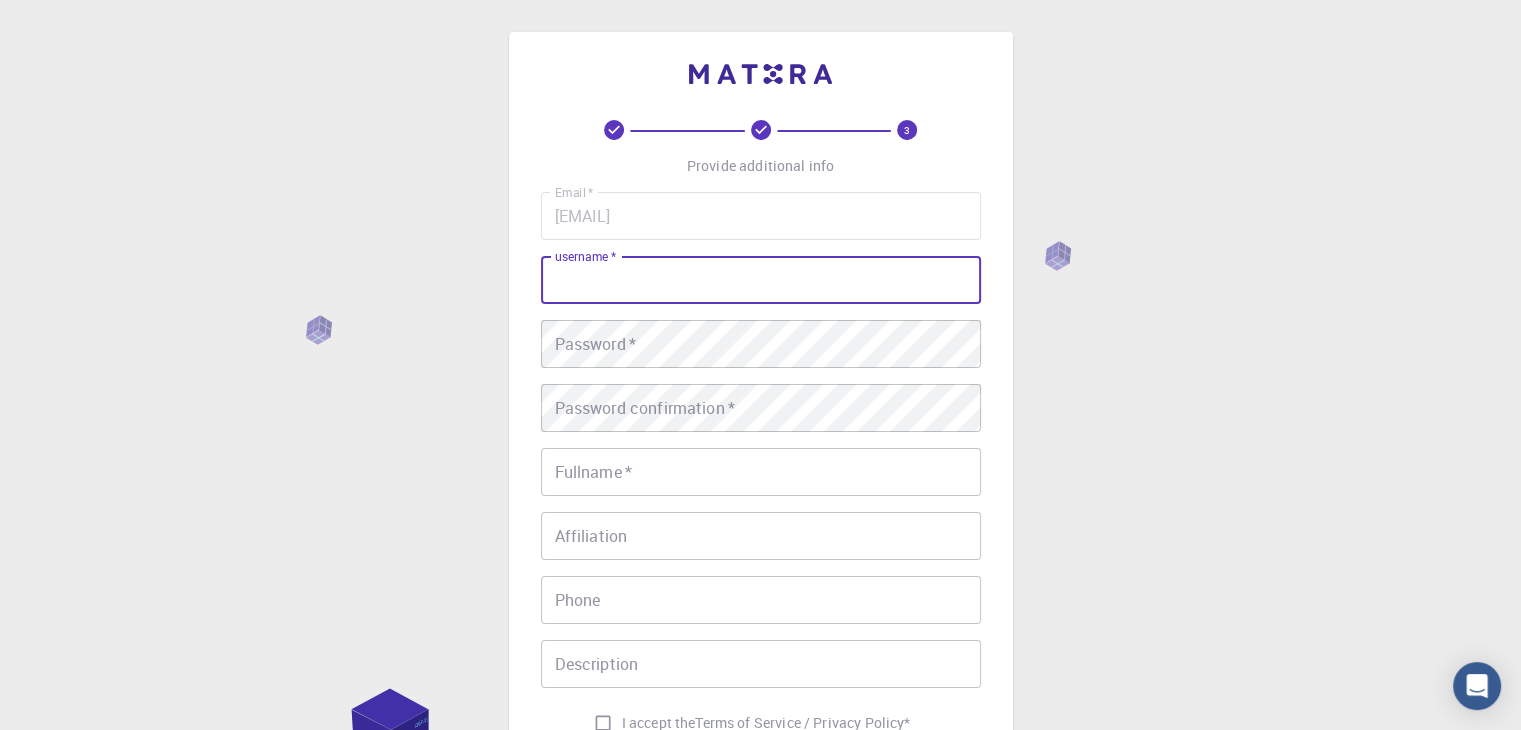 type on "[NAME]" 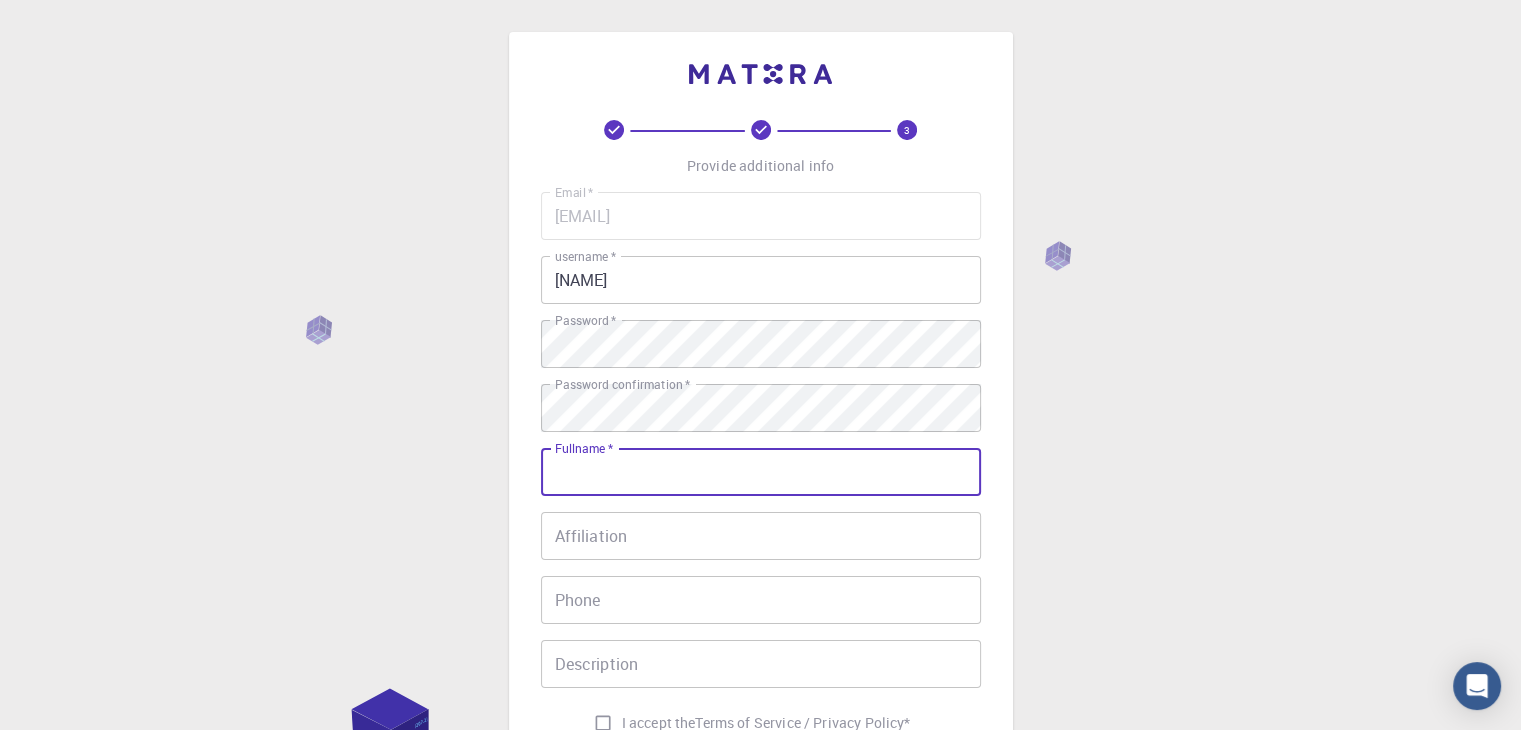 click on "Fullname   *" at bounding box center (761, 472) 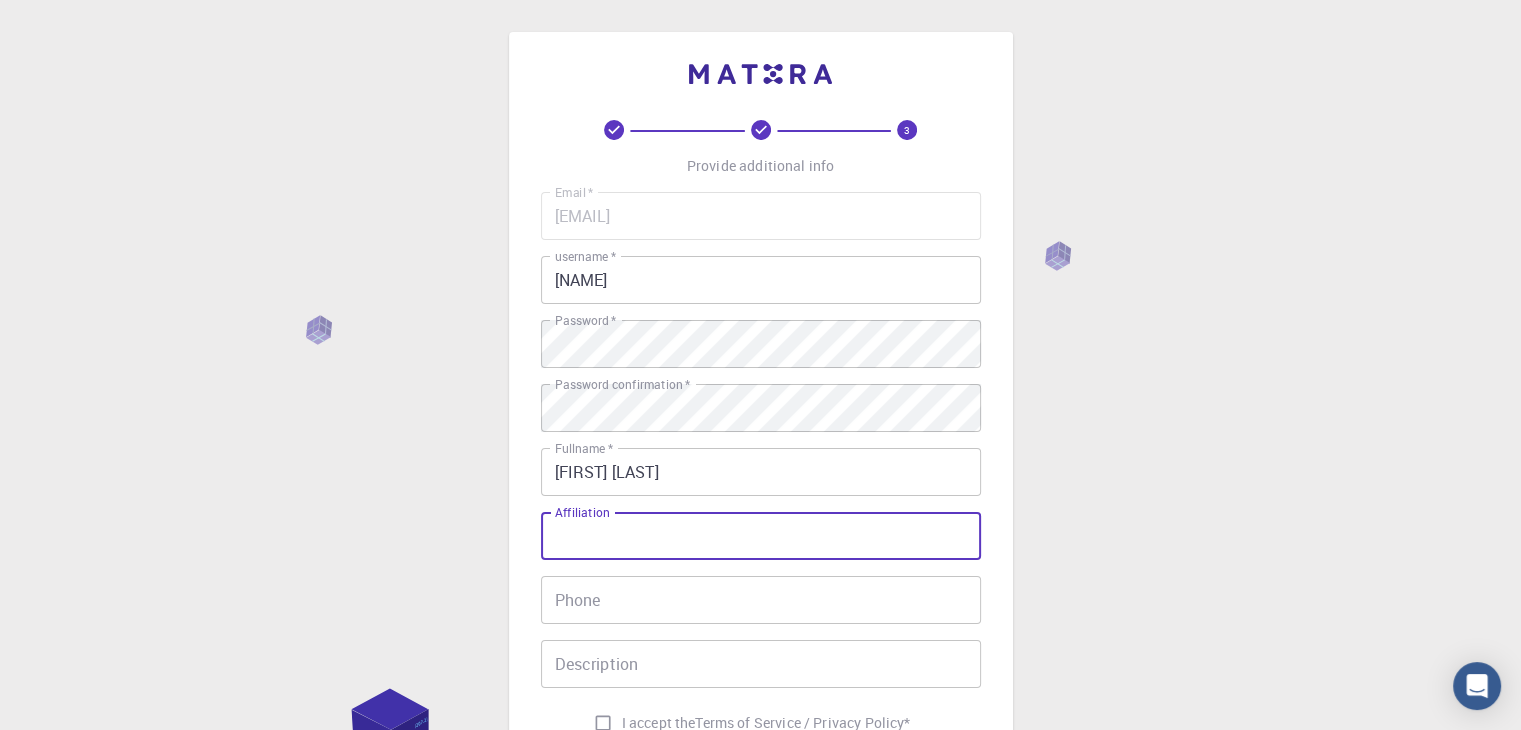 click on "Affiliation" at bounding box center (761, 536) 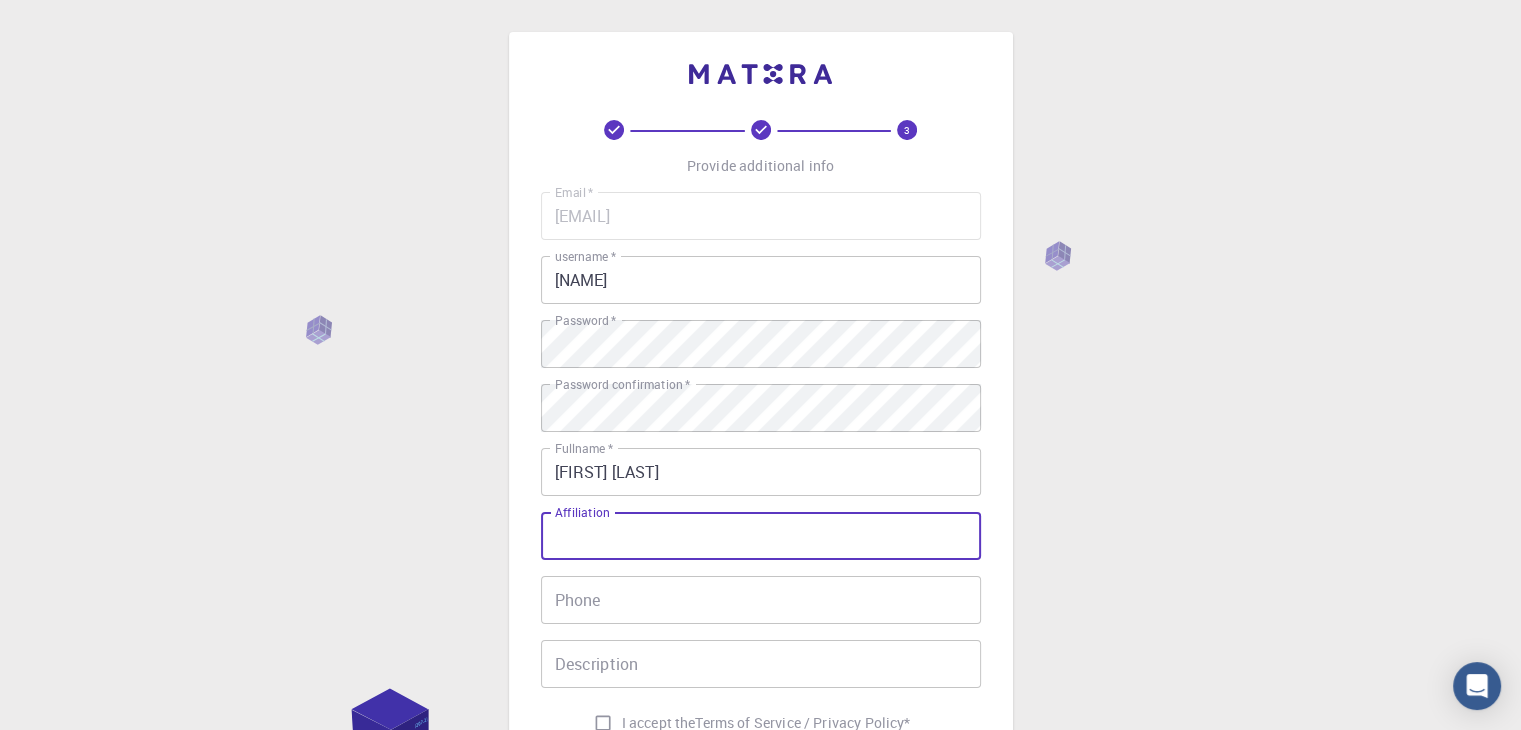 type on "student" 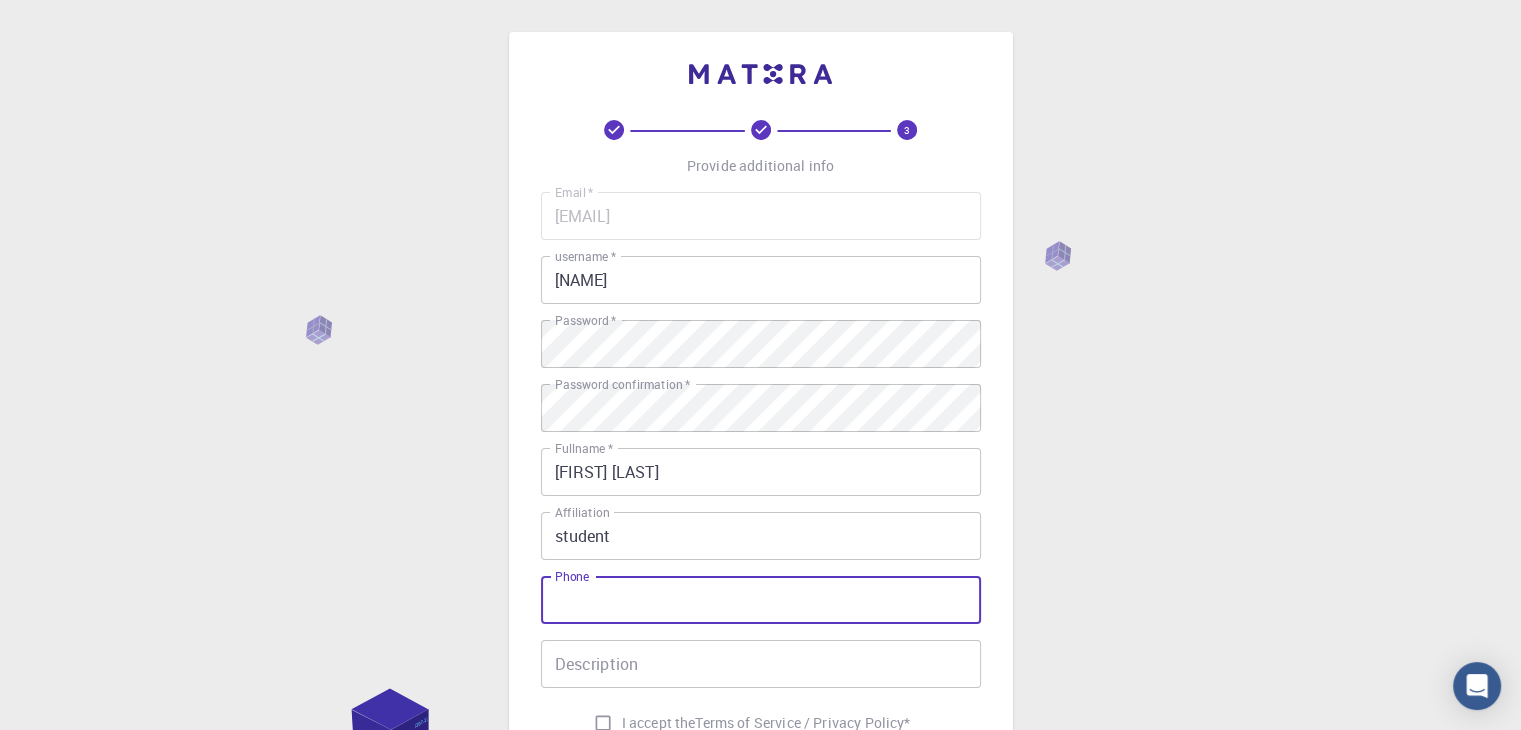click on "Phone" at bounding box center [761, 600] 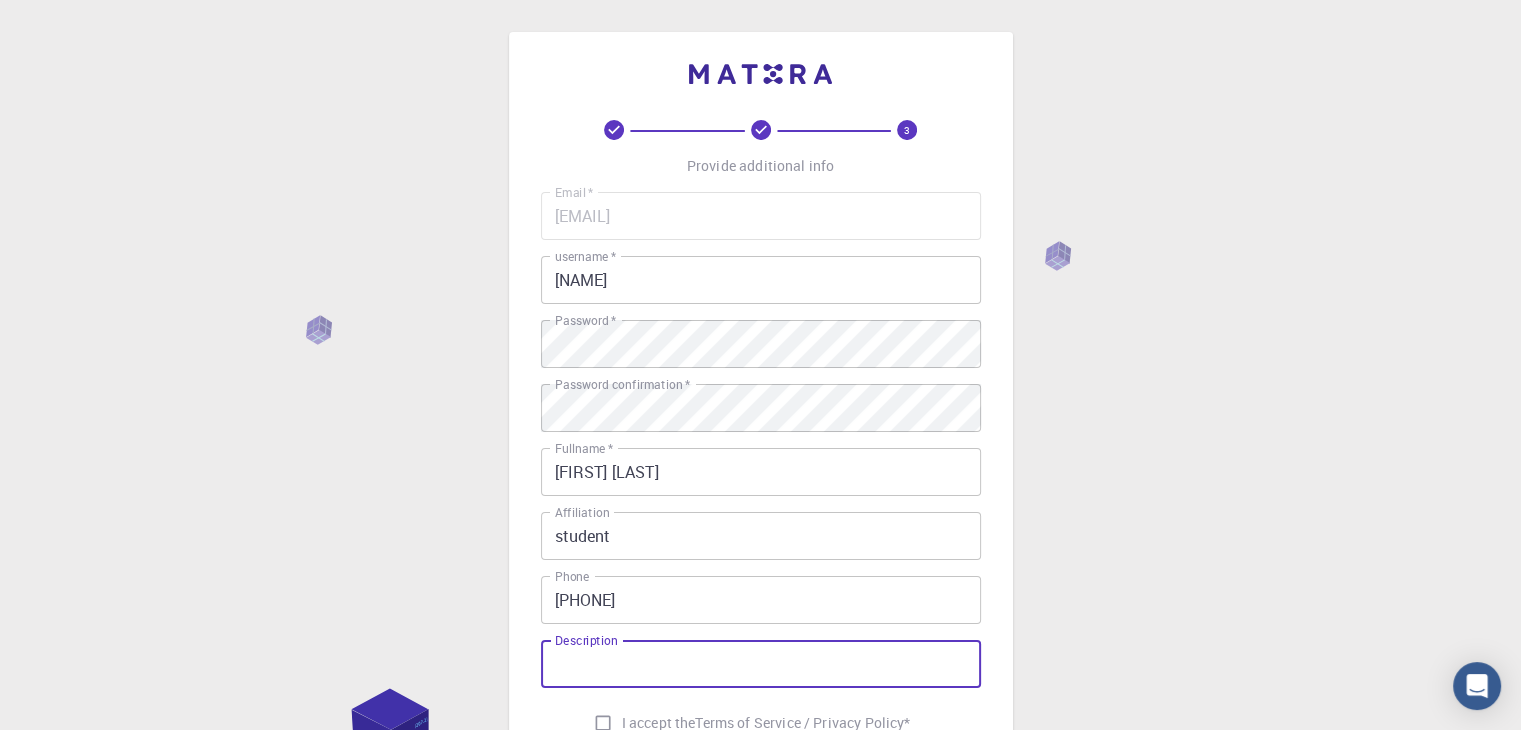 click on "Description" at bounding box center [761, 664] 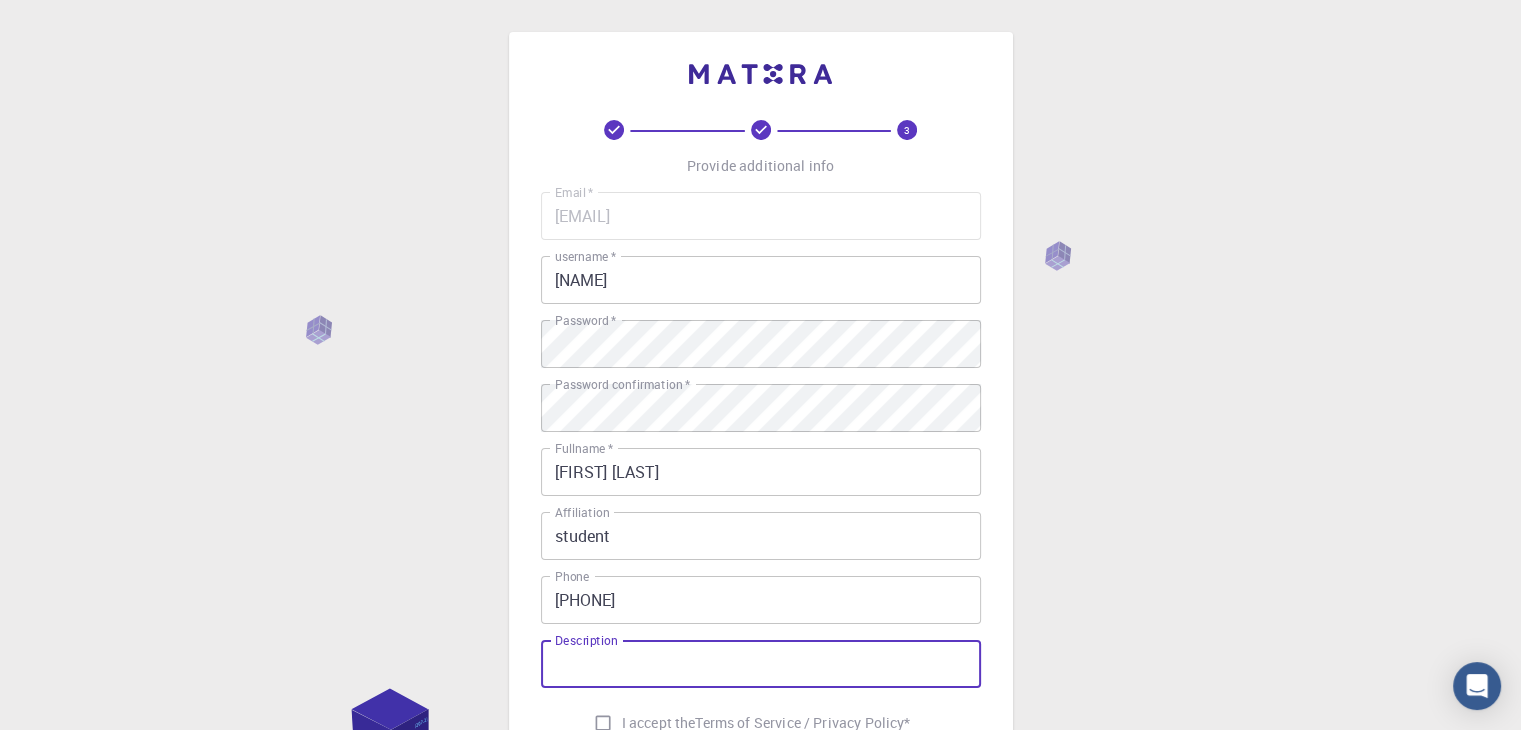 type on "research purpose" 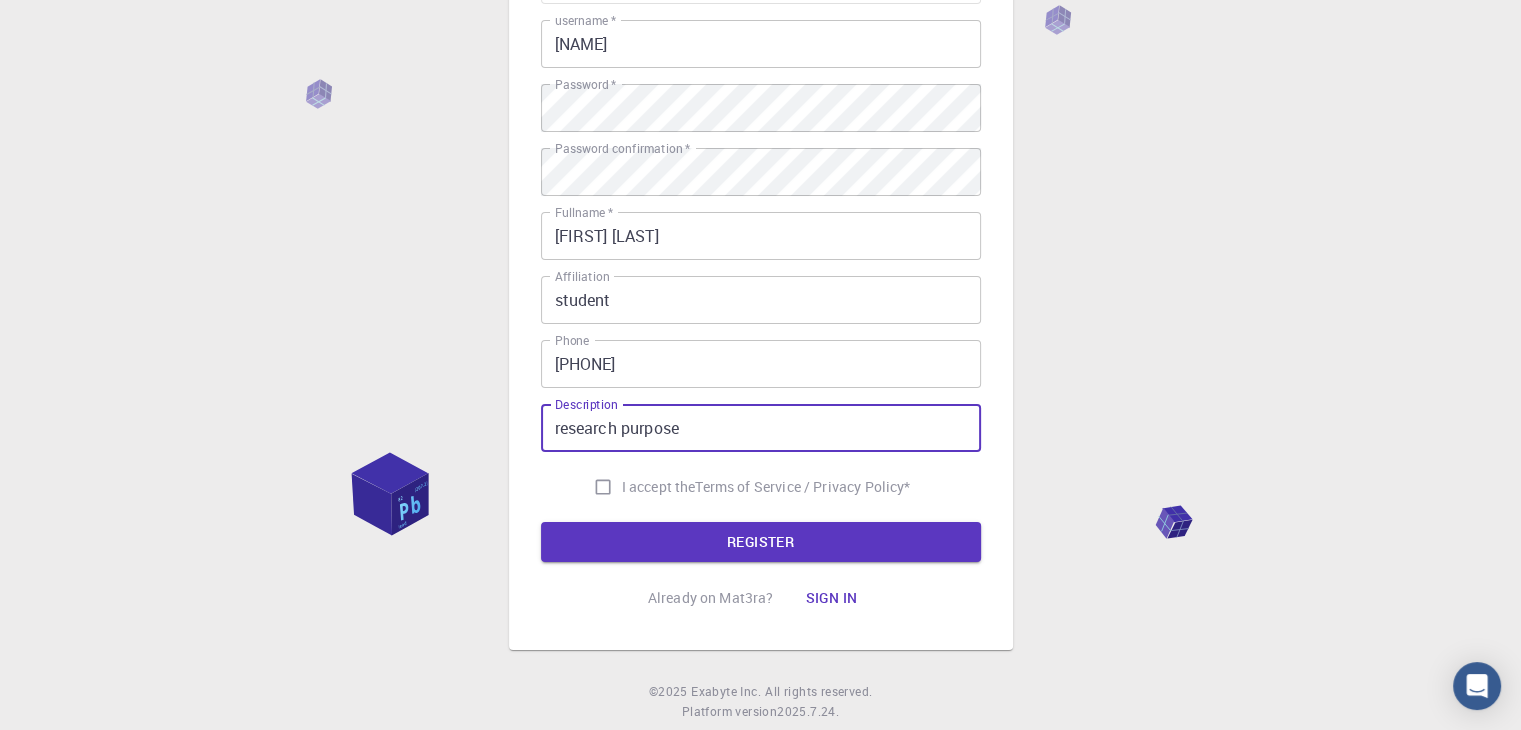scroll, scrollTop: 288, scrollLeft: 0, axis: vertical 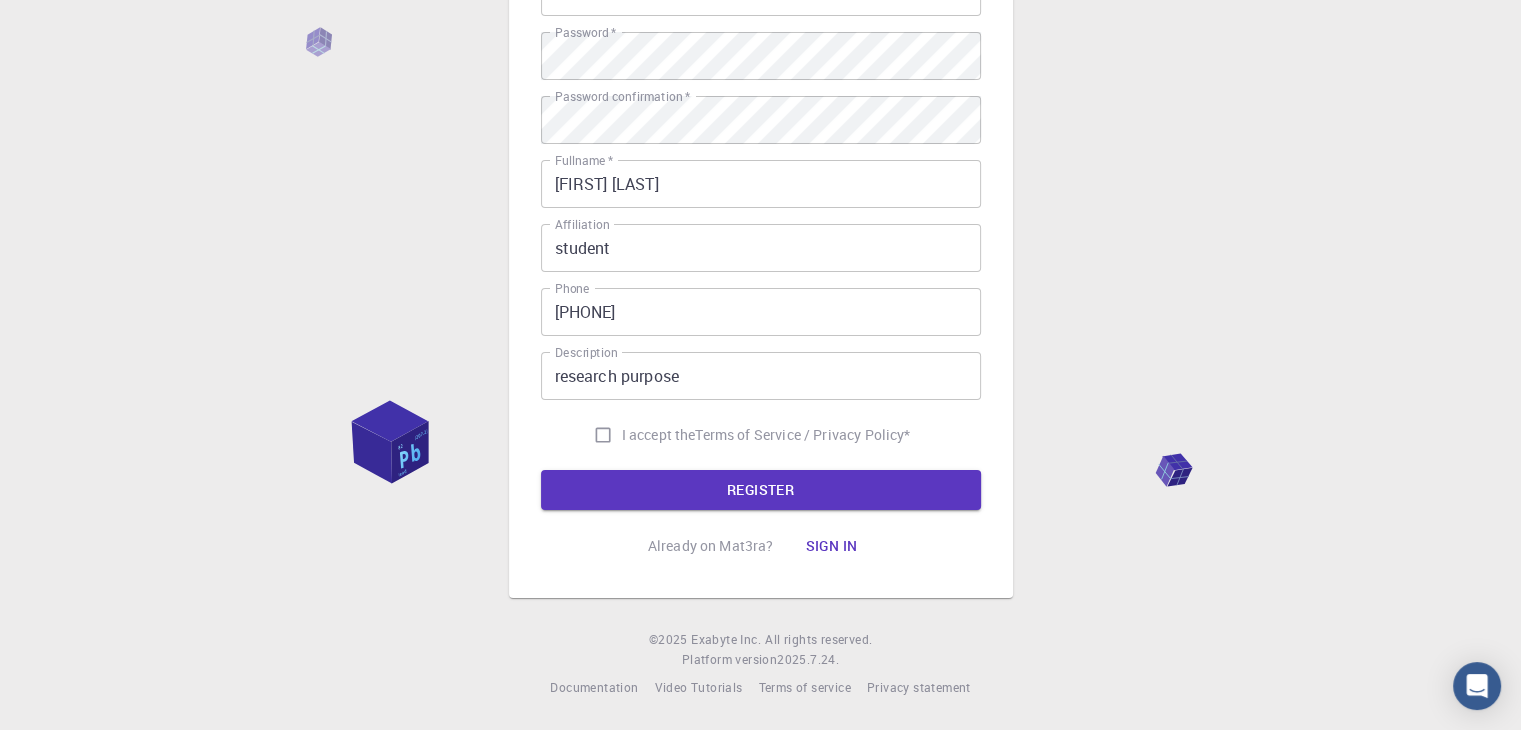 click on "I accept the" at bounding box center (659, 435) 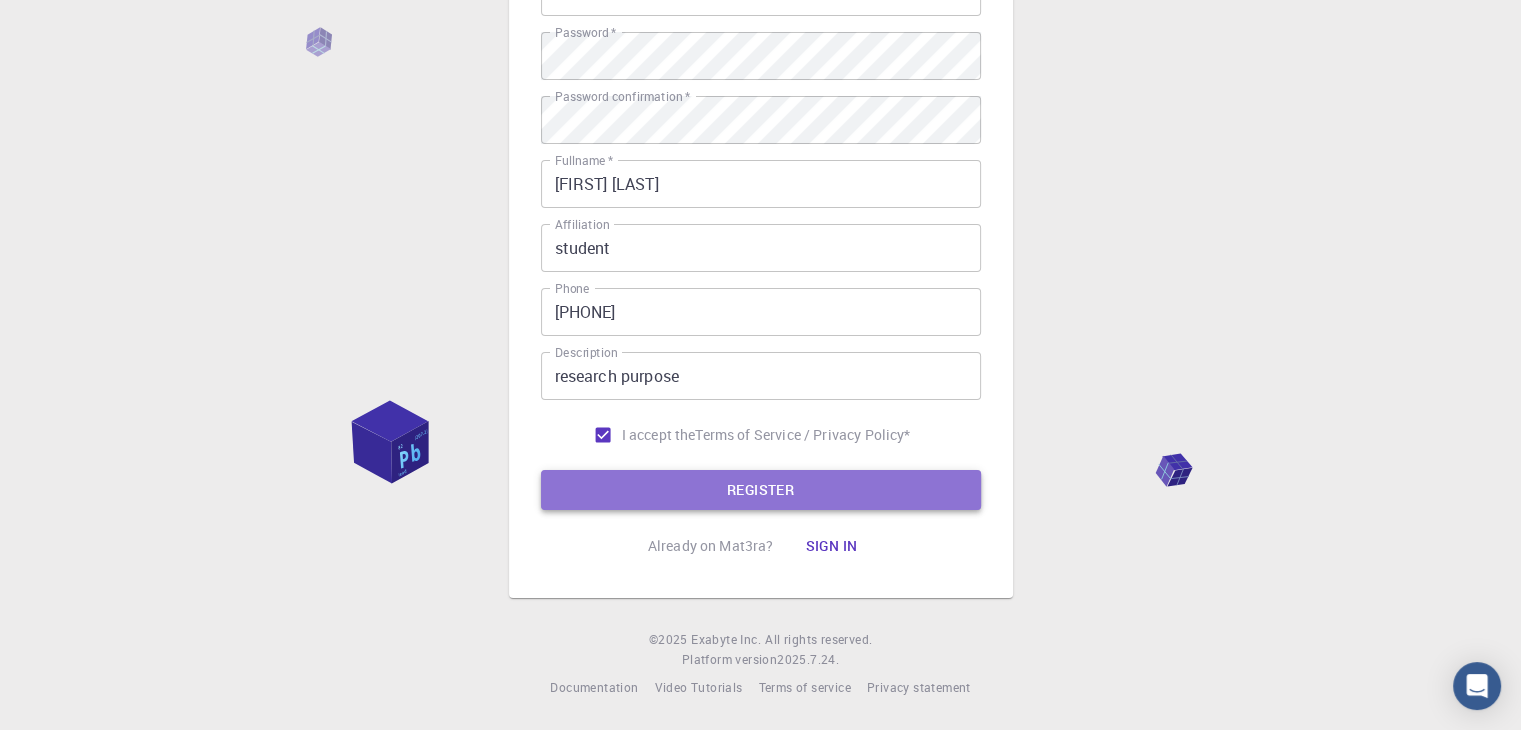 click on "REGISTER" at bounding box center [761, 490] 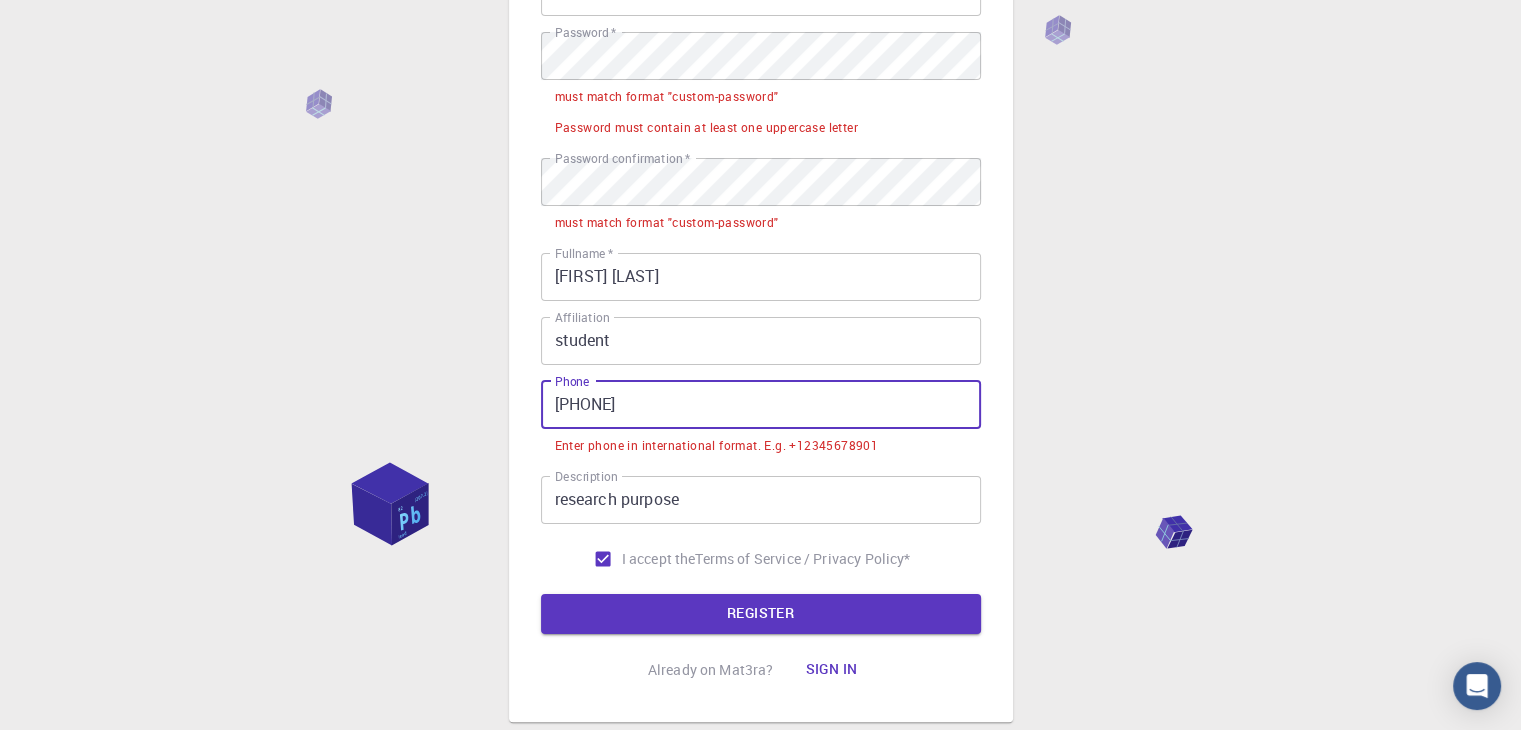 click on "[PHONE]" at bounding box center [761, 405] 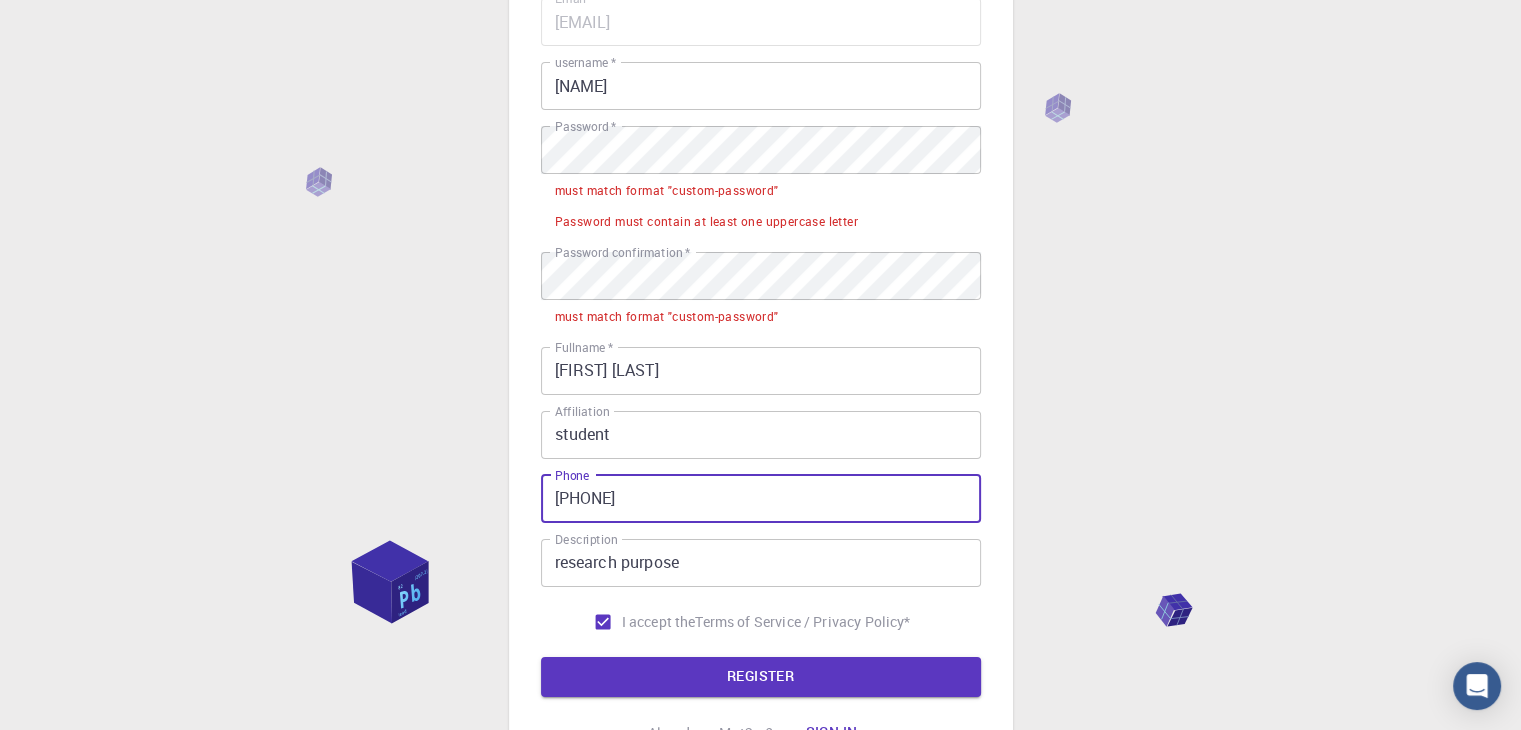 scroll, scrollTop: 192, scrollLeft: 0, axis: vertical 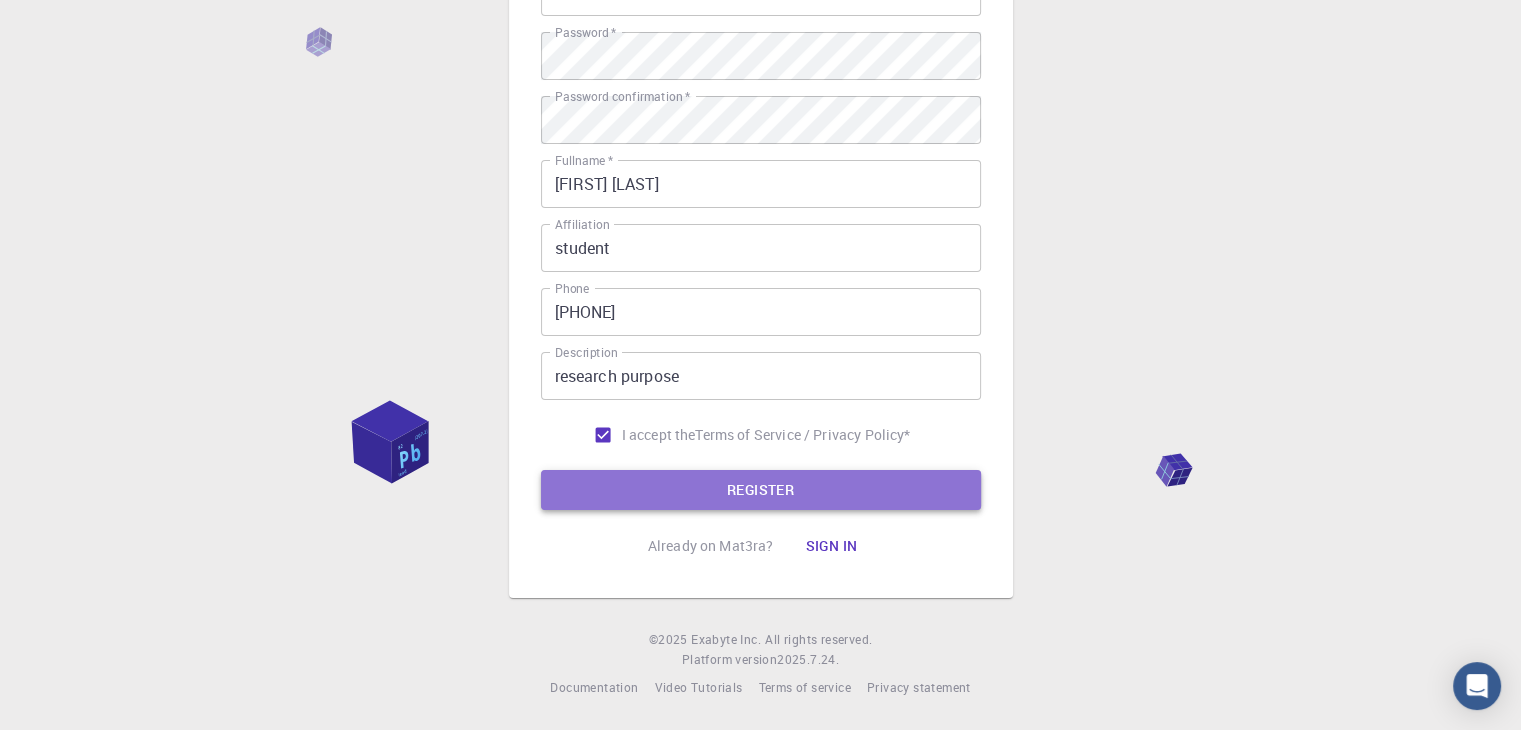 click on "REGISTER" at bounding box center (761, 490) 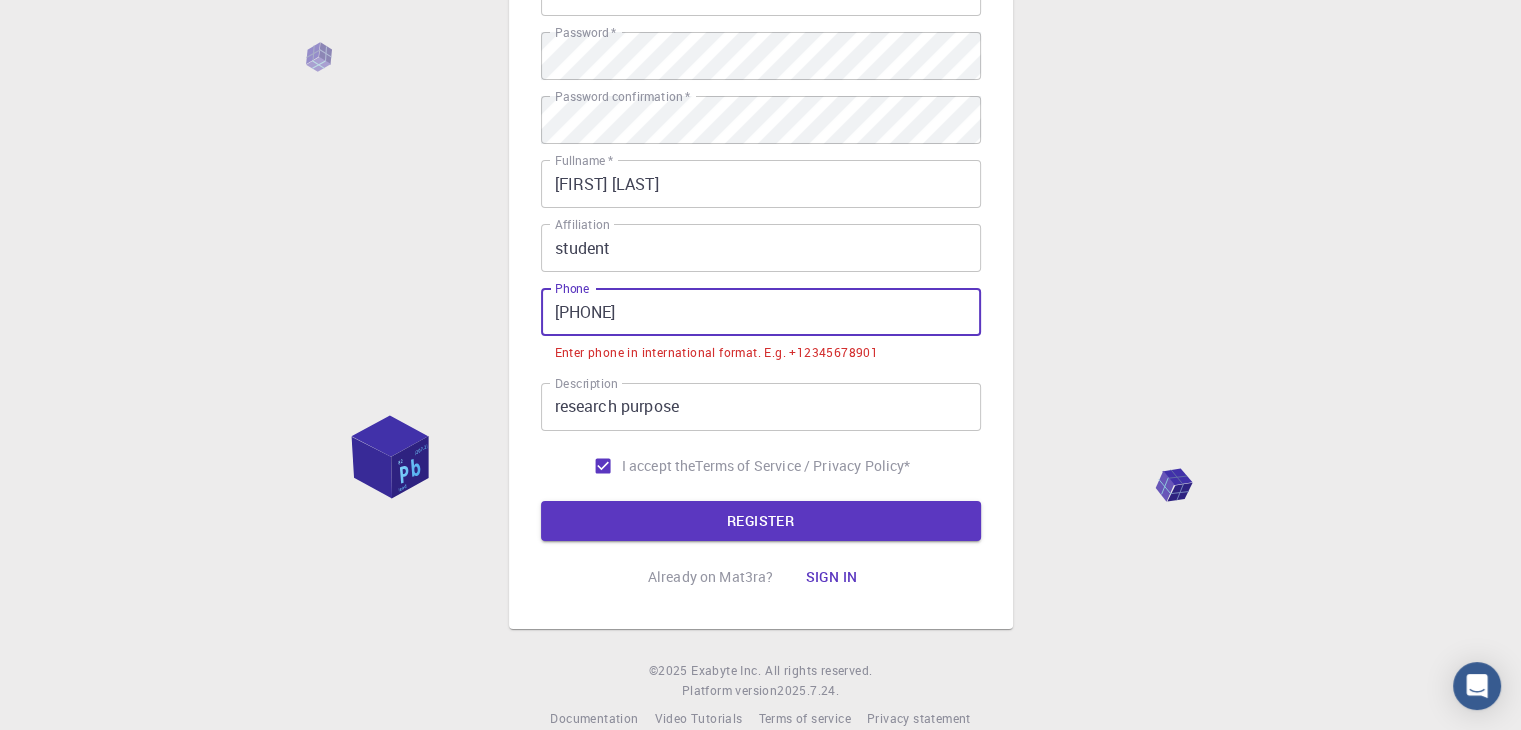 click on "[PHONE]" at bounding box center (761, 312) 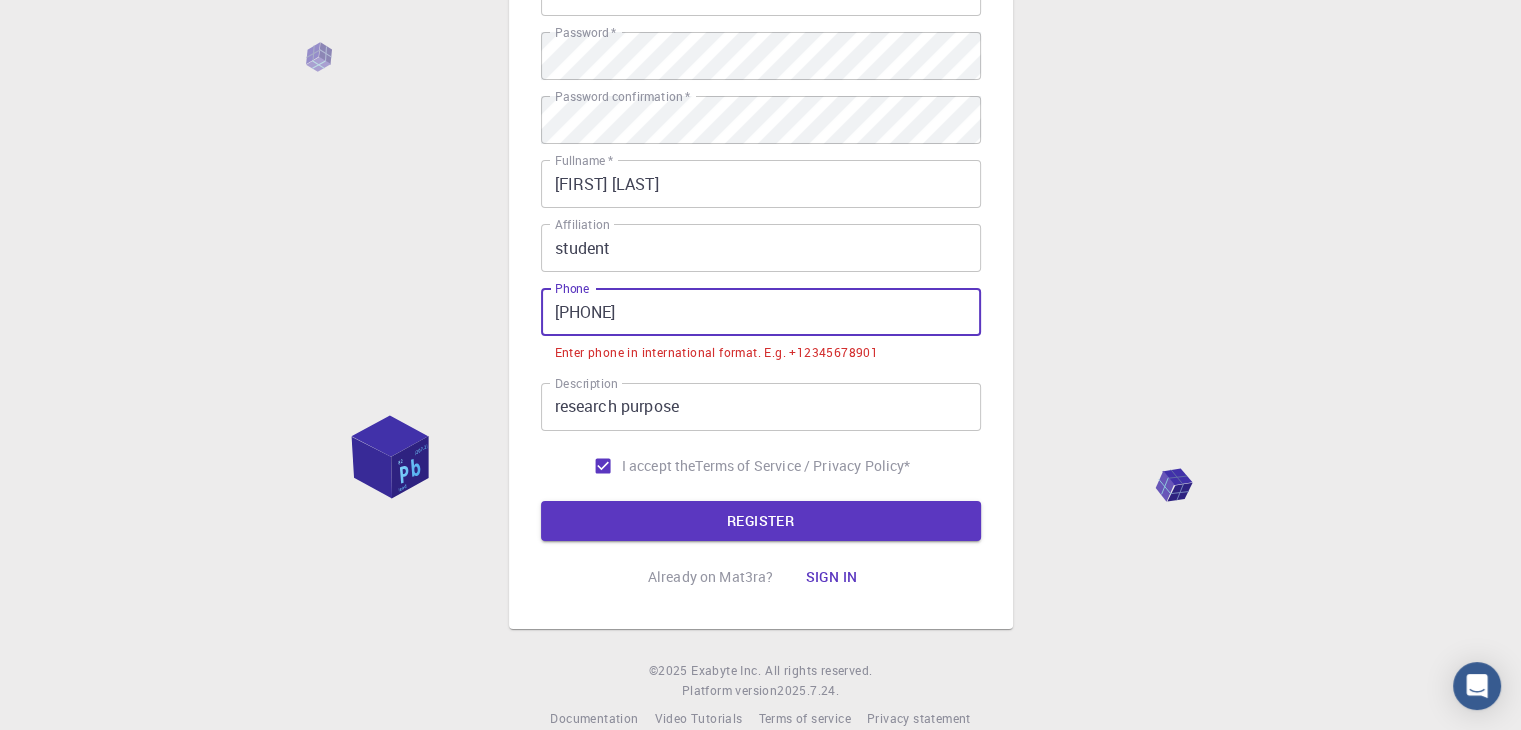 click on "[PHONE]" at bounding box center [761, 312] 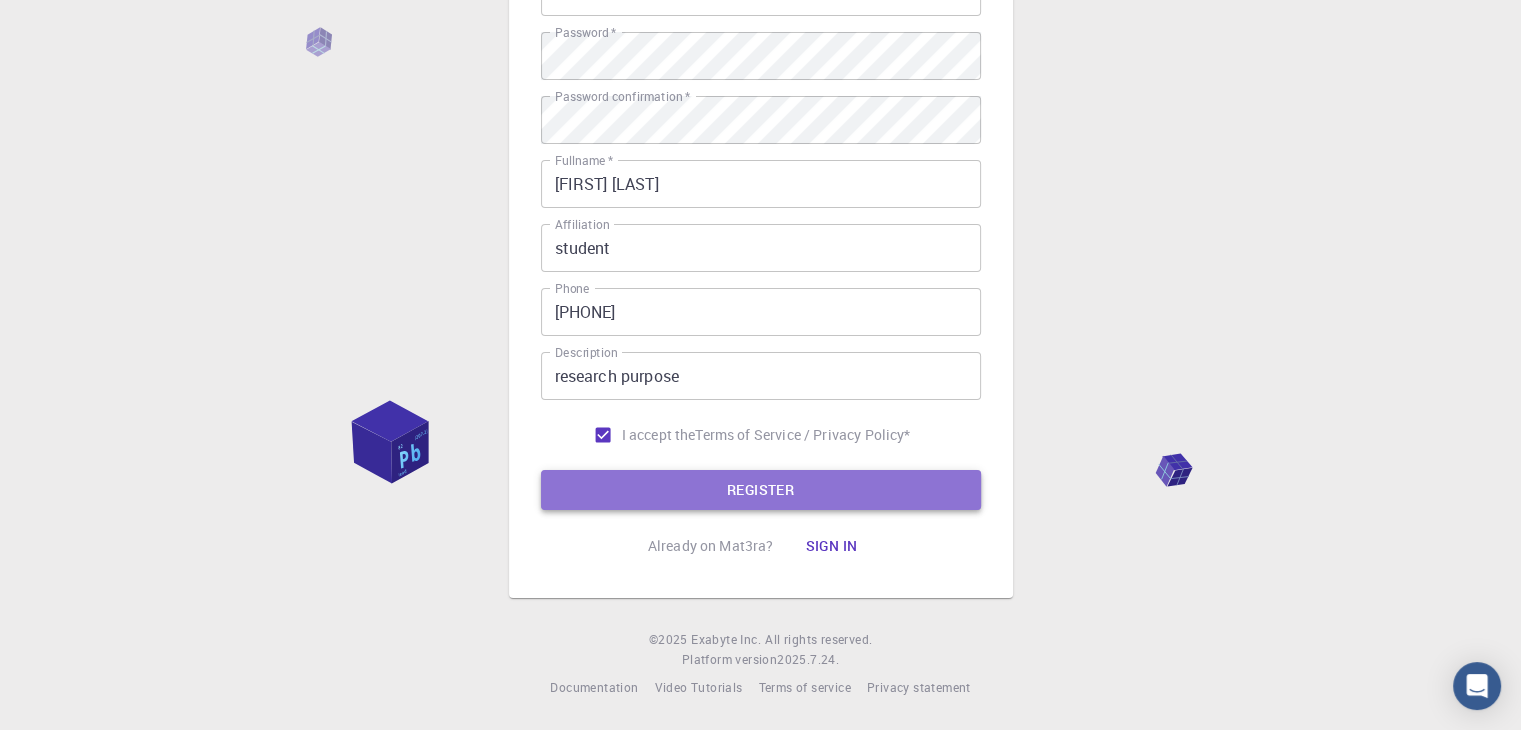 click on "REGISTER" at bounding box center [761, 490] 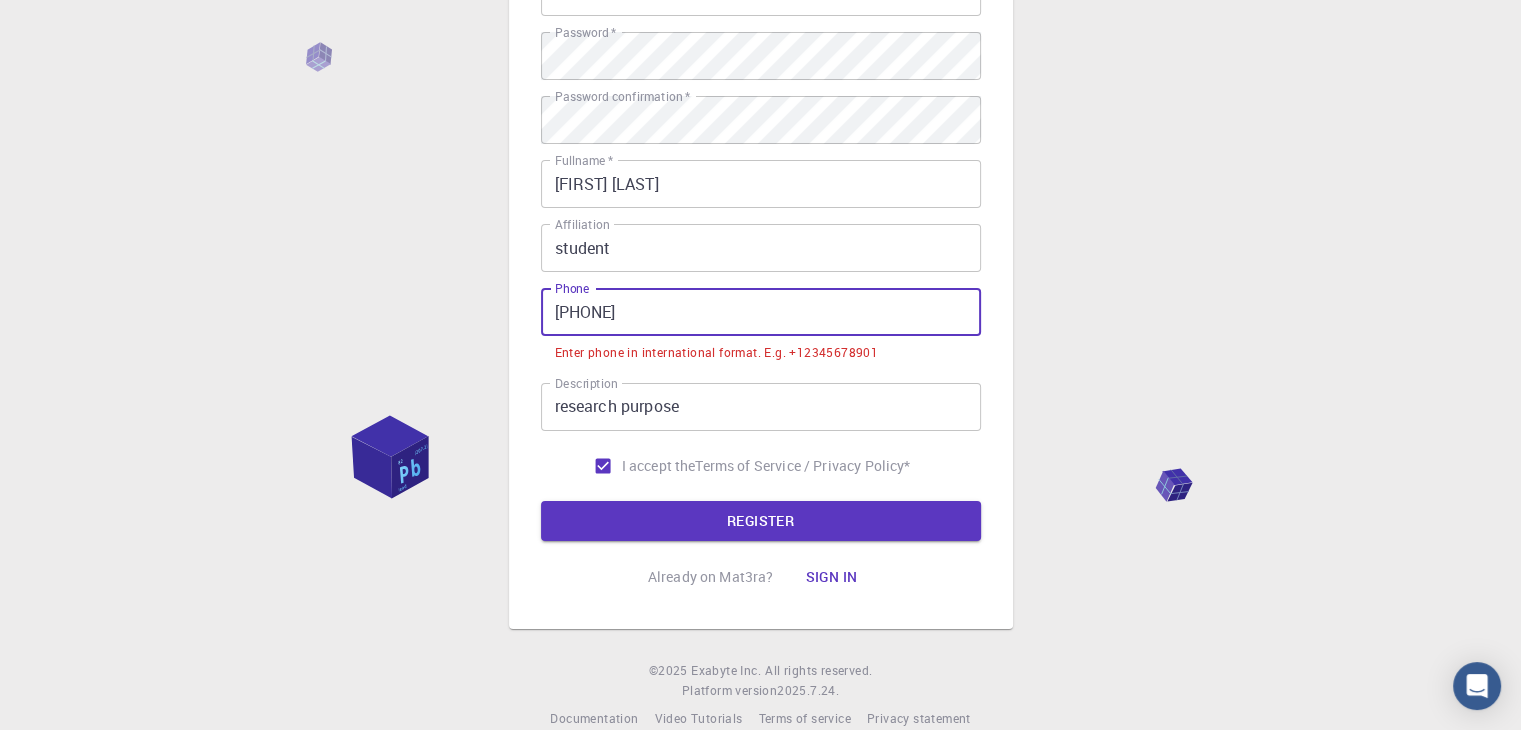 click on "[PHONE]" at bounding box center (761, 312) 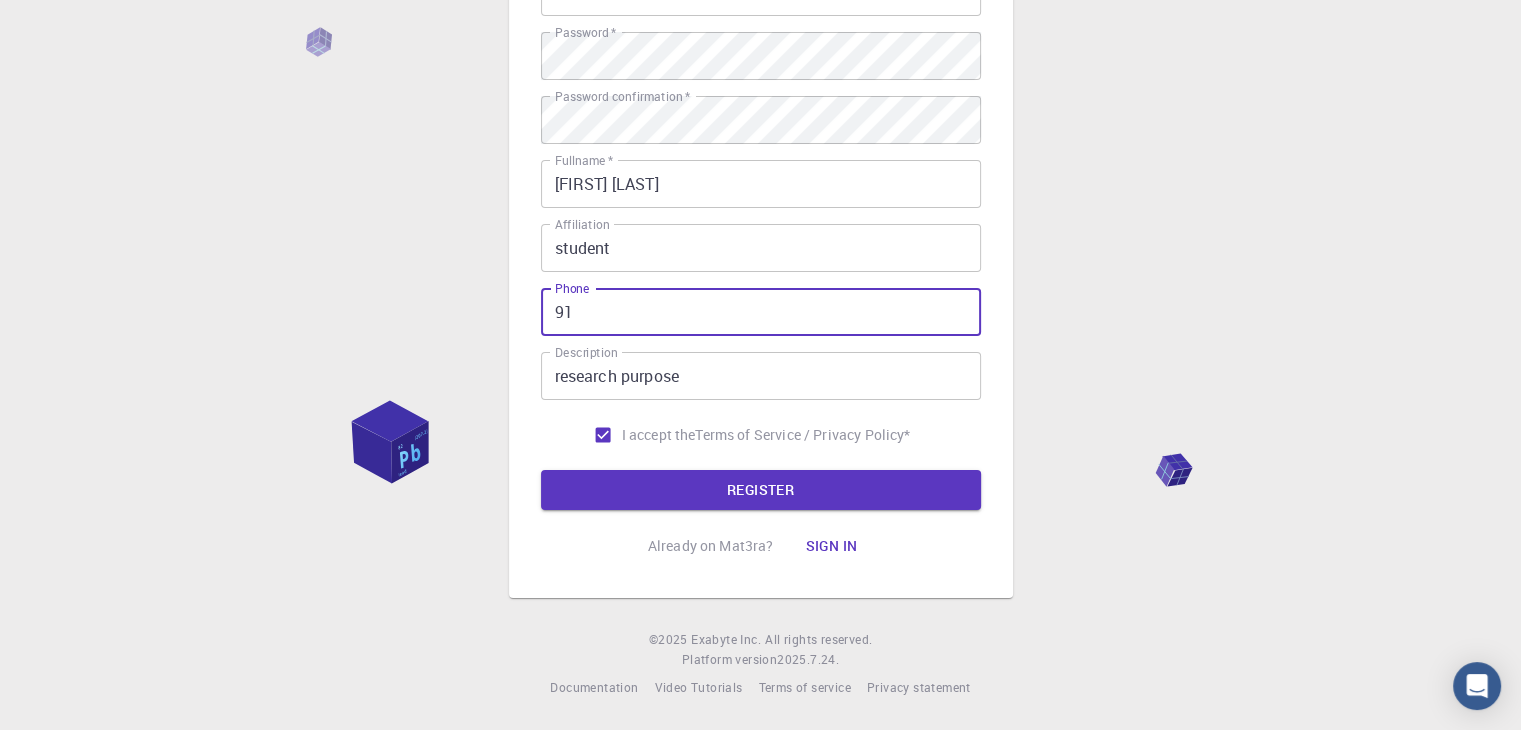 type on "9" 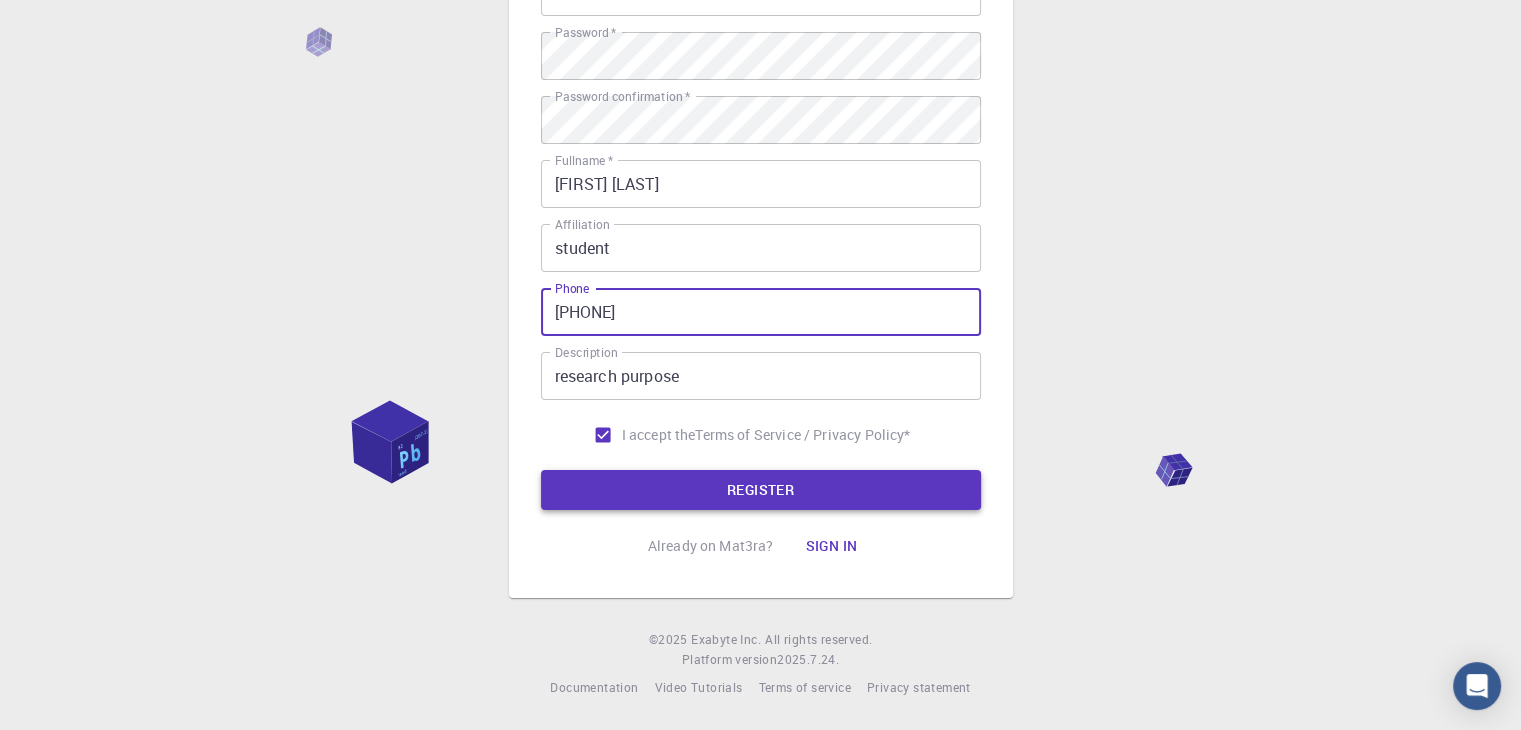 type on "[PHONE]" 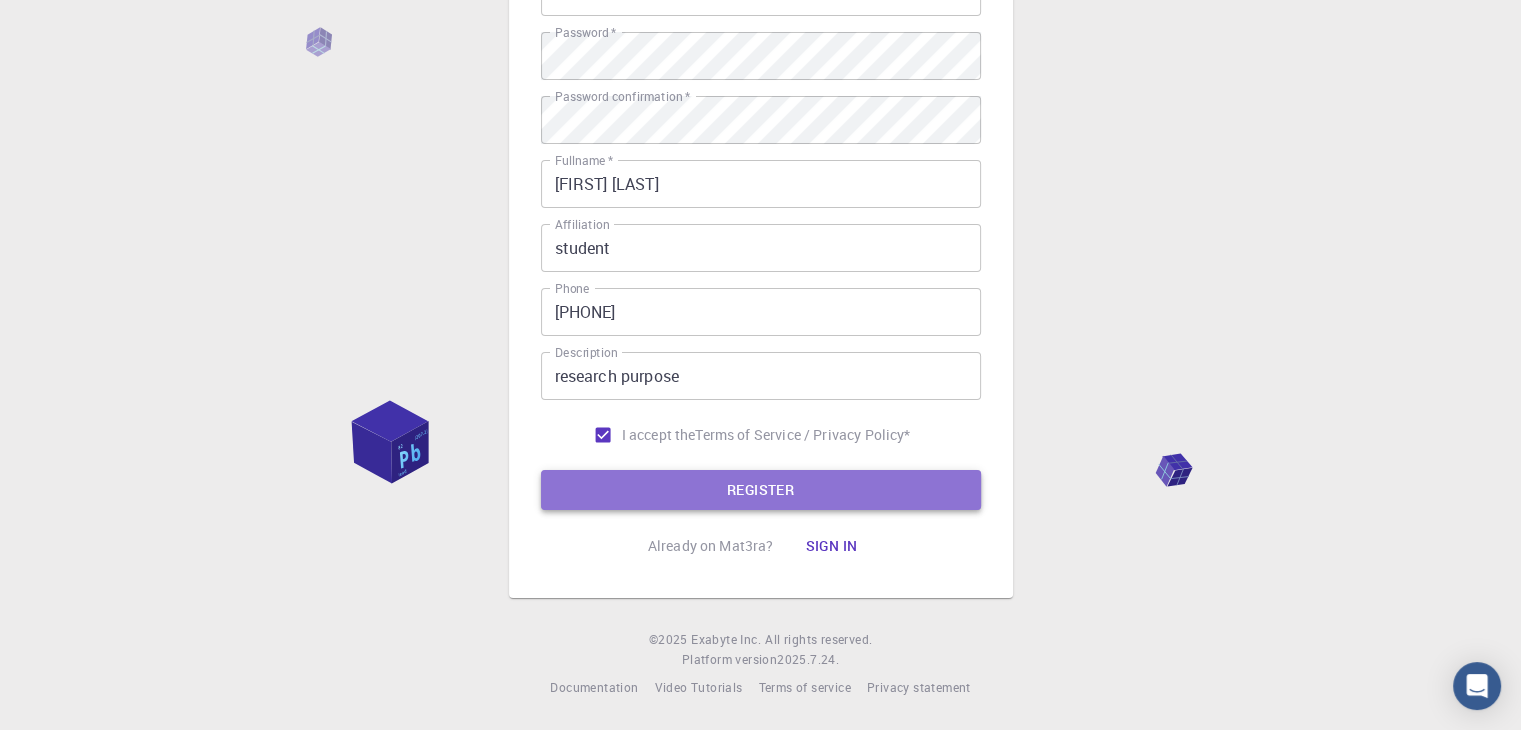 click on "REGISTER" at bounding box center (761, 490) 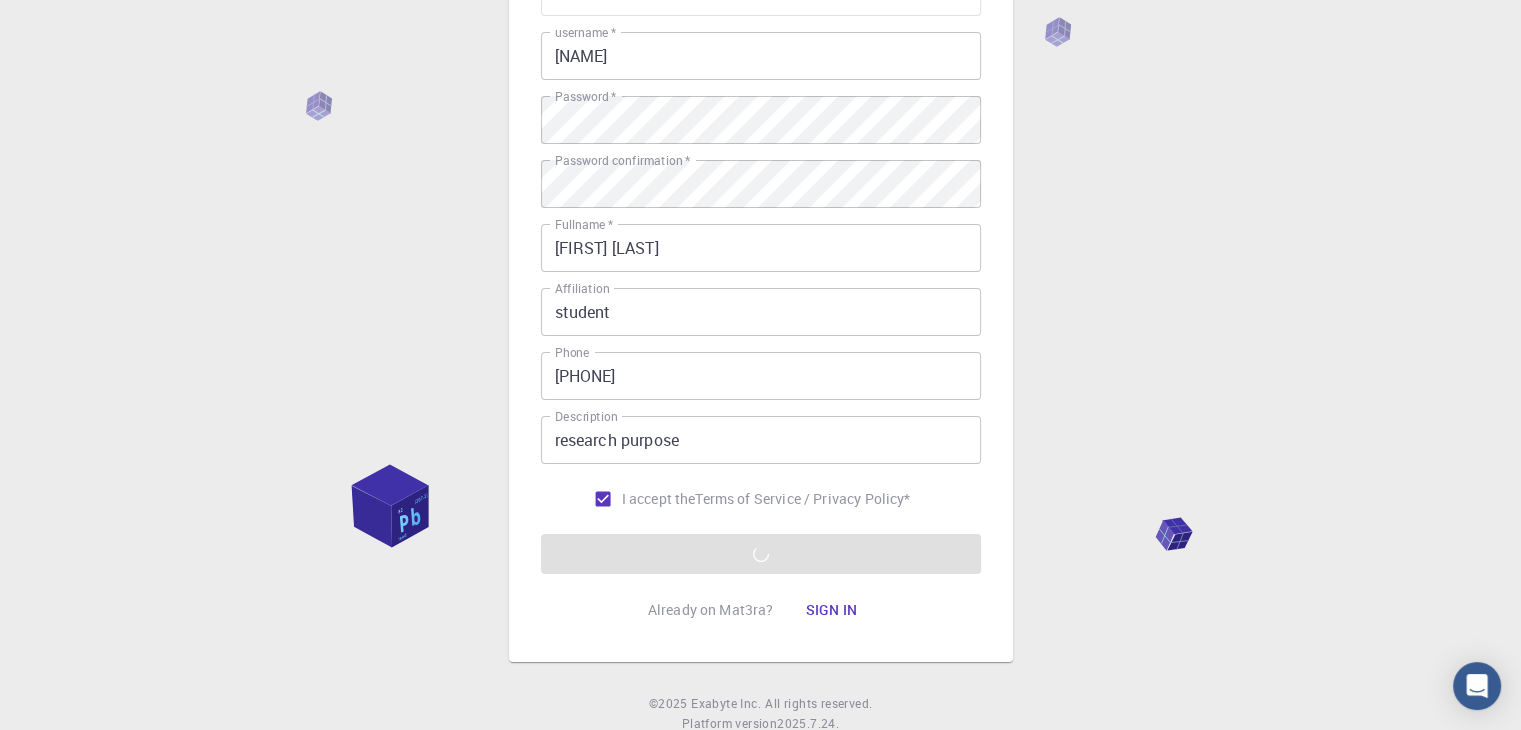 scroll, scrollTop: 0, scrollLeft: 0, axis: both 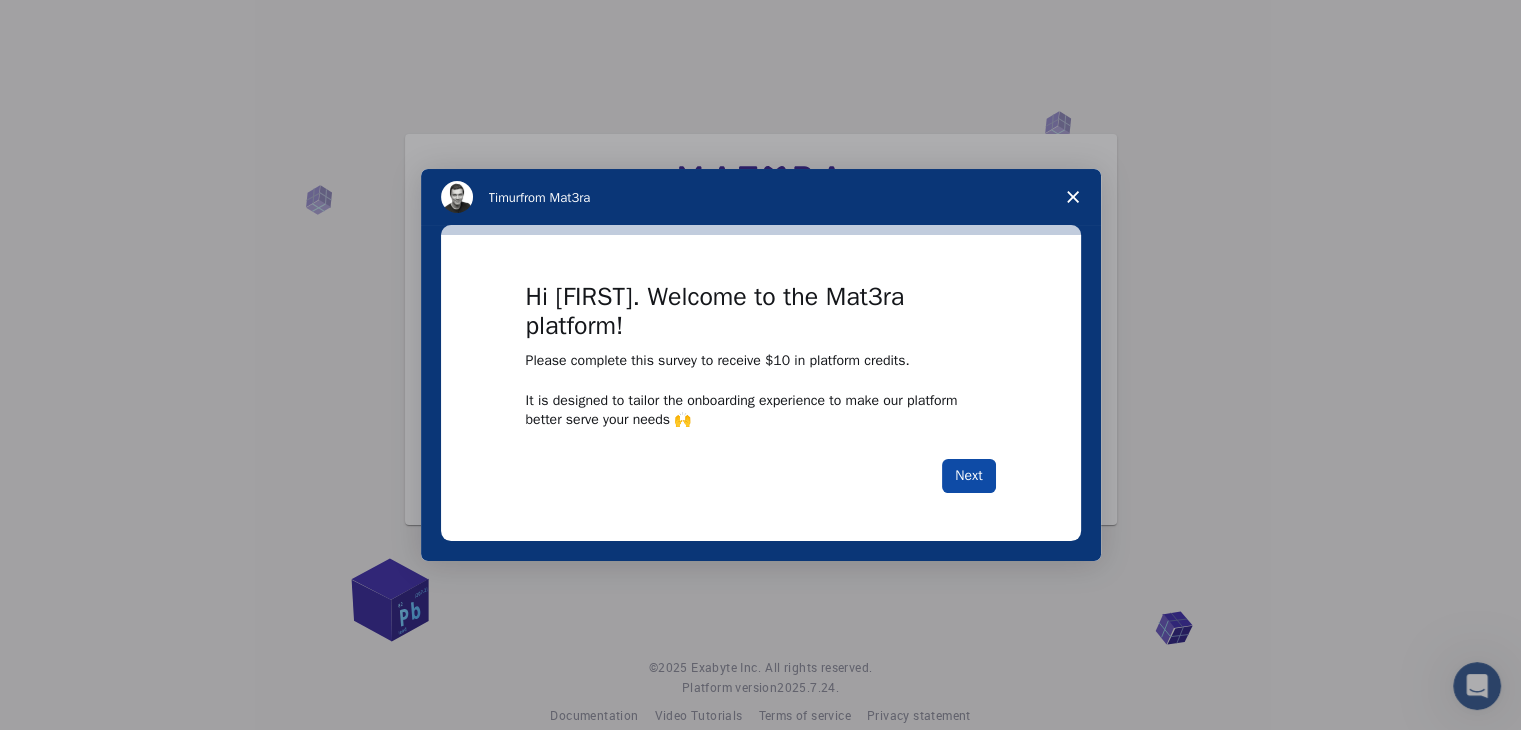 click on "Next" at bounding box center [968, 476] 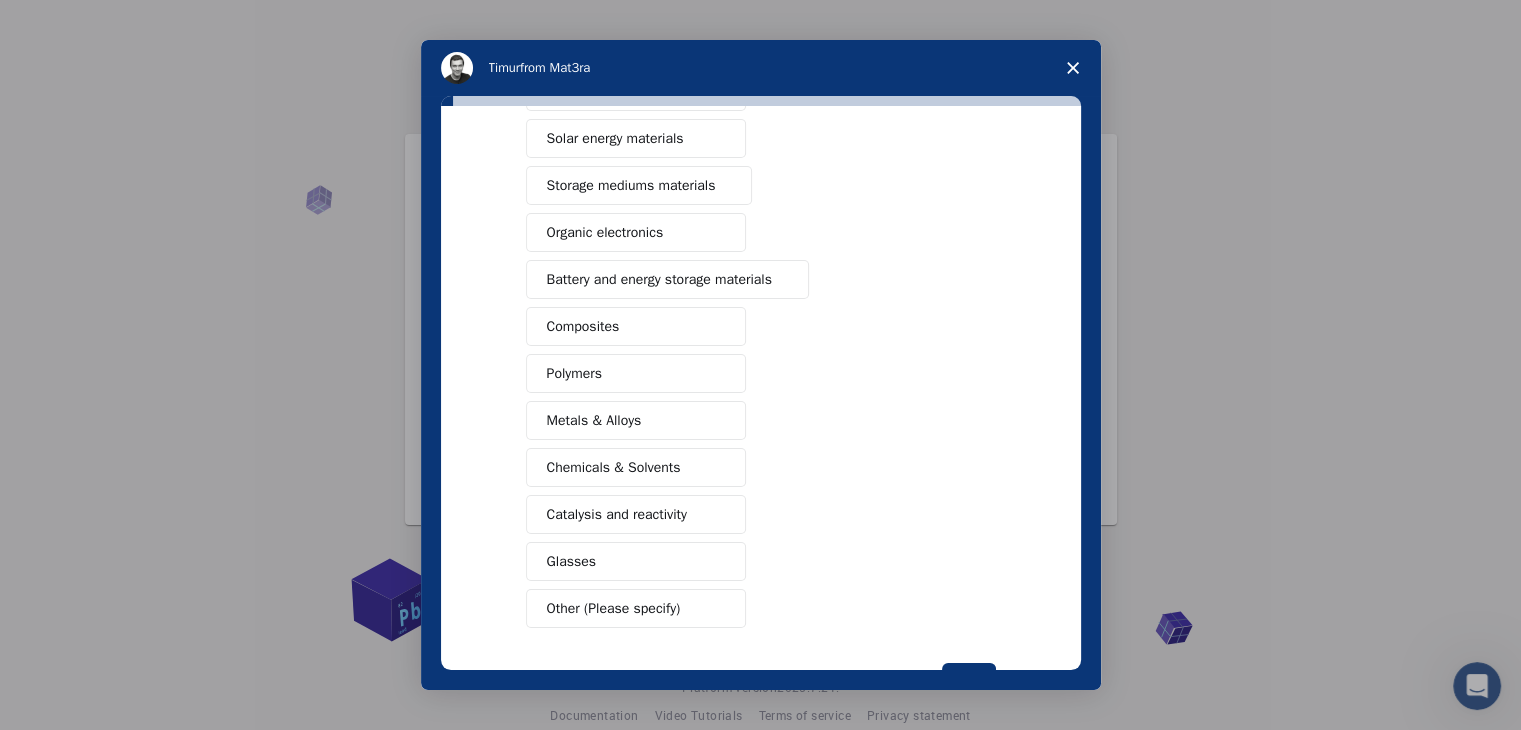 scroll, scrollTop: 230, scrollLeft: 0, axis: vertical 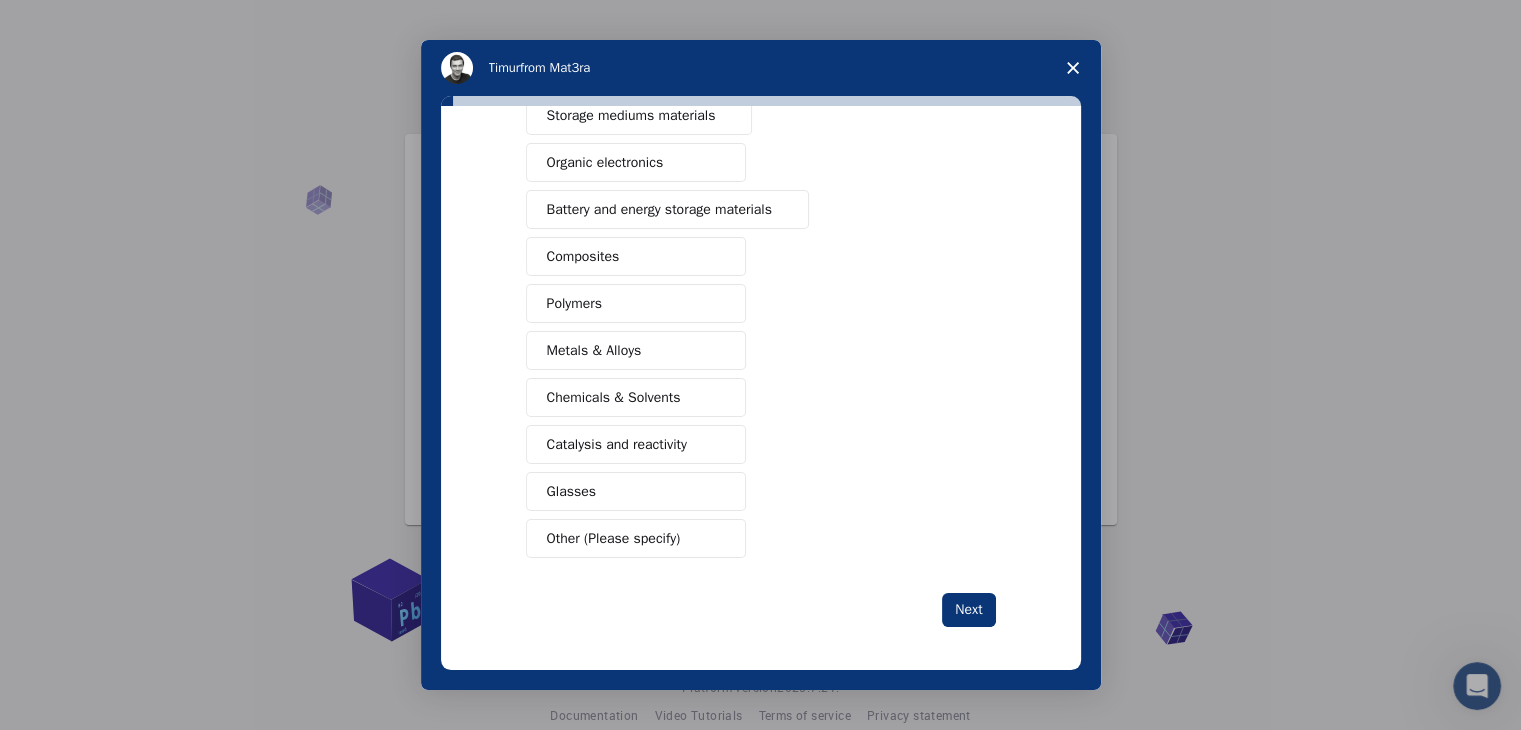click on "Metals & Alloys" at bounding box center (636, 350) 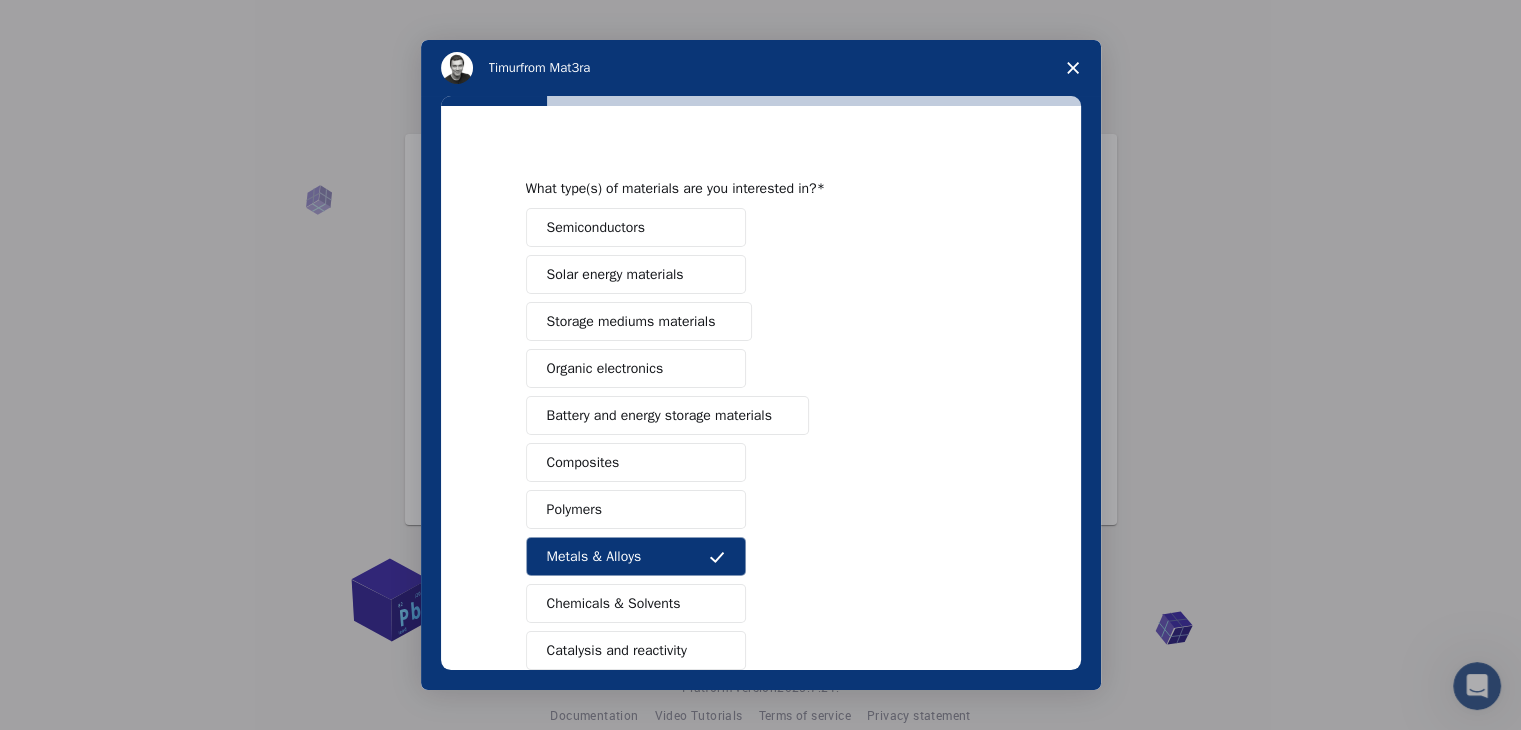 scroll, scrollTop: 230, scrollLeft: 0, axis: vertical 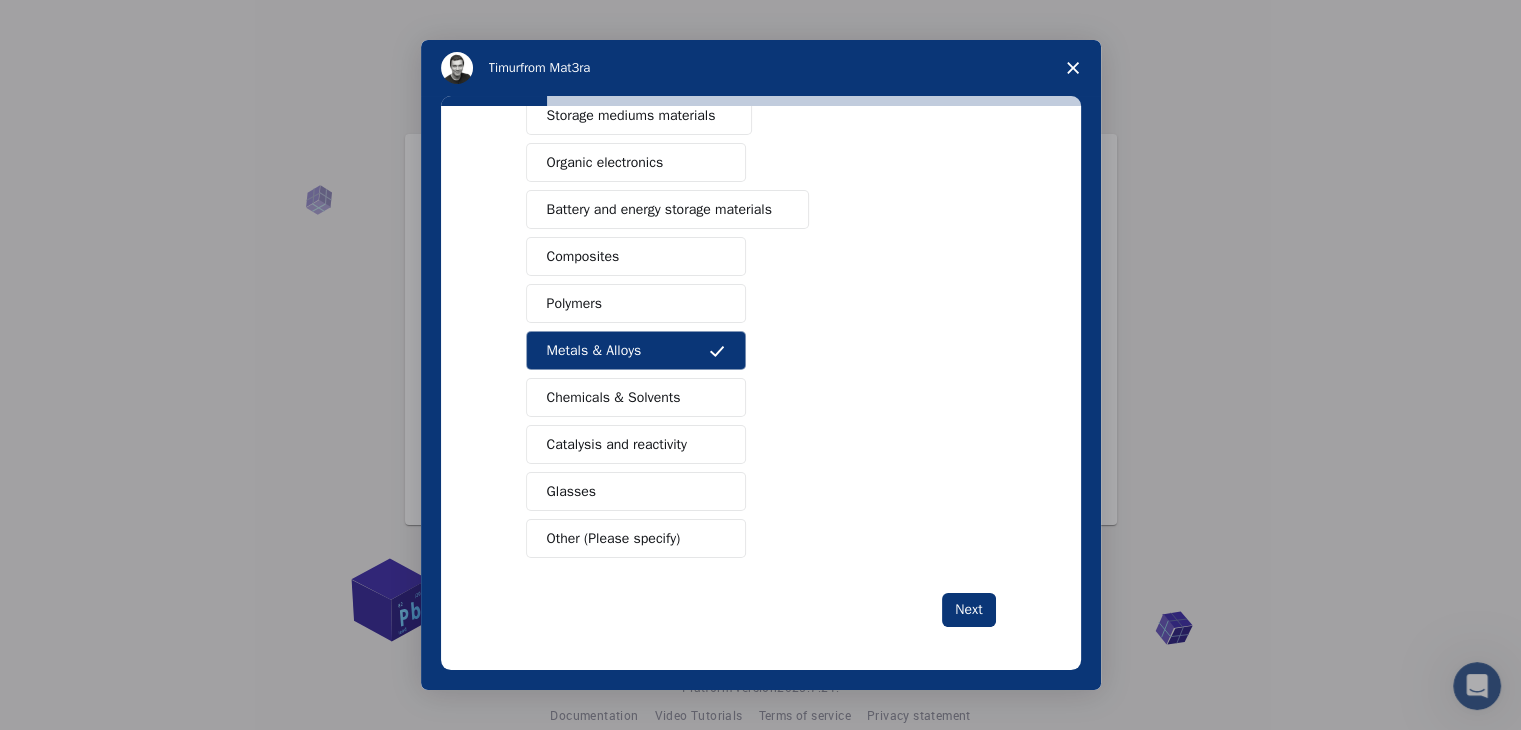 click on "Other (Please specify)" at bounding box center (614, 538) 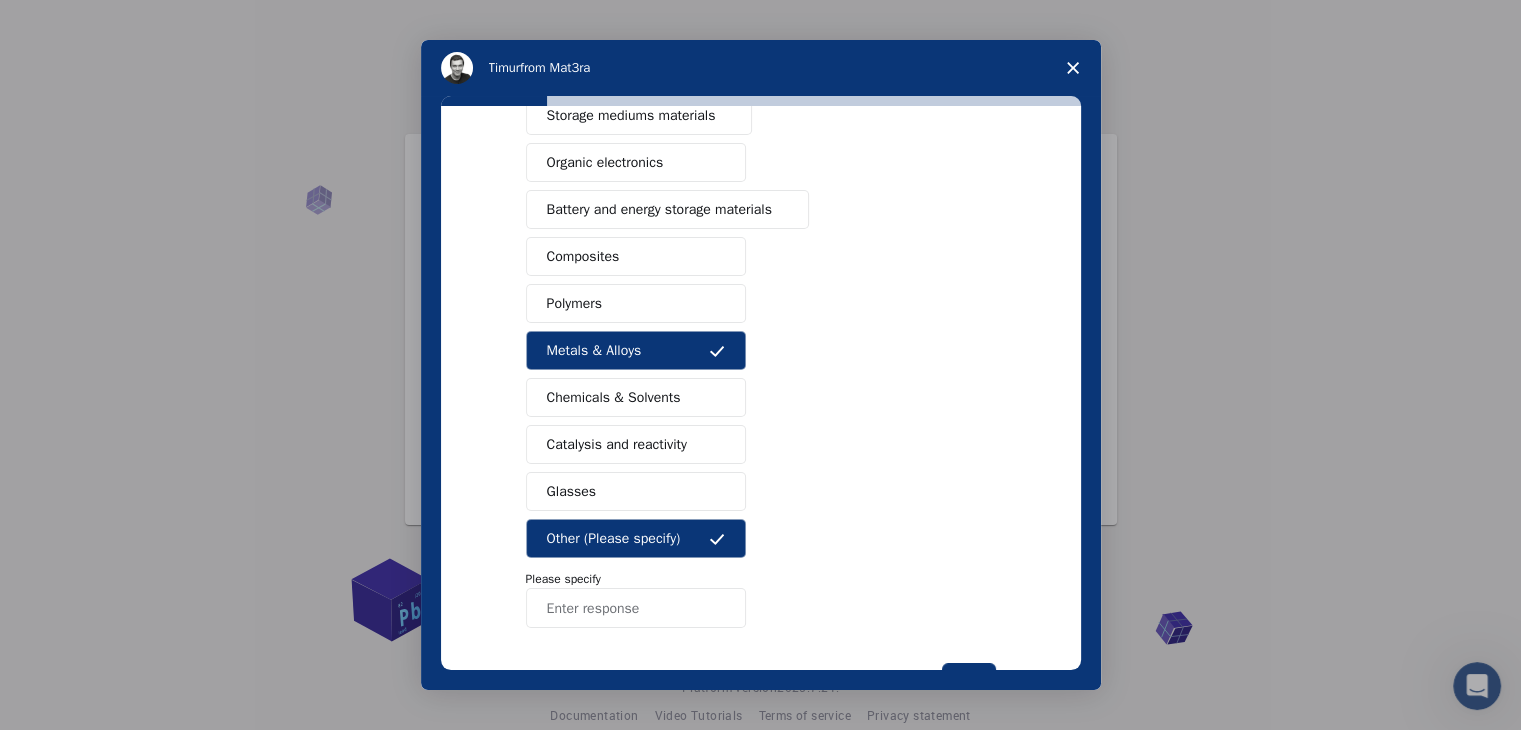 click at bounding box center (636, 608) 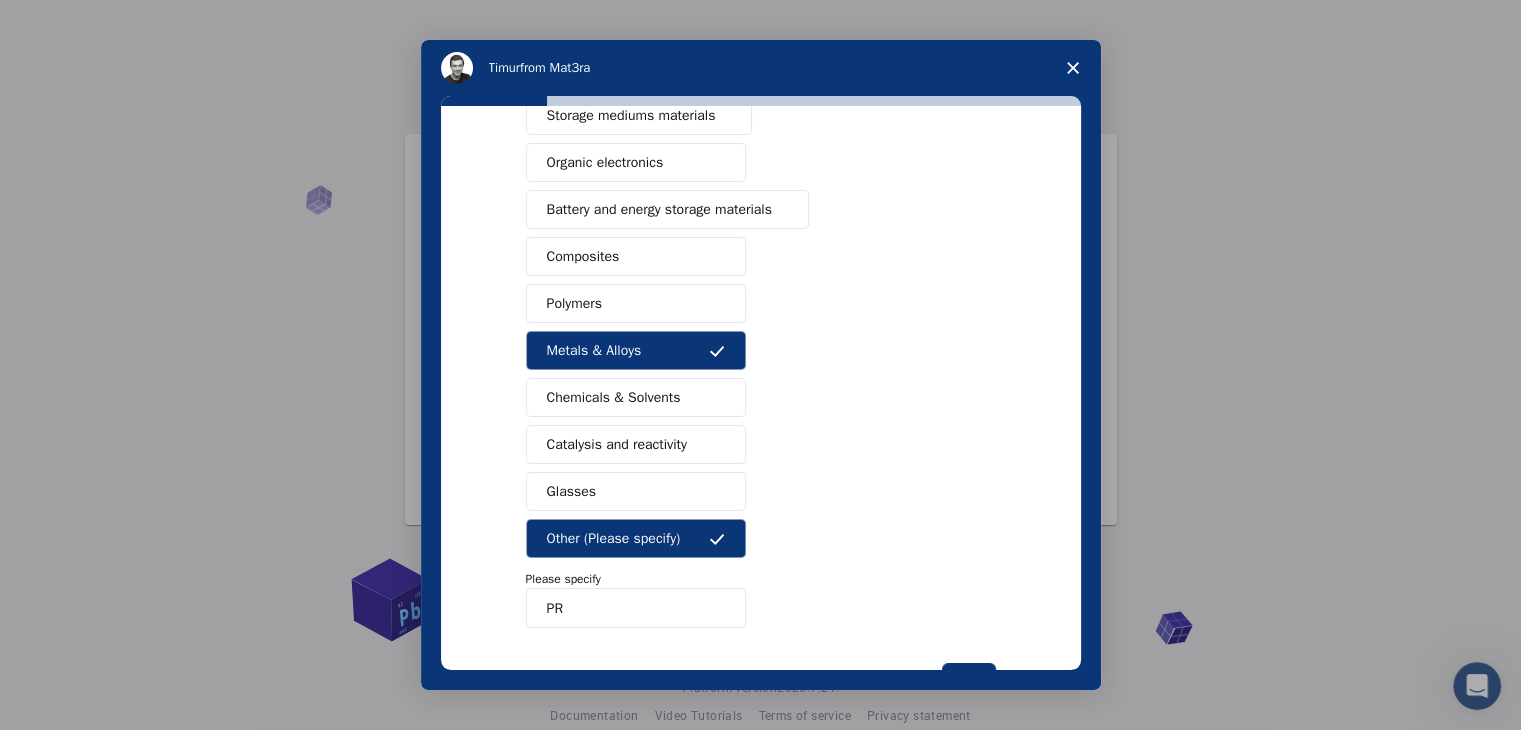 type on "P" 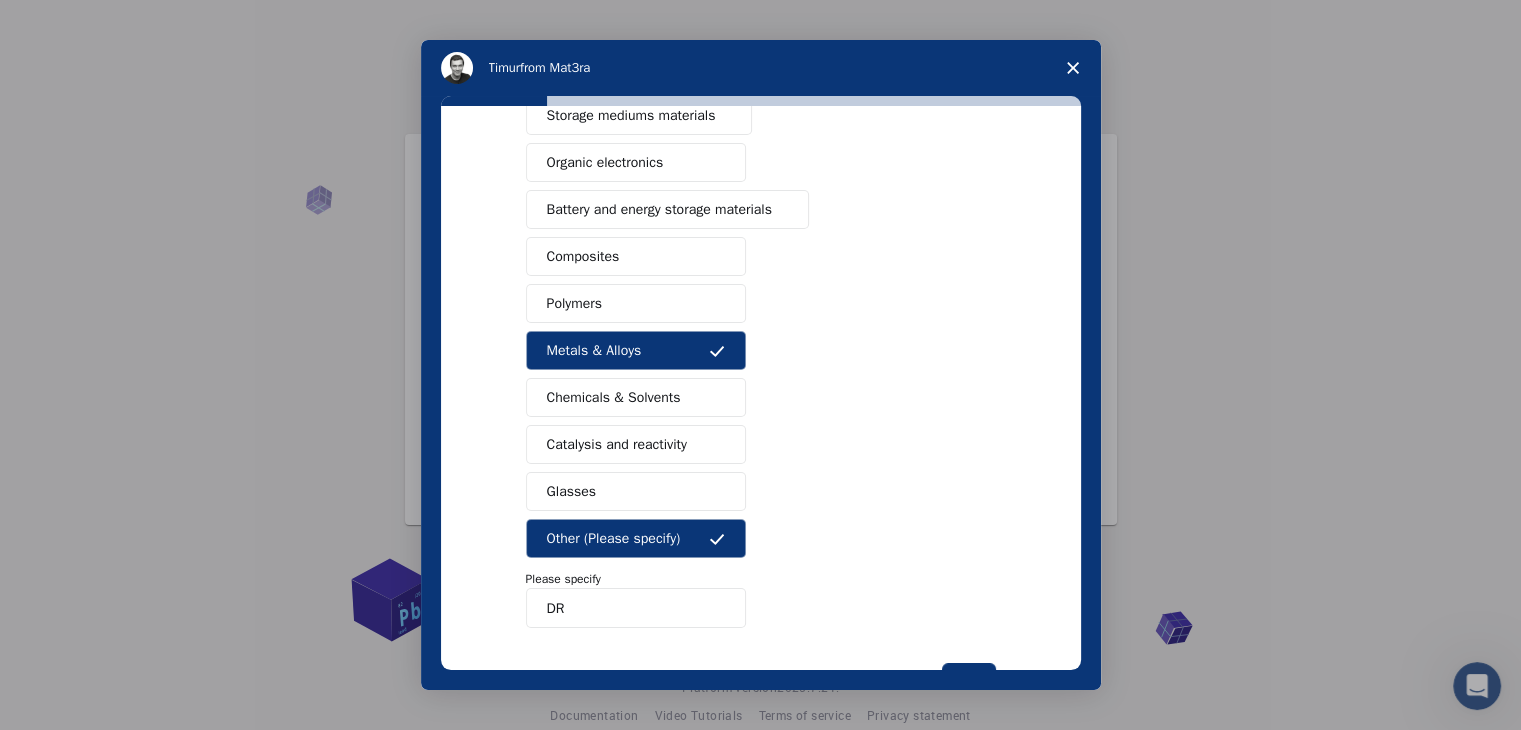 type on "D" 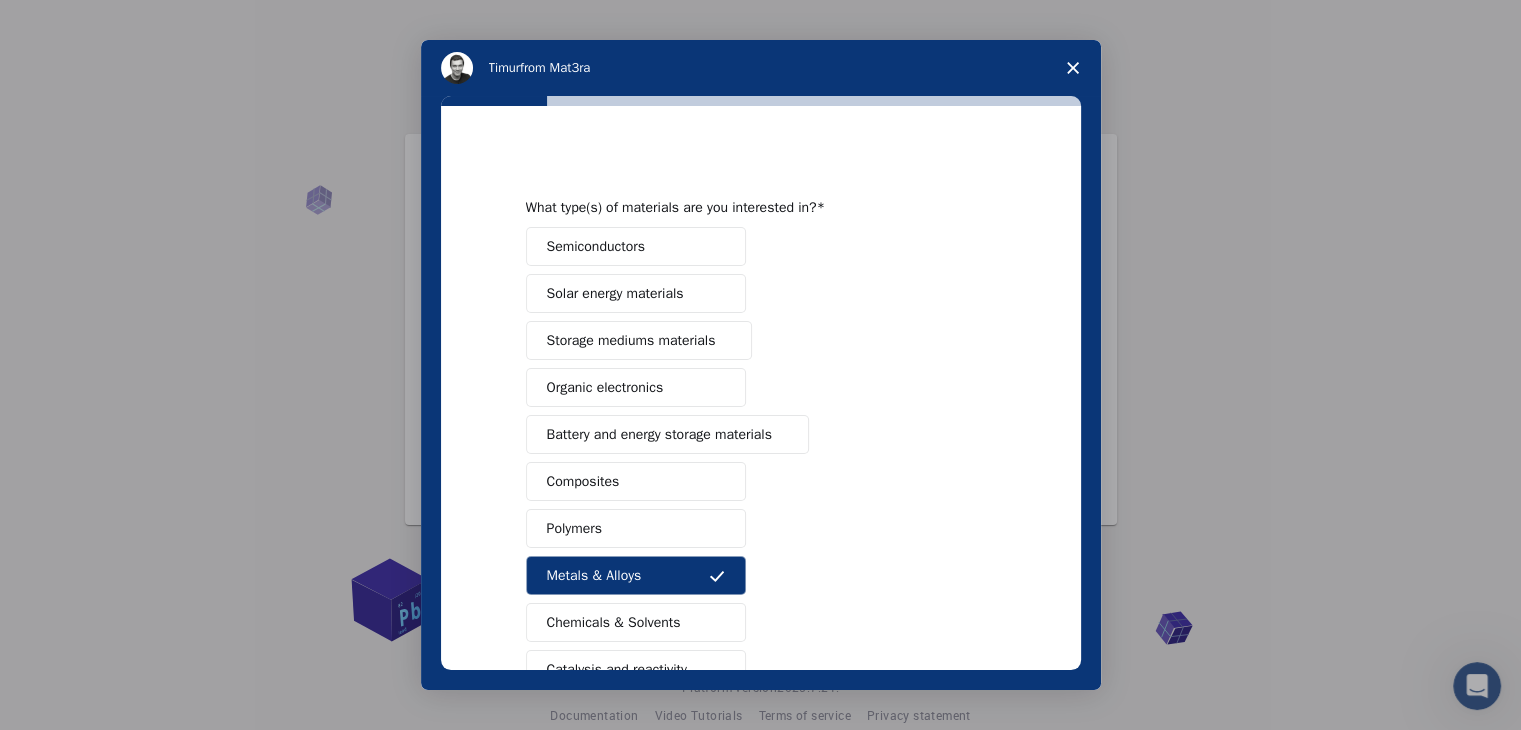 scroll, scrollTop: 0, scrollLeft: 0, axis: both 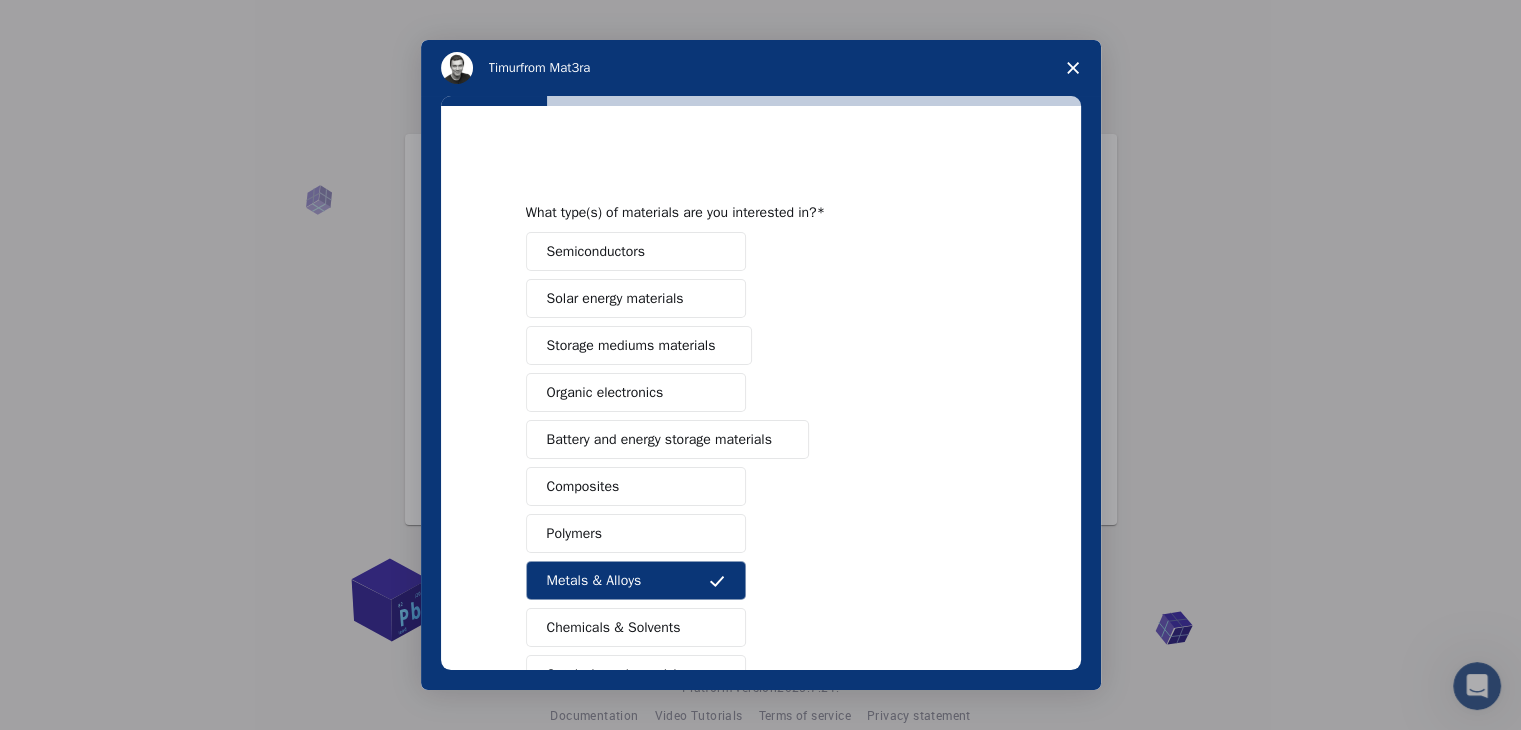 click on "Semiconductors" at bounding box center [636, 251] 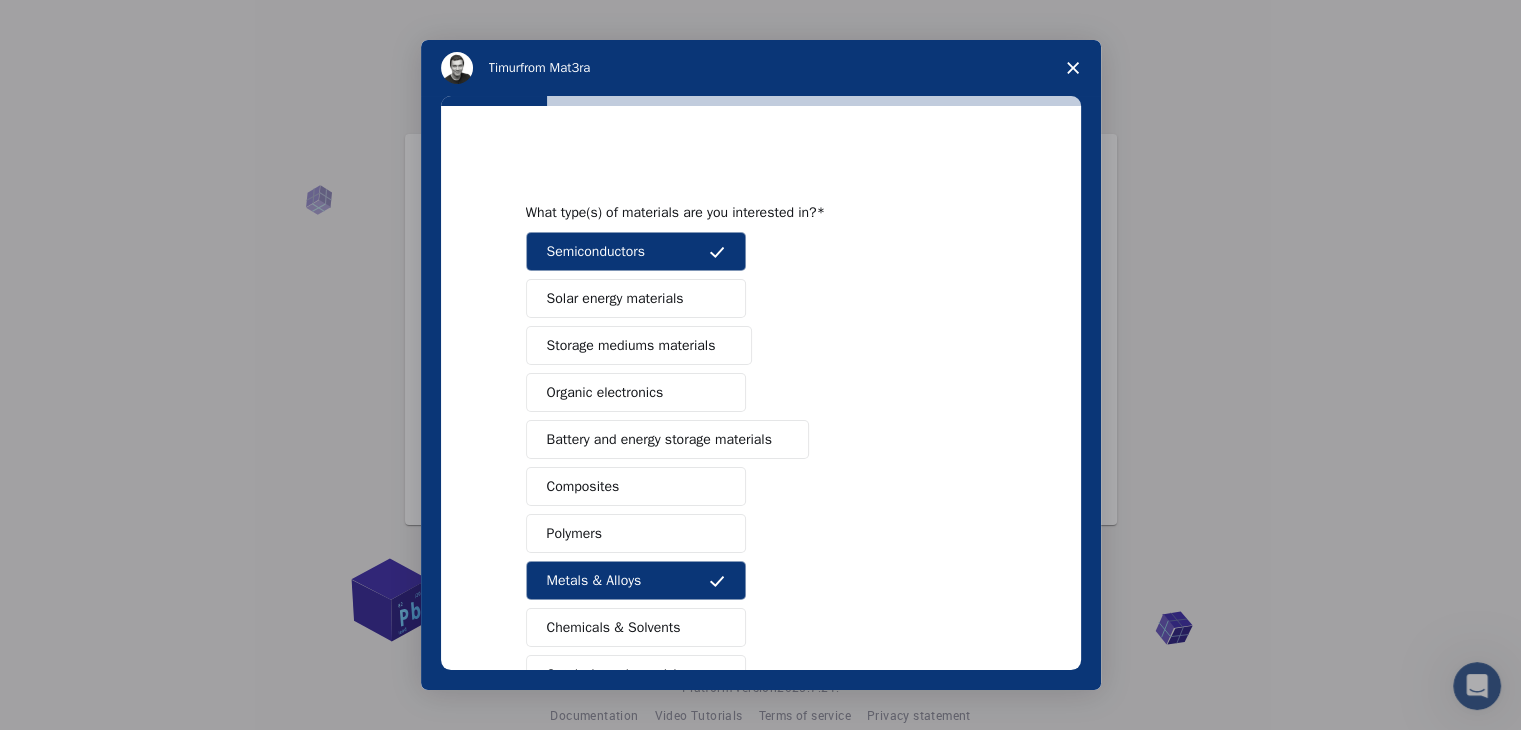 click on "Solar energy materials" at bounding box center (615, 298) 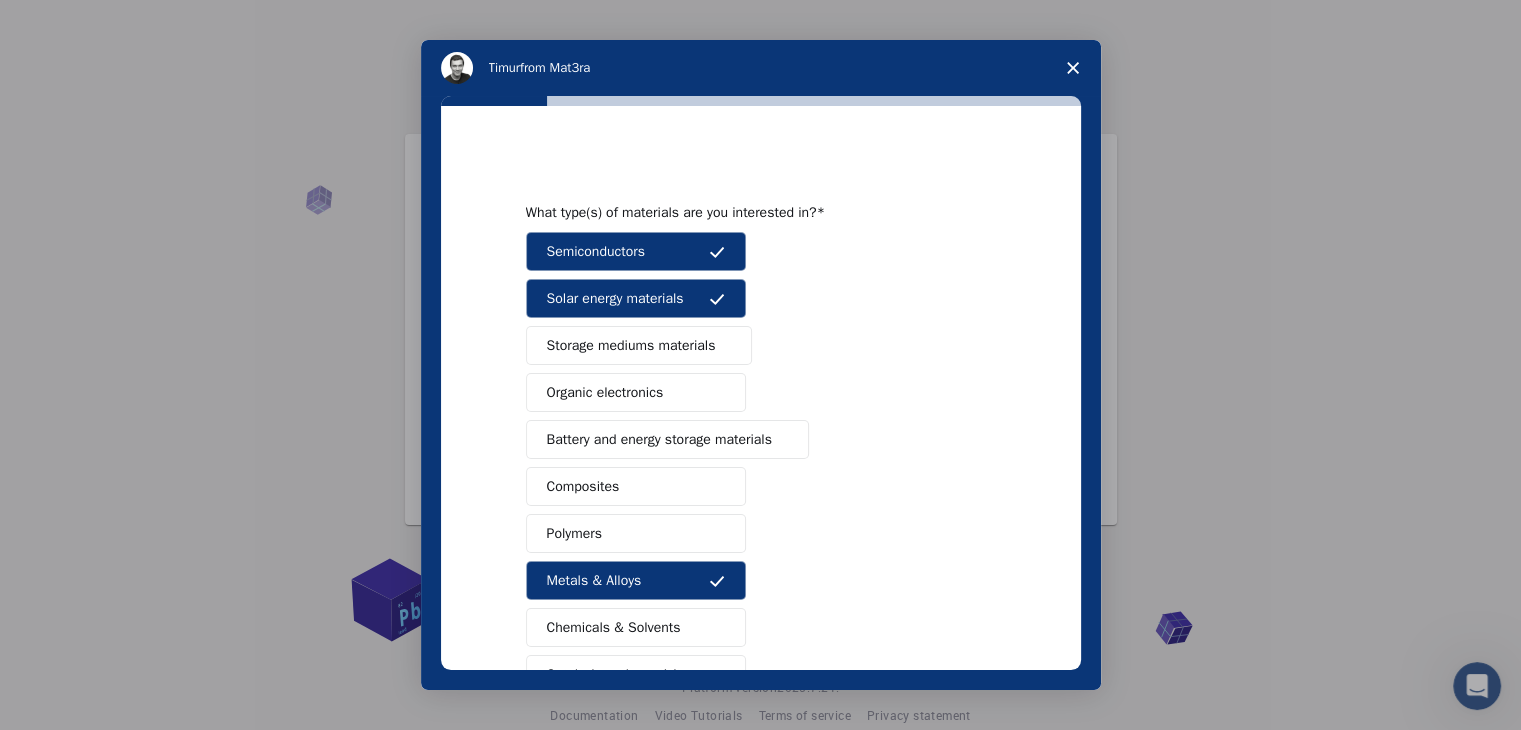 click on "Storage mediums materials" at bounding box center (631, 345) 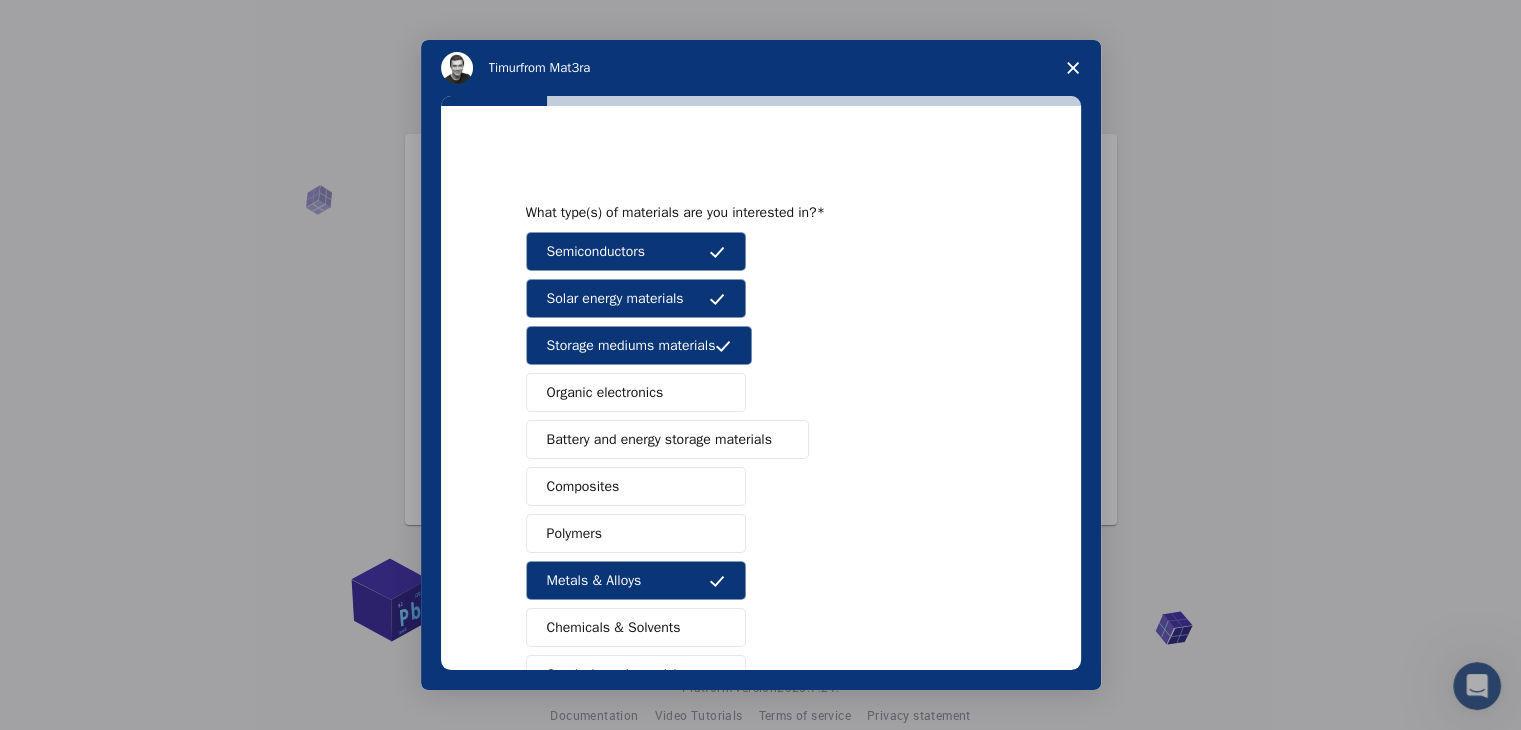 click on "Organic electronics" at bounding box center [605, 392] 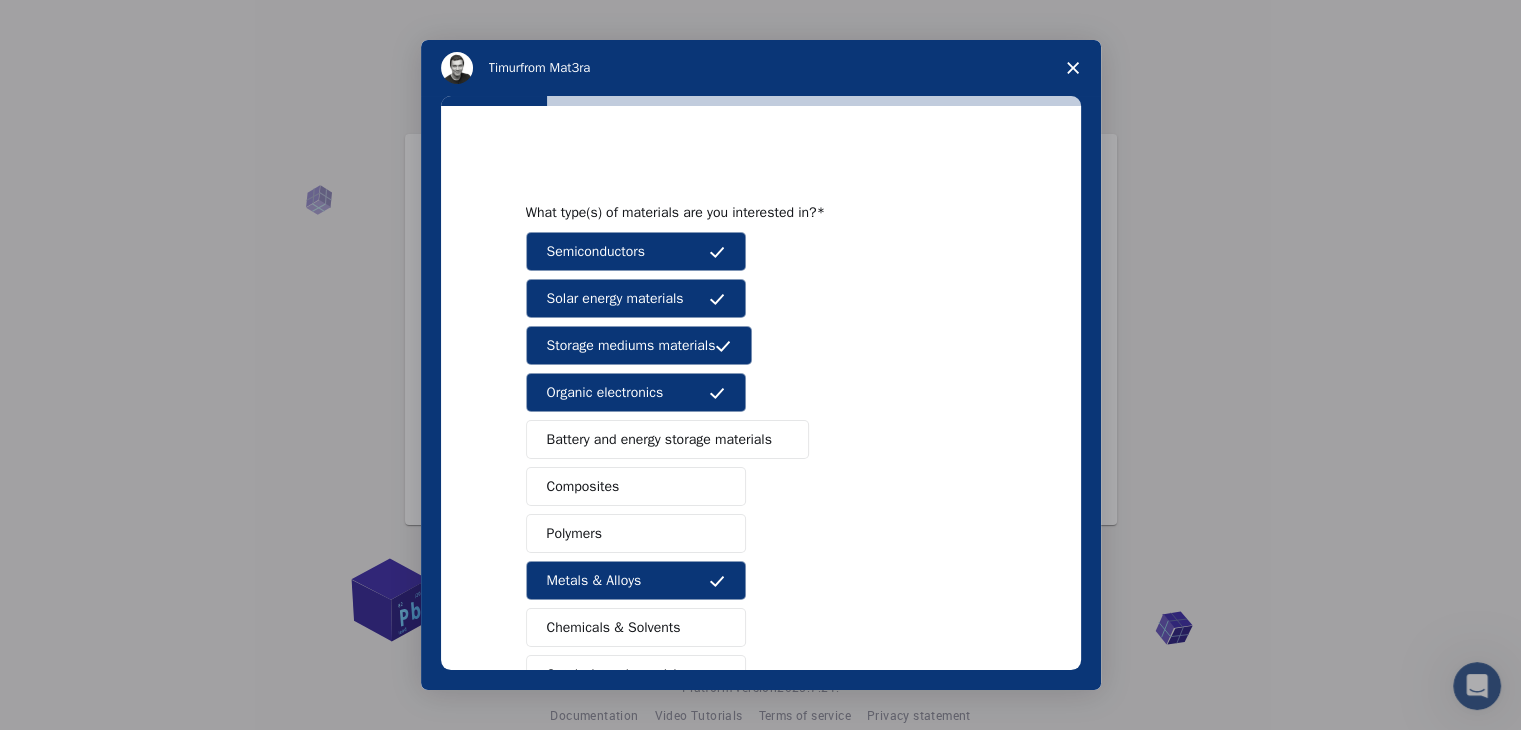 click on "Battery and energy storage materials" at bounding box center (659, 439) 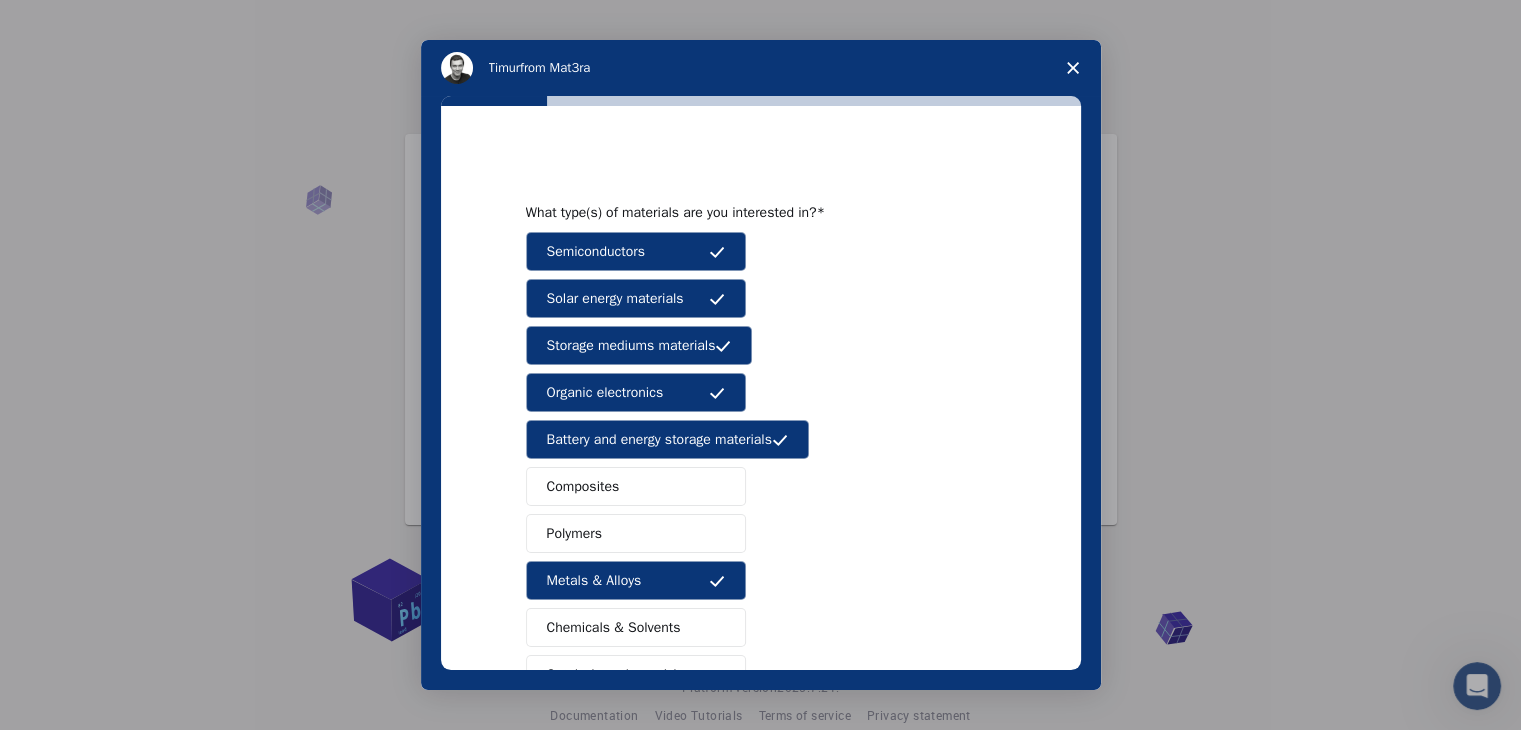 click on "Composites" at bounding box center [636, 486] 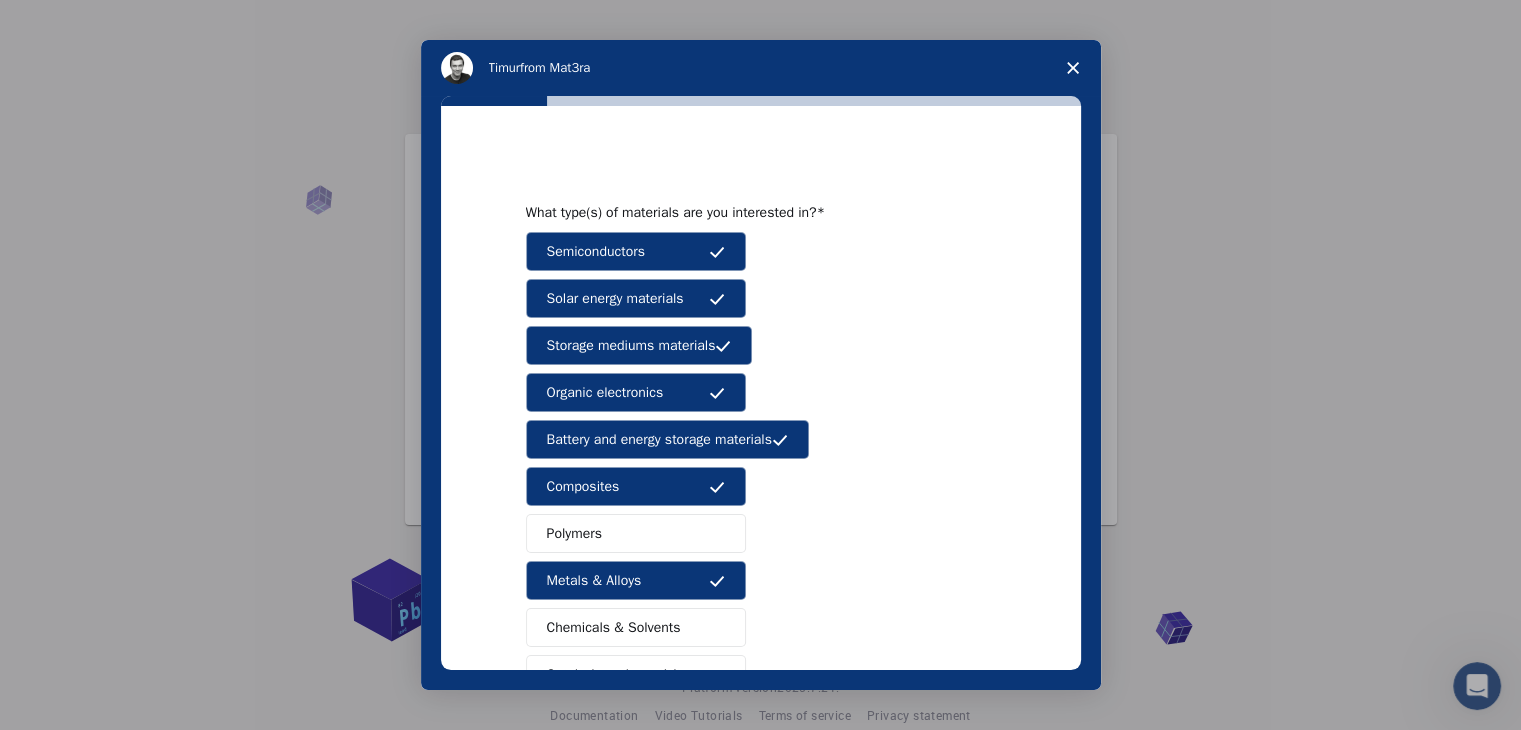click on "Polymers" at bounding box center (636, 533) 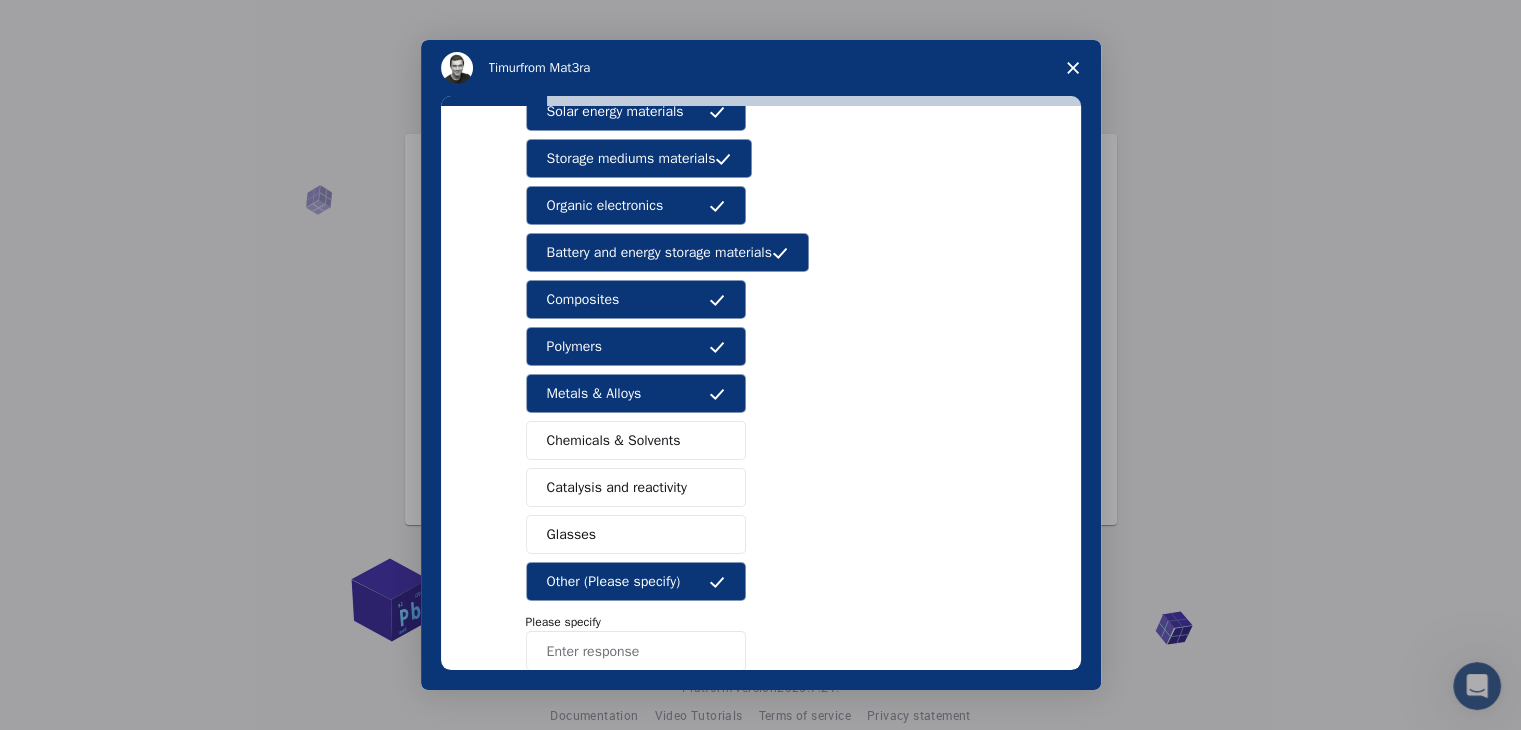 scroll, scrollTop: 188, scrollLeft: 0, axis: vertical 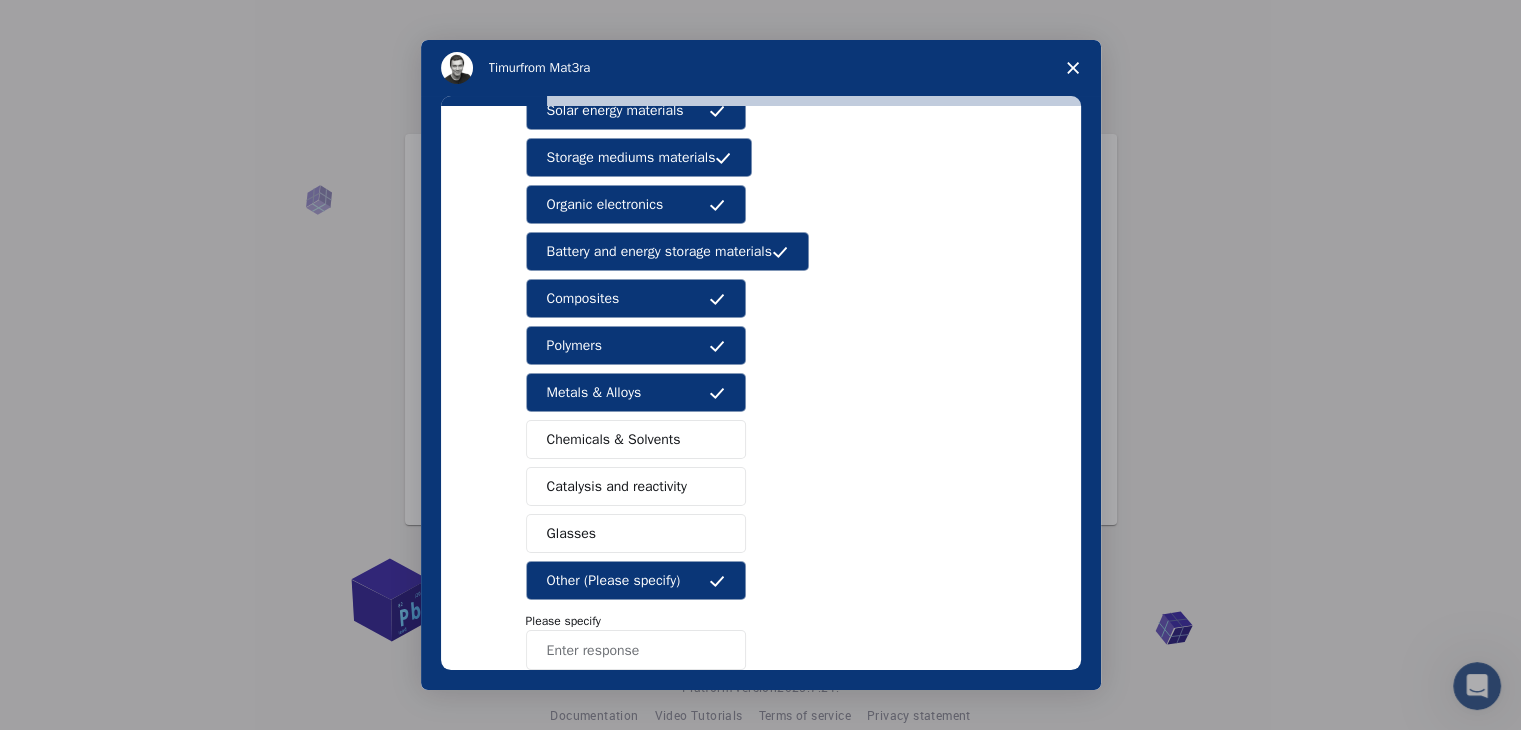 click on "Chemicals & Solvents" at bounding box center [614, 439] 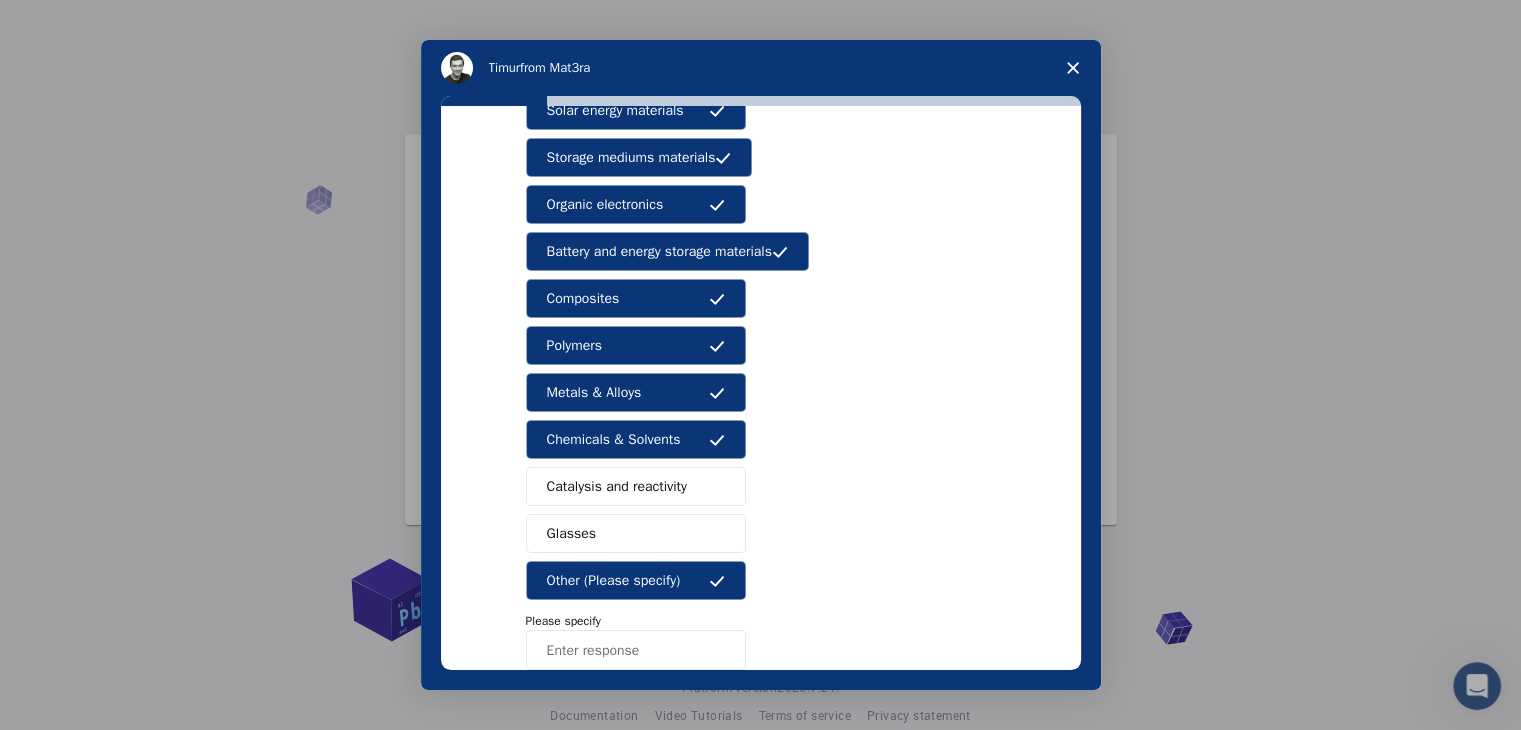 click on "Catalysis and reactivity" at bounding box center (636, 486) 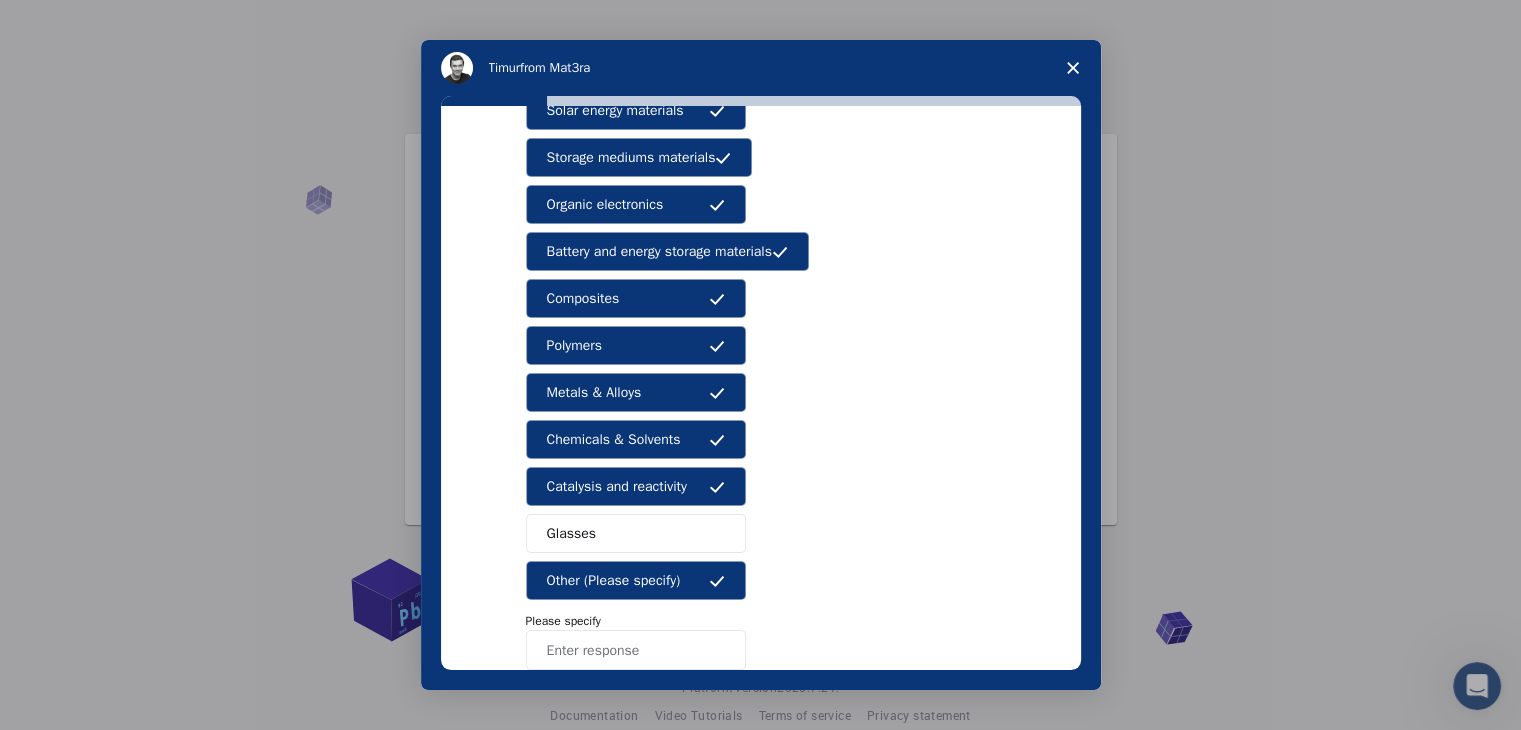 click on "Glasses" at bounding box center [636, 533] 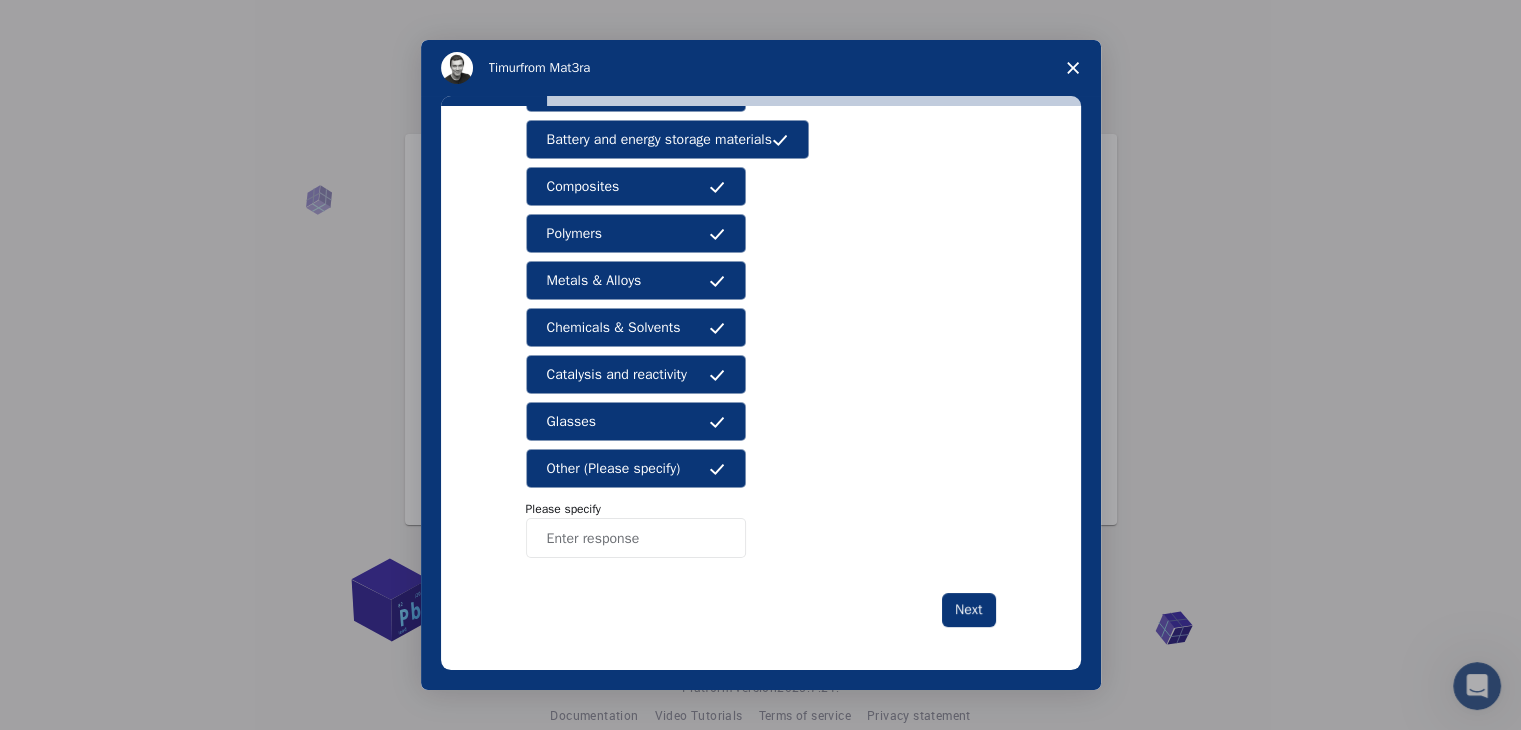 scroll, scrollTop: 0, scrollLeft: 0, axis: both 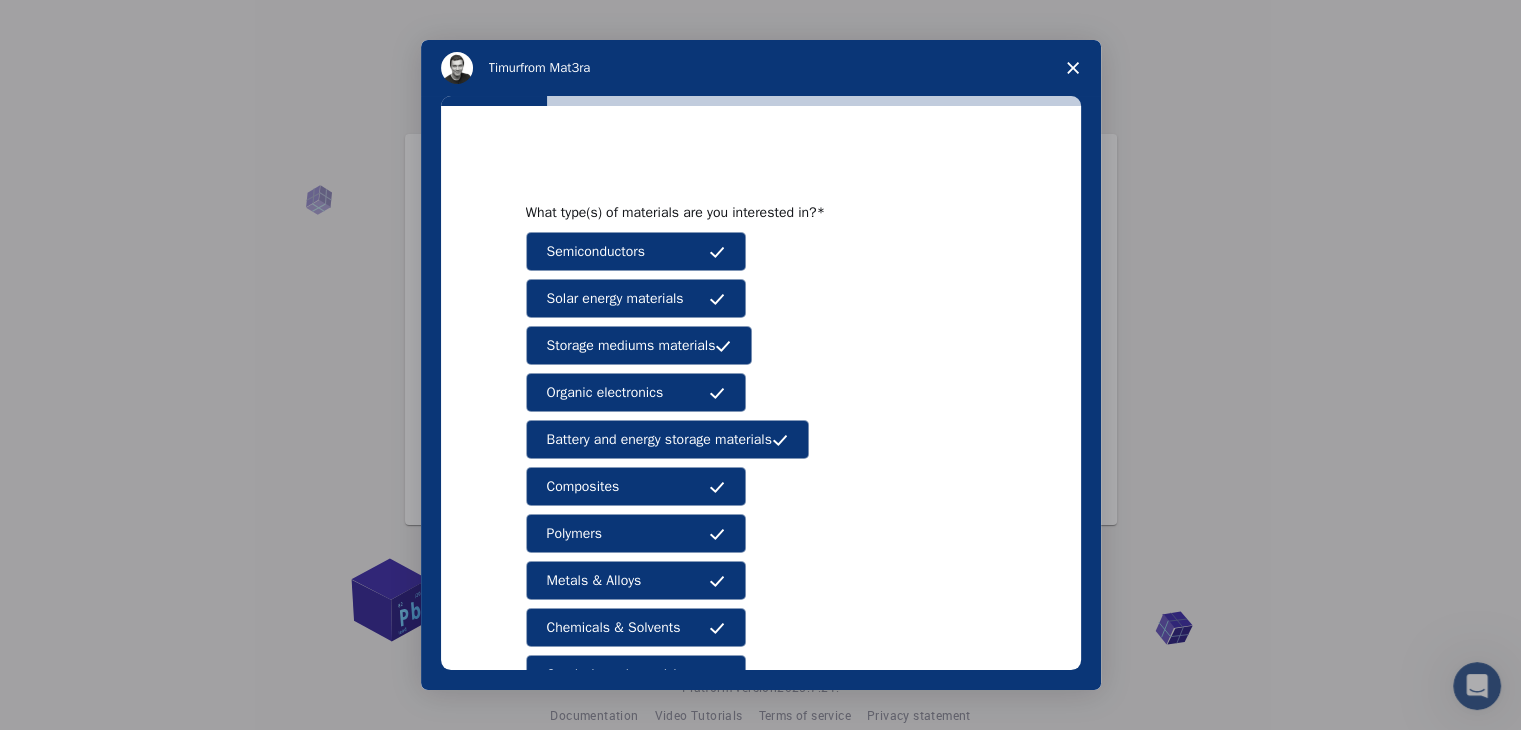 click on "Semiconductors" at bounding box center [636, 251] 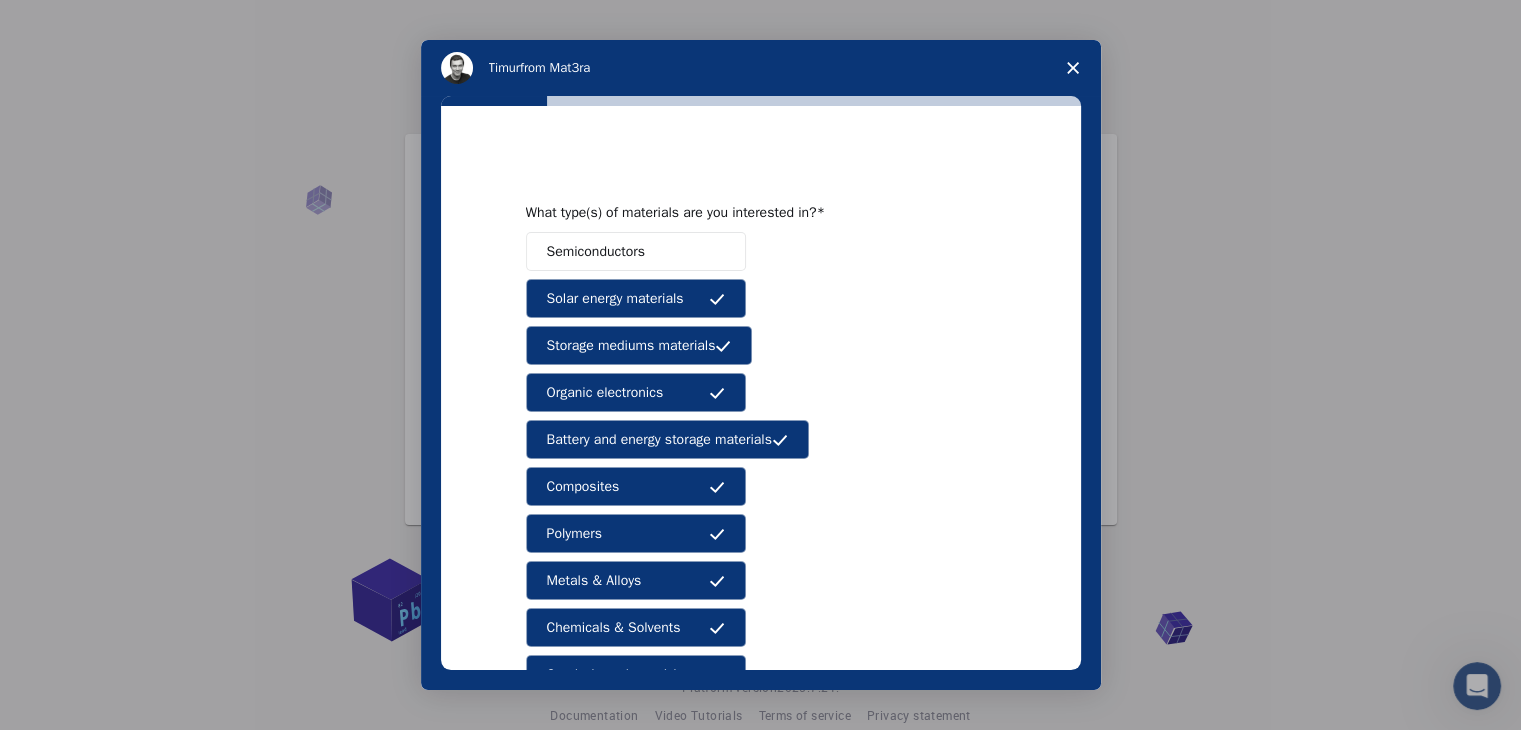 click on "Solar energy materials" at bounding box center (615, 298) 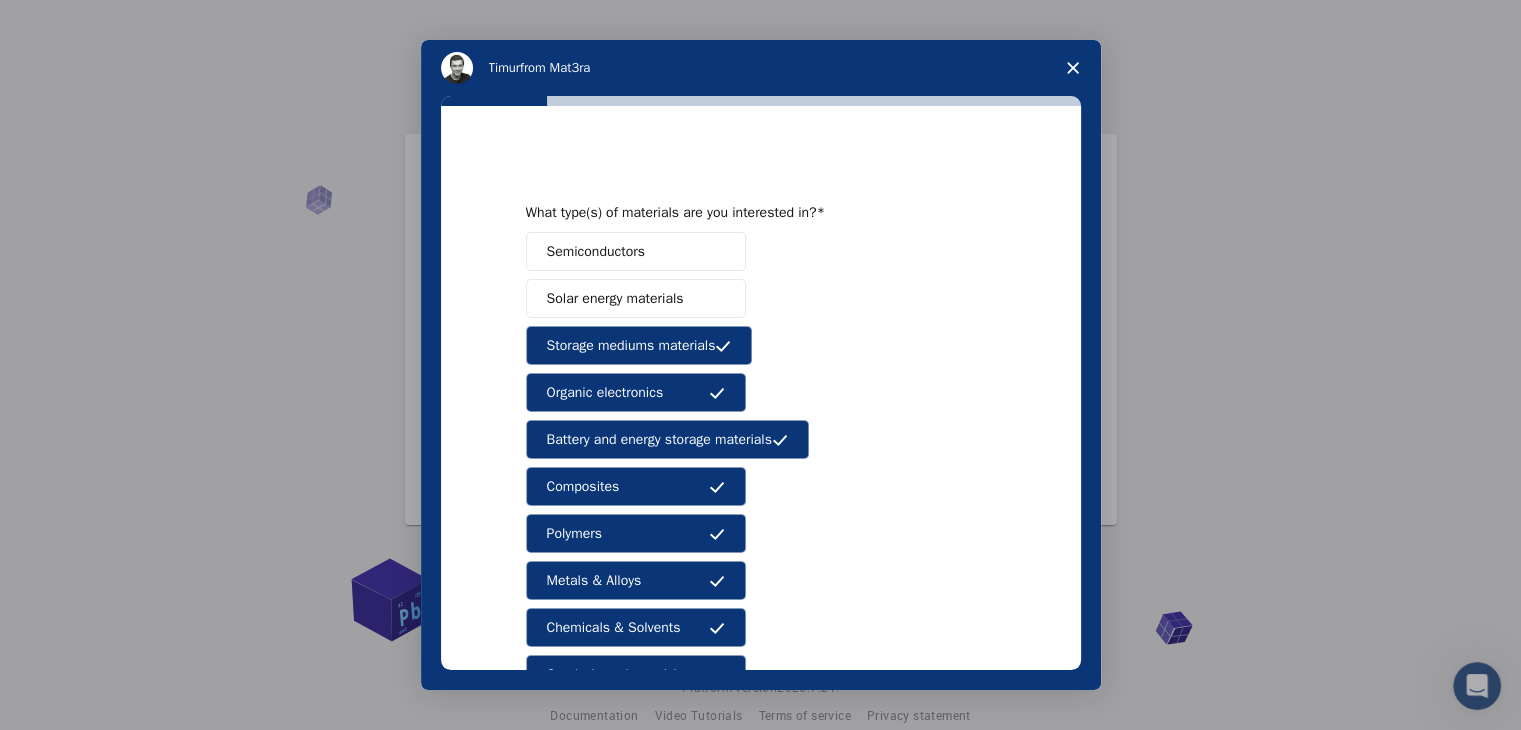 click on "Storage mediums materials" at bounding box center [631, 345] 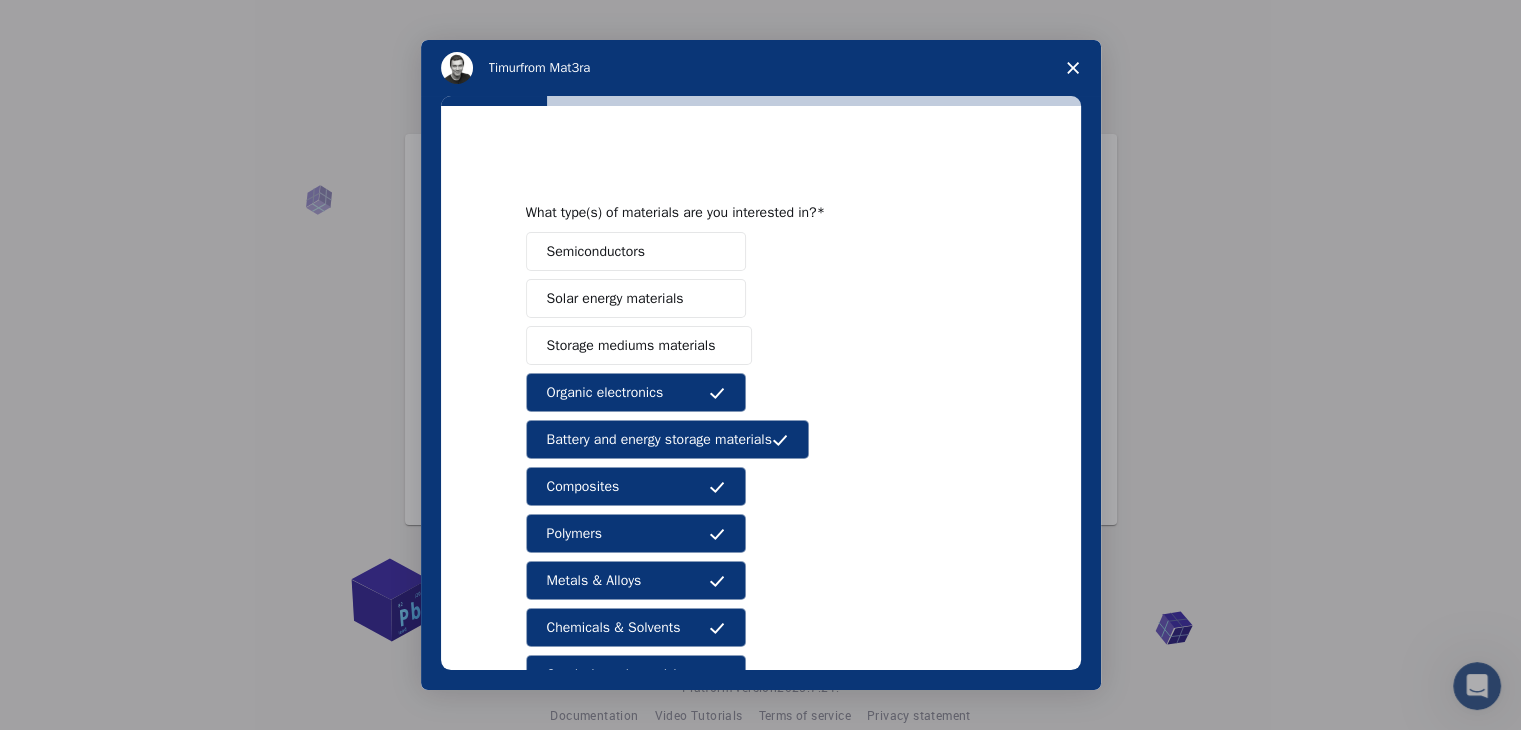 click on "Organic electronics" at bounding box center [636, 392] 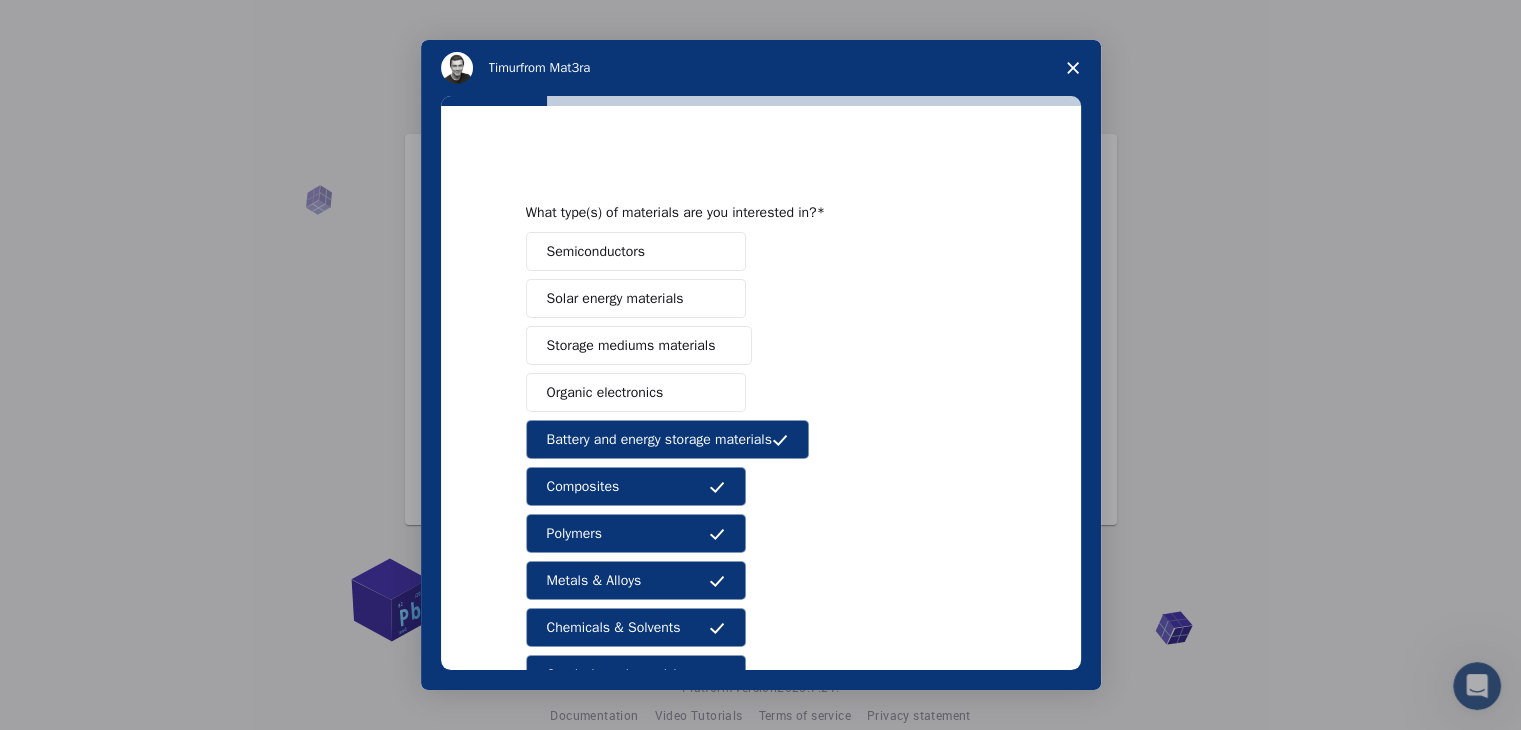 click on "Battery and energy storage materials" at bounding box center (667, 439) 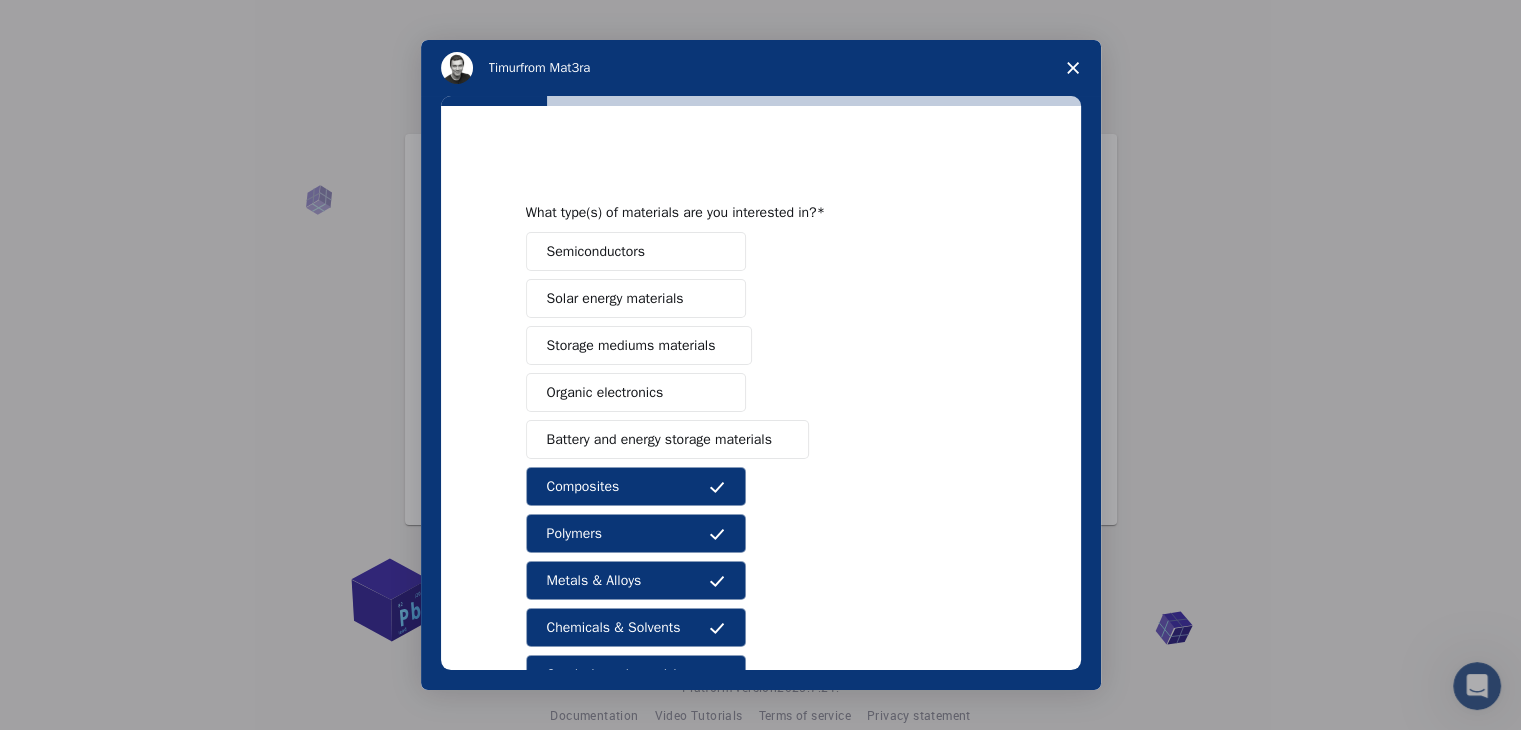 click on "Composites" at bounding box center [636, 486] 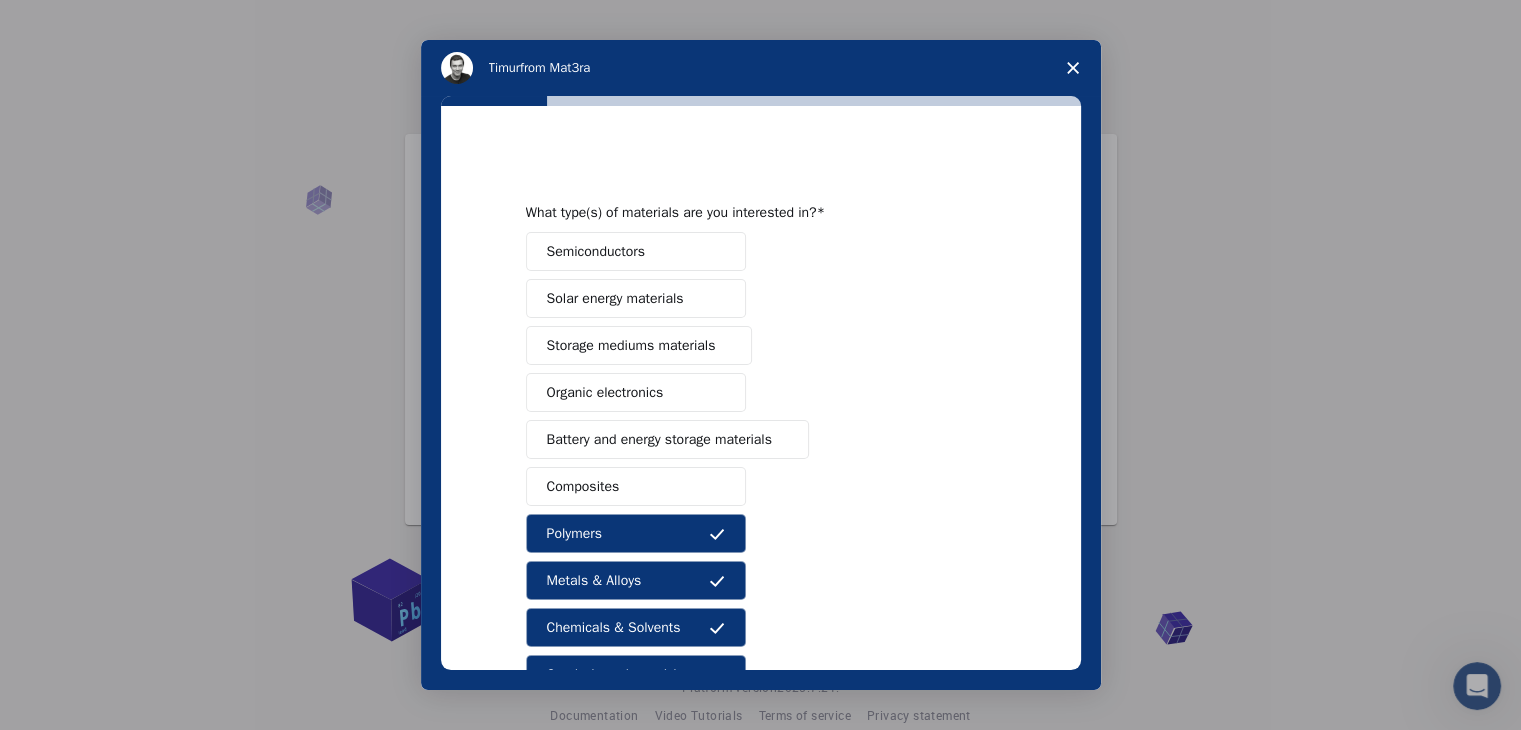 click on "Organic electronics" at bounding box center [636, 392] 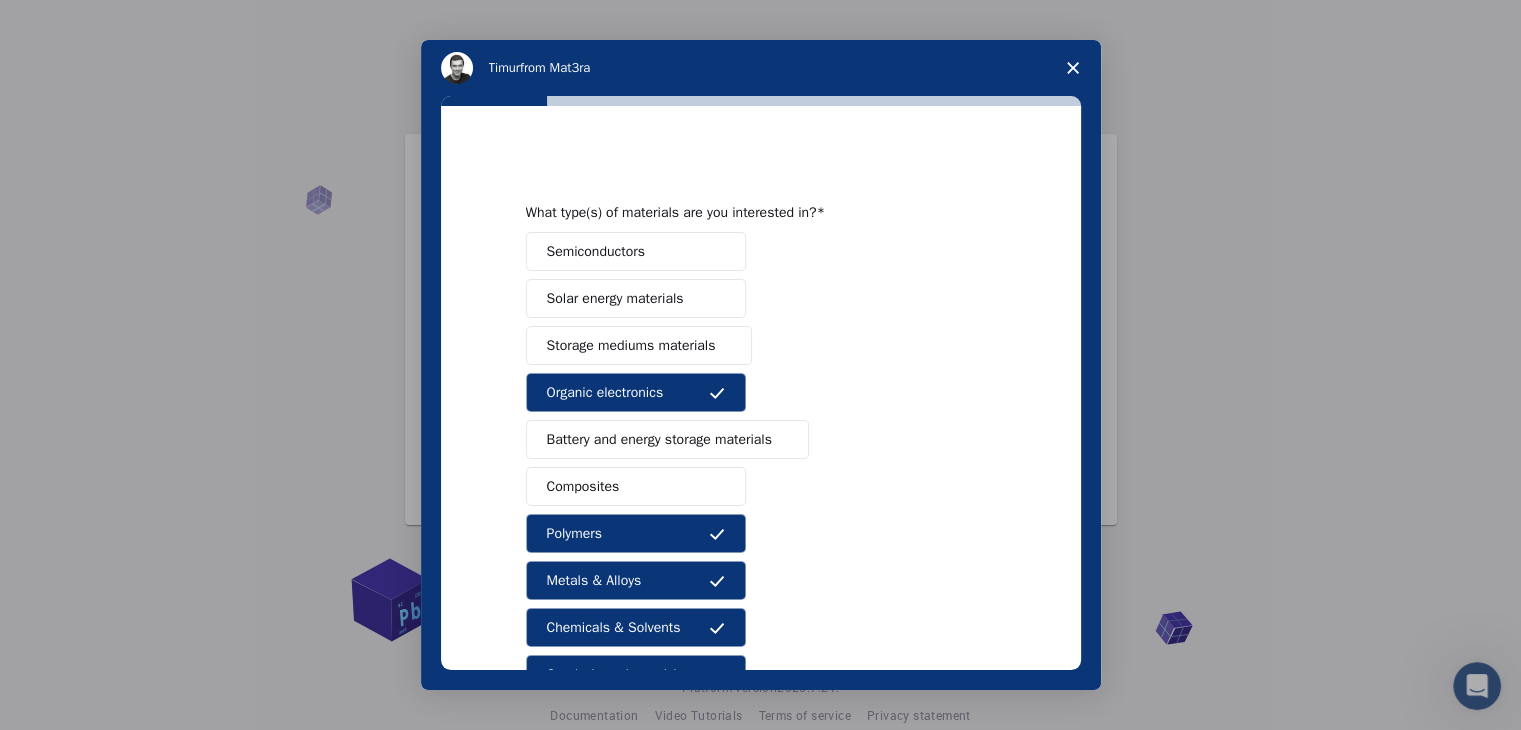 click on "Polymers" at bounding box center (636, 533) 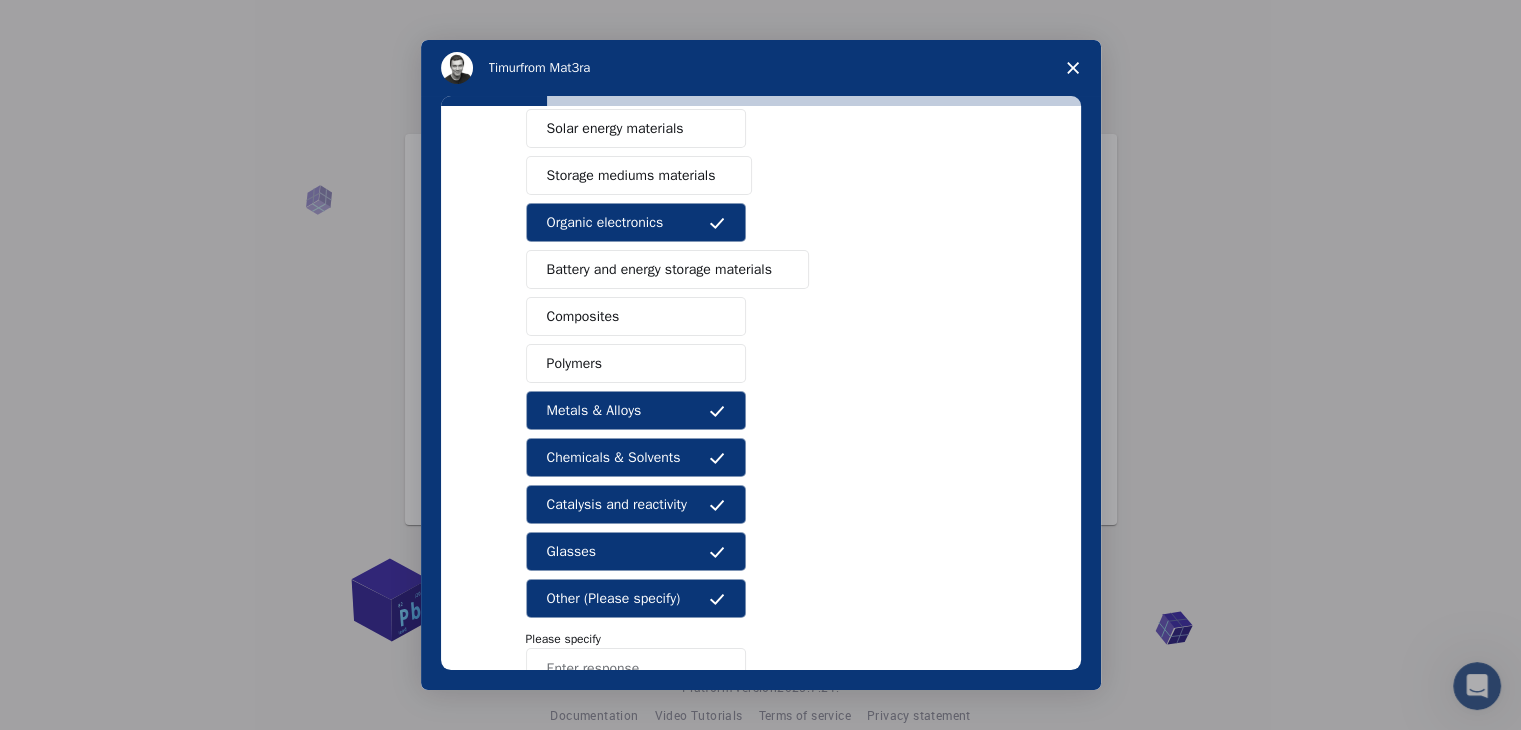 scroll, scrollTop: 178, scrollLeft: 0, axis: vertical 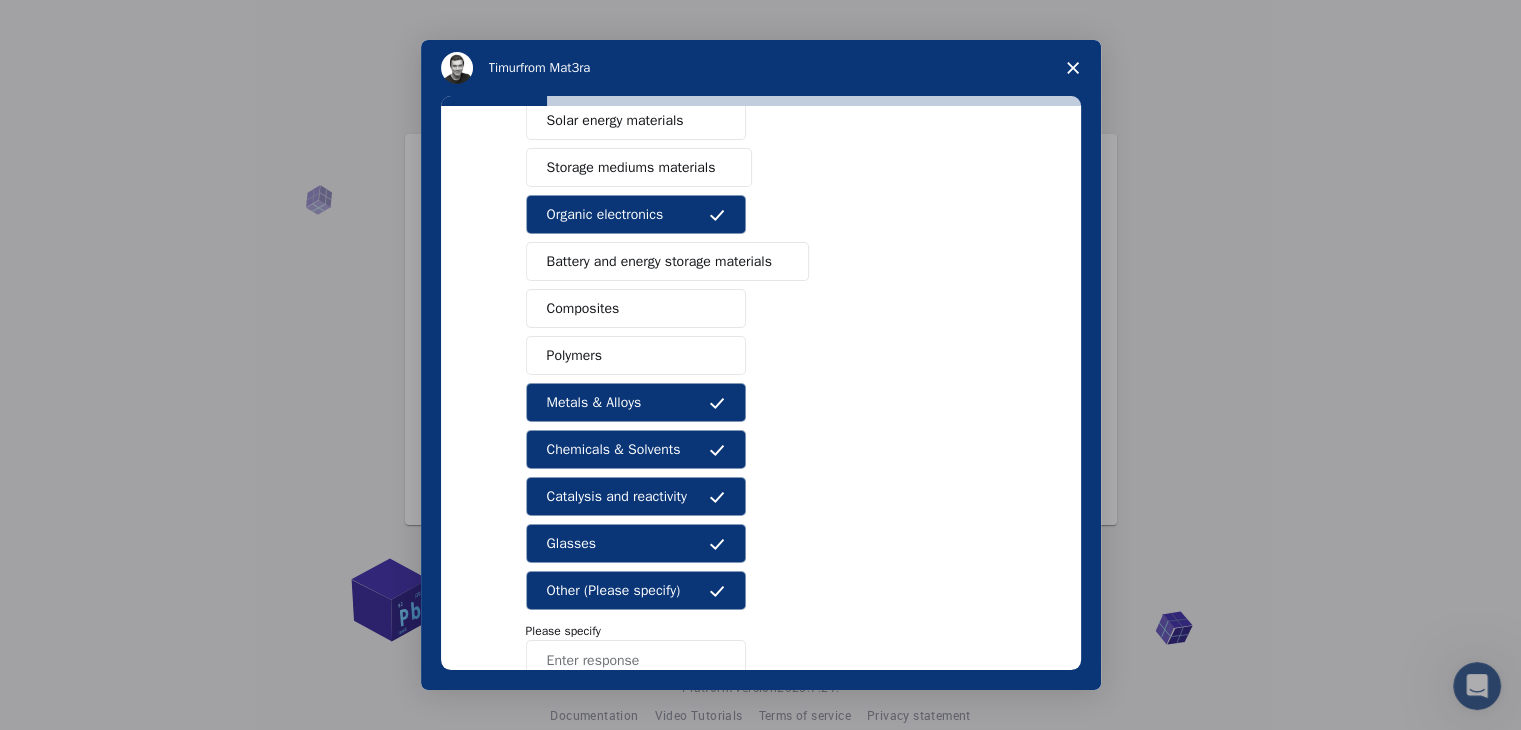 click on "Chemicals & Solvents" at bounding box center (614, 449) 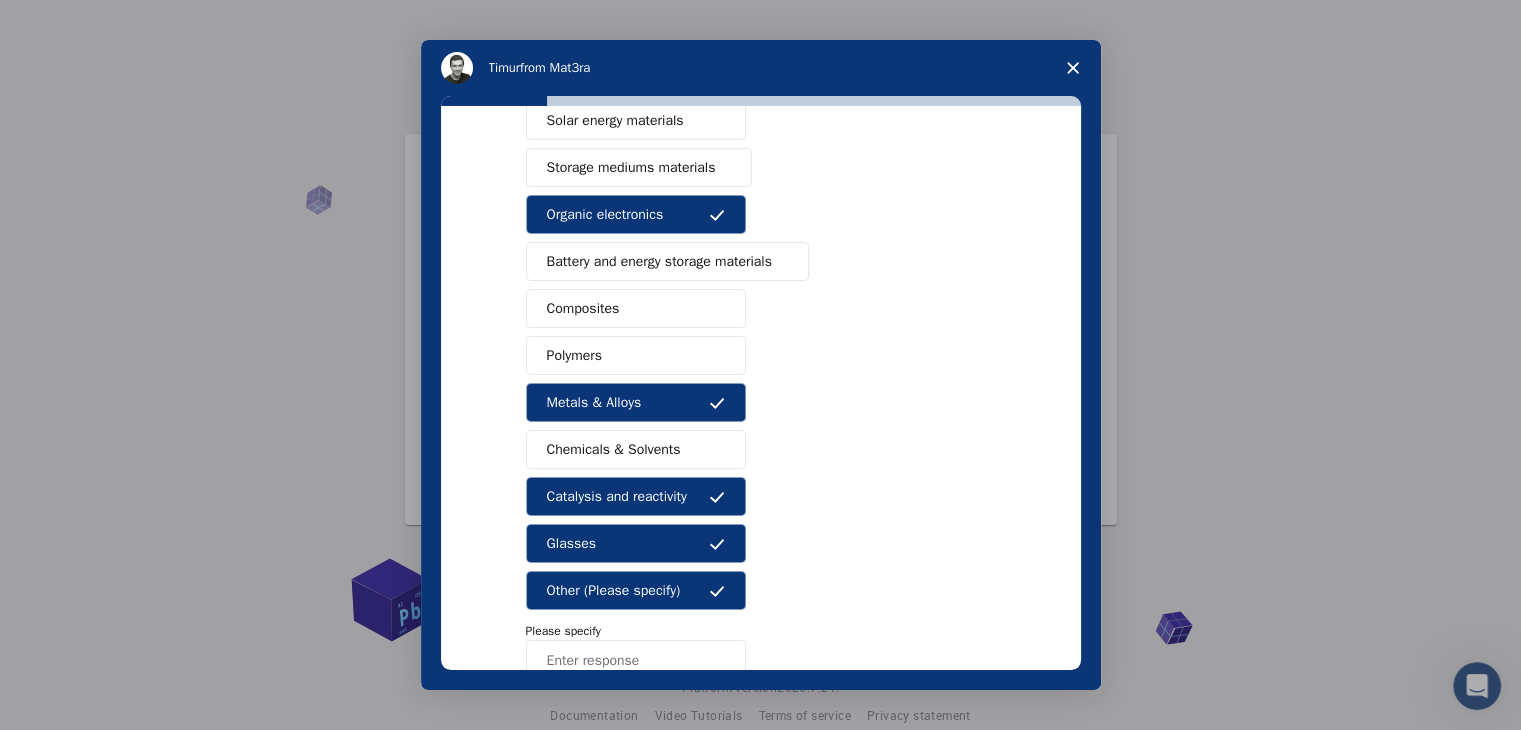 click on "Chemicals & Solvents" at bounding box center (614, 449) 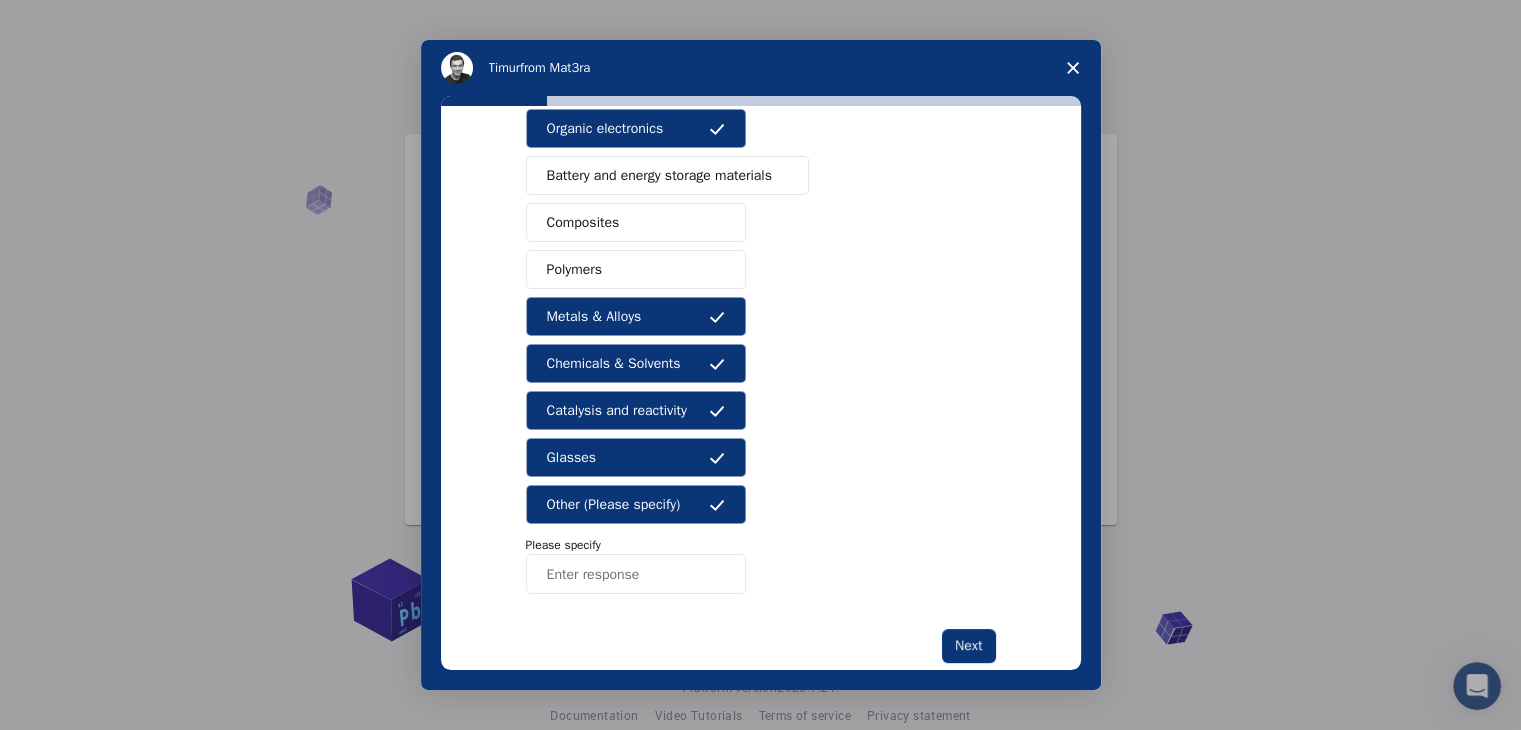 scroll, scrollTop: 270, scrollLeft: 0, axis: vertical 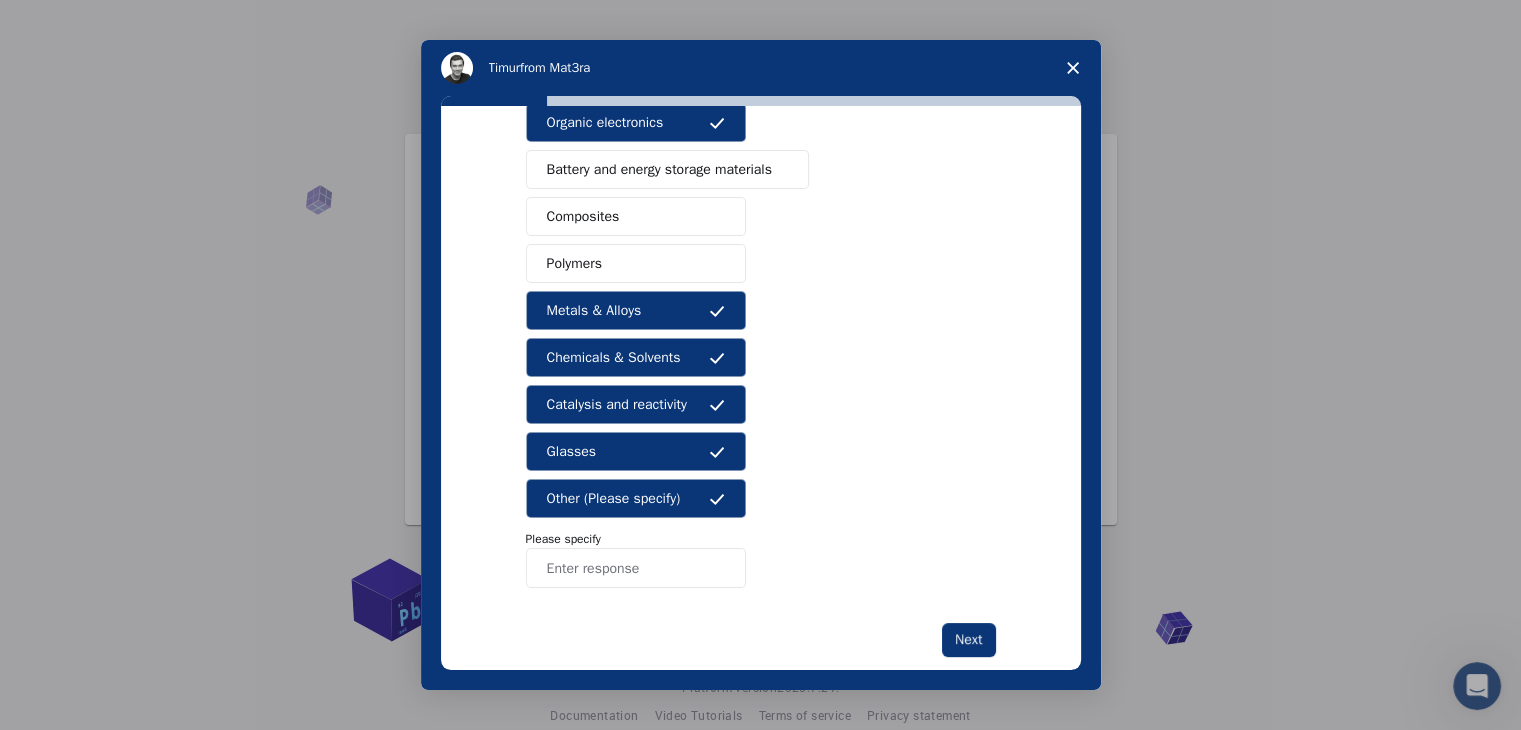 click on "Metals & Alloys" at bounding box center (636, 310) 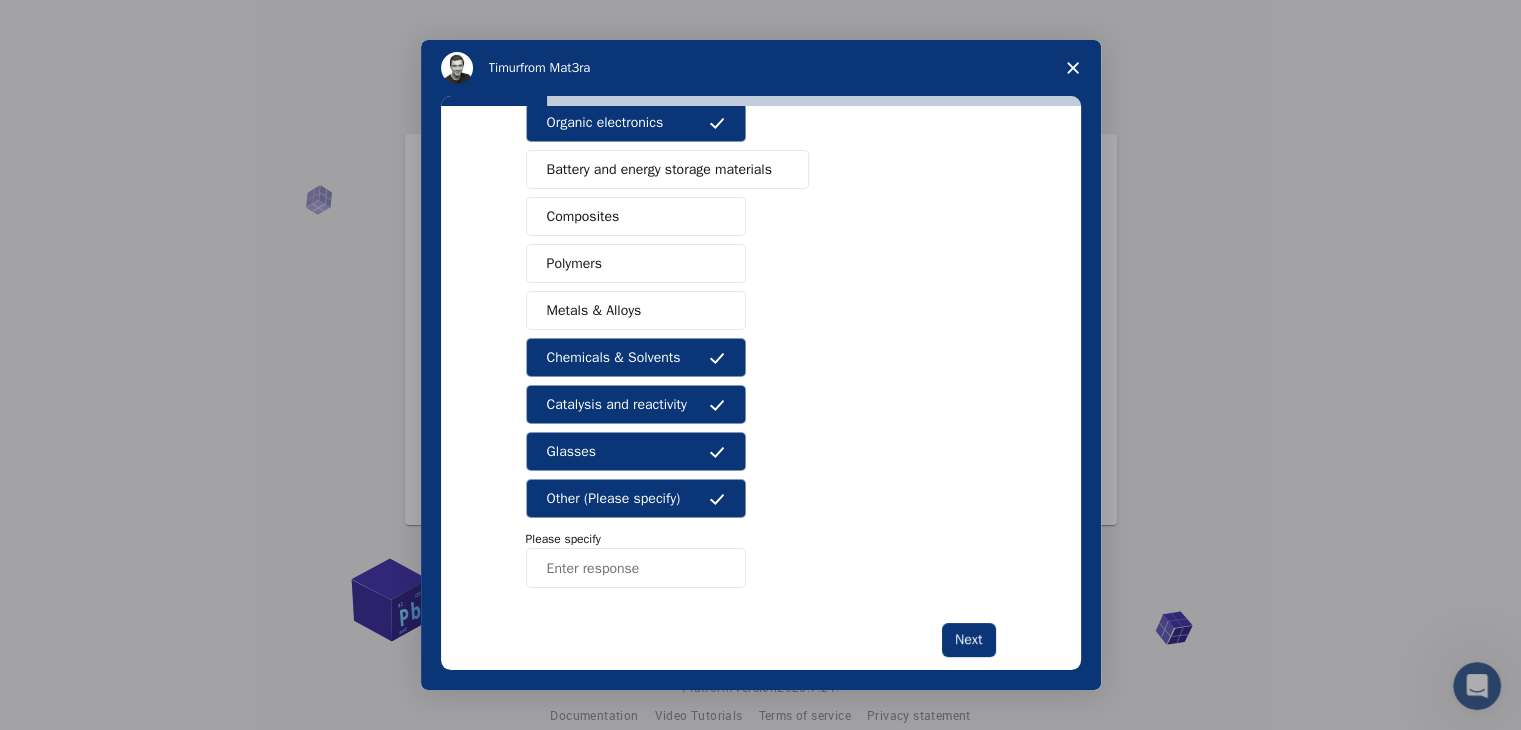 click on "Glasses" at bounding box center (636, 451) 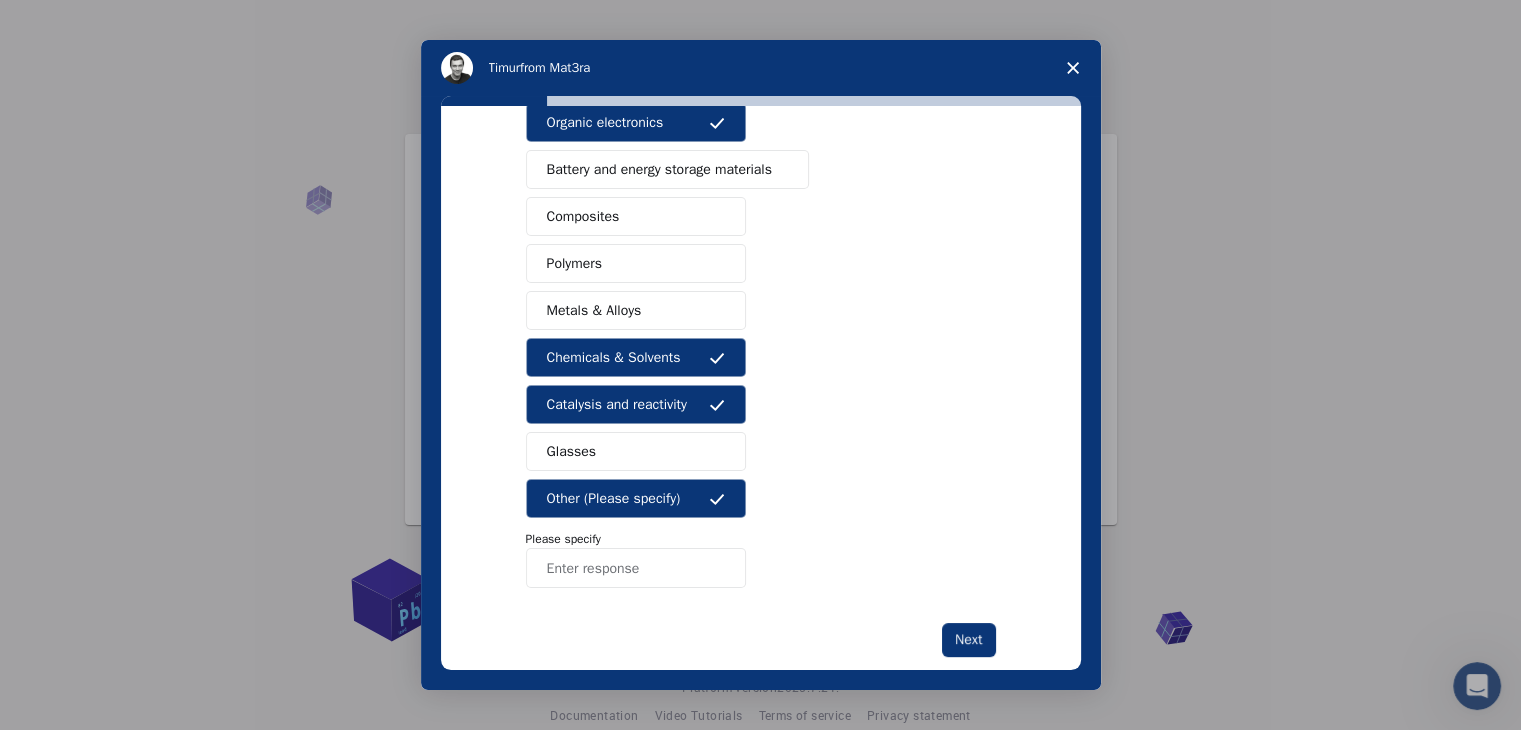 click on "Glasses" at bounding box center (636, 451) 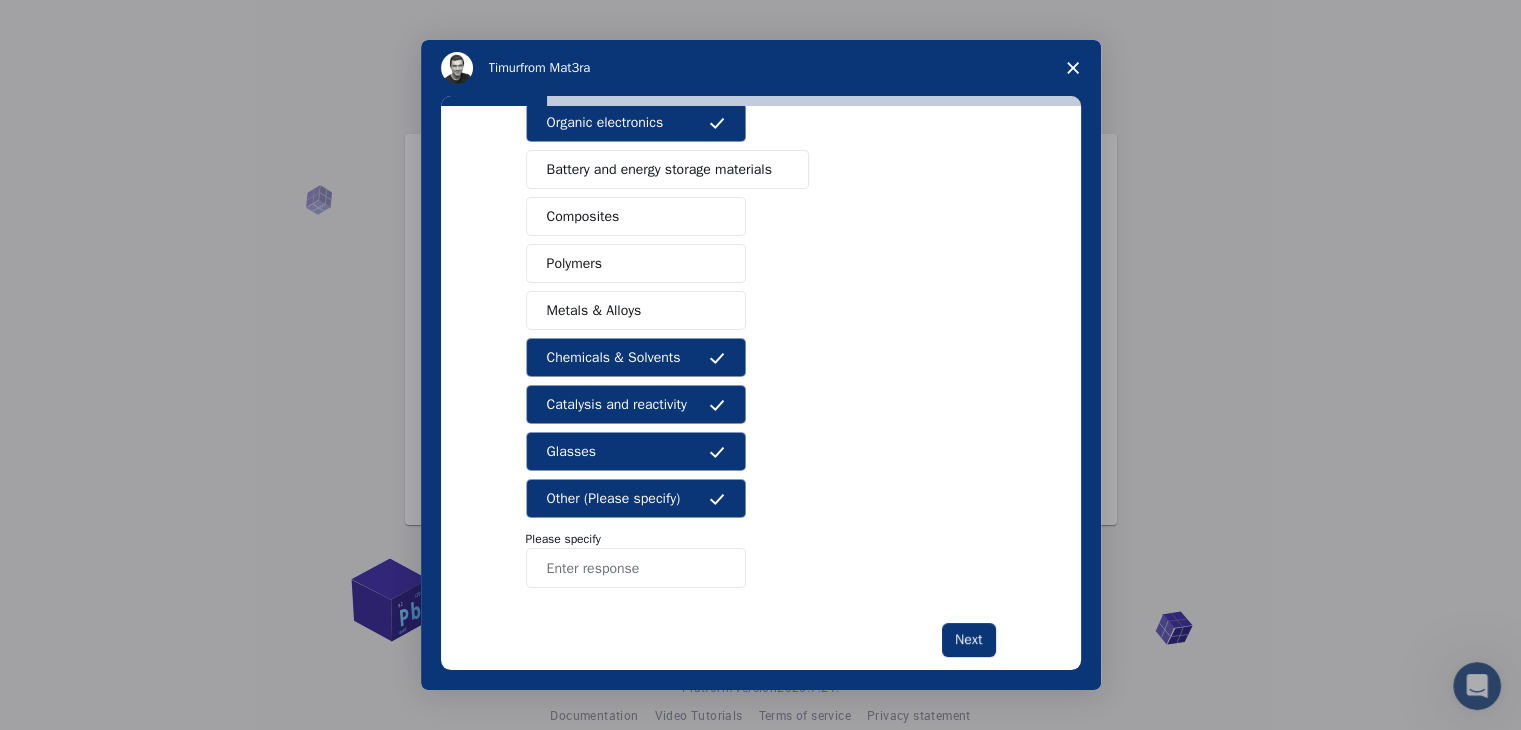 click on "Metals & Alloys" at bounding box center [636, 310] 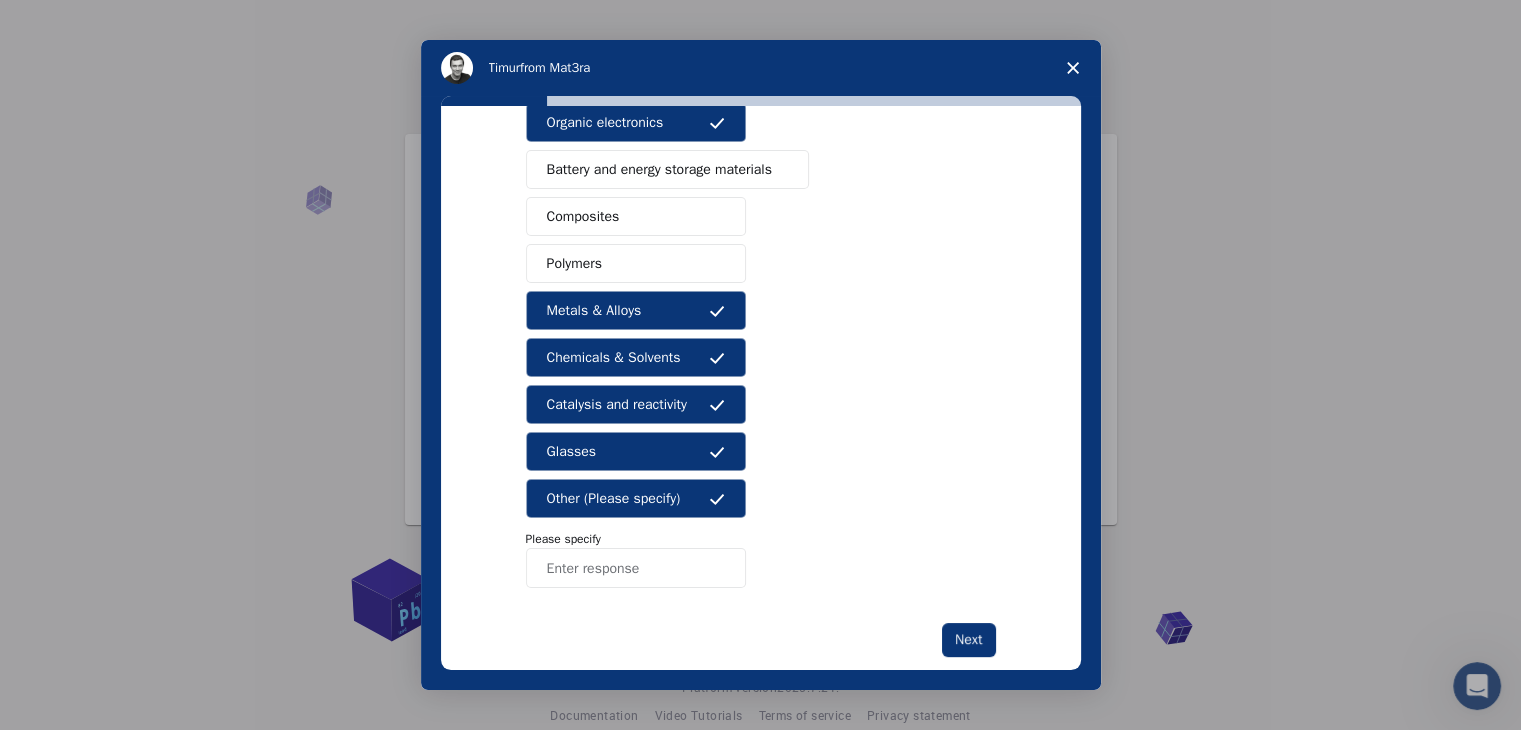 click on "Polymers" at bounding box center (636, 263) 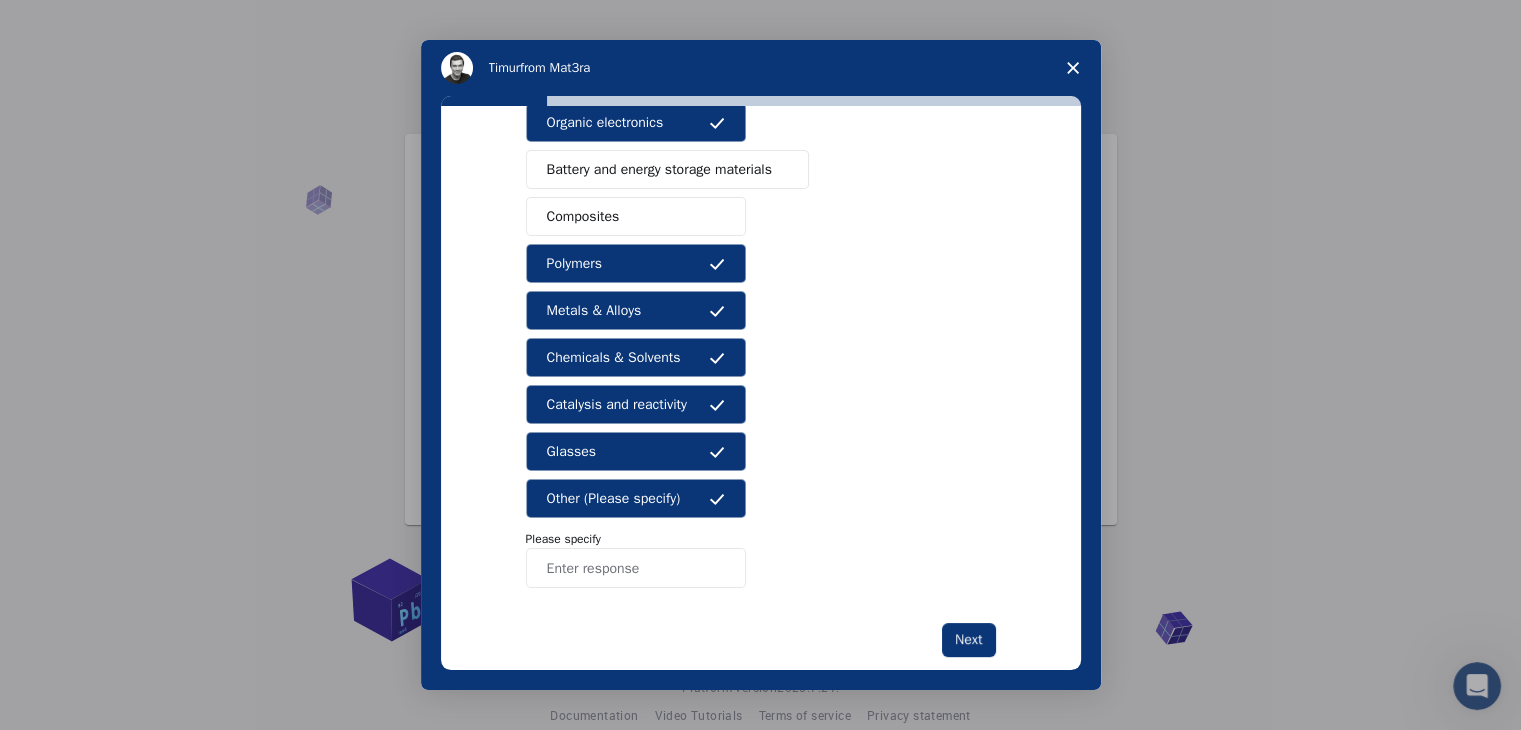 click on "Composites" at bounding box center (636, 216) 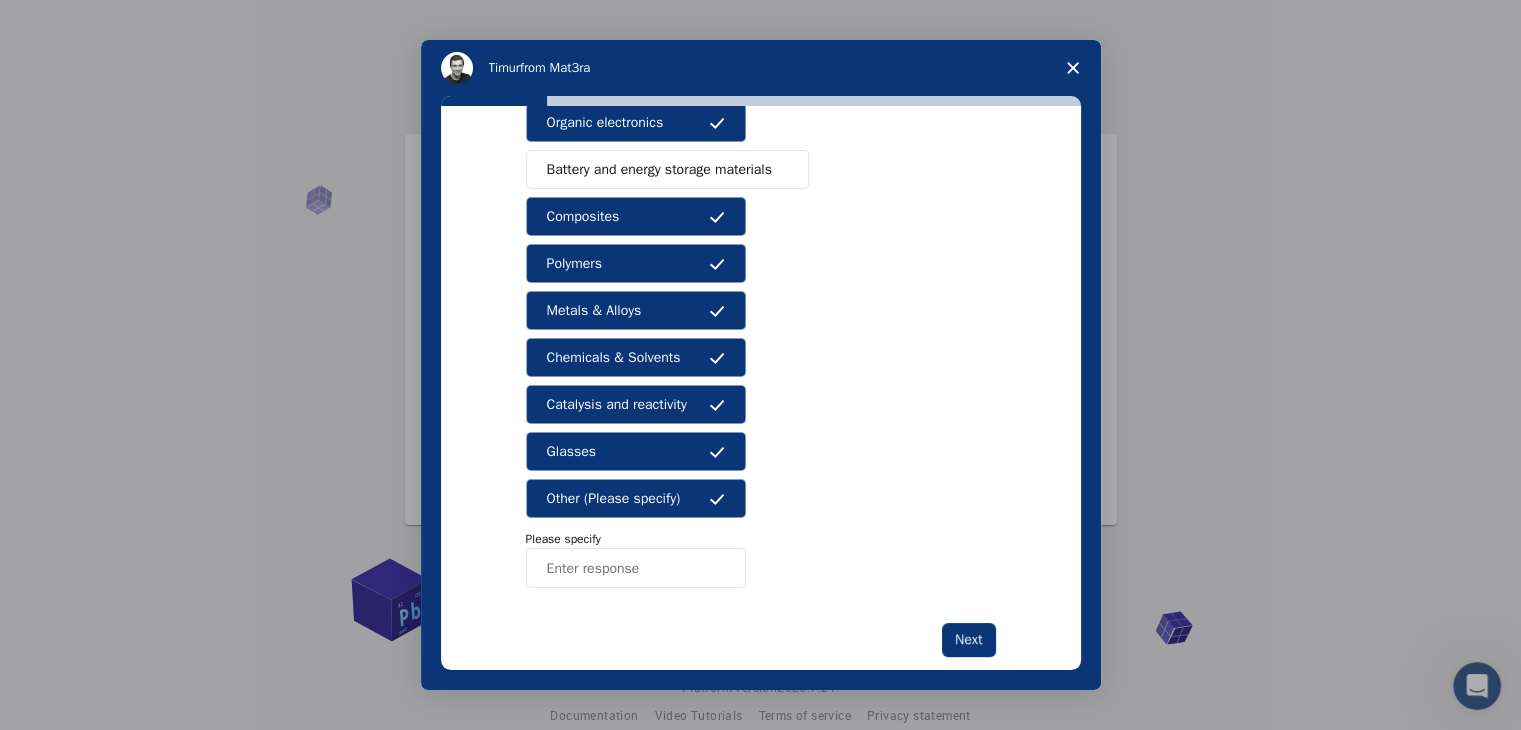 click on "Semiconductors Solar energy materials Storage mediums materials Organic electronics Battery and energy storage materials Composites Polymers Metals & Alloys Chemicals & Solvents Catalysis and reactivity Glasses Other (Please specify) Please specify" at bounding box center [761, 275] 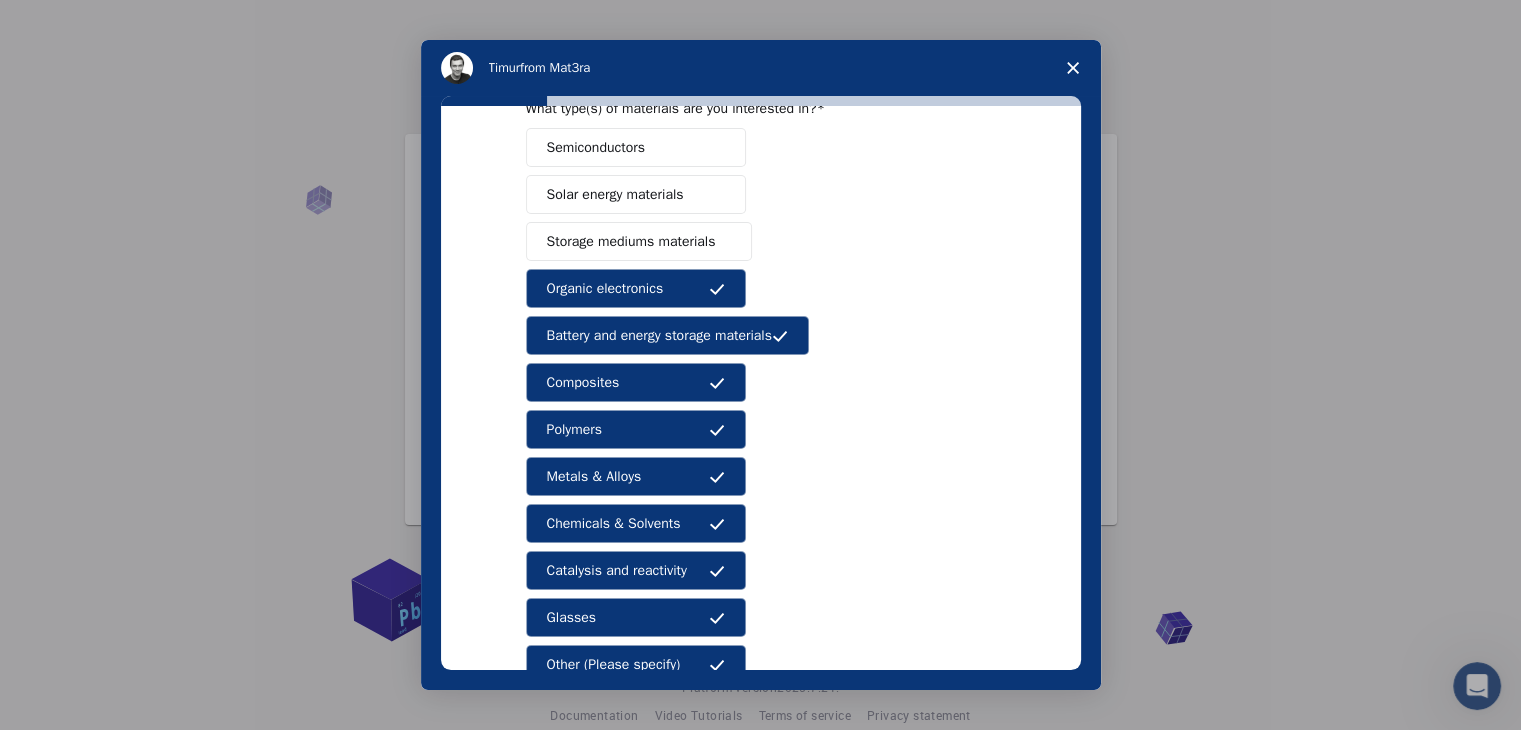 scroll, scrollTop: 67, scrollLeft: 0, axis: vertical 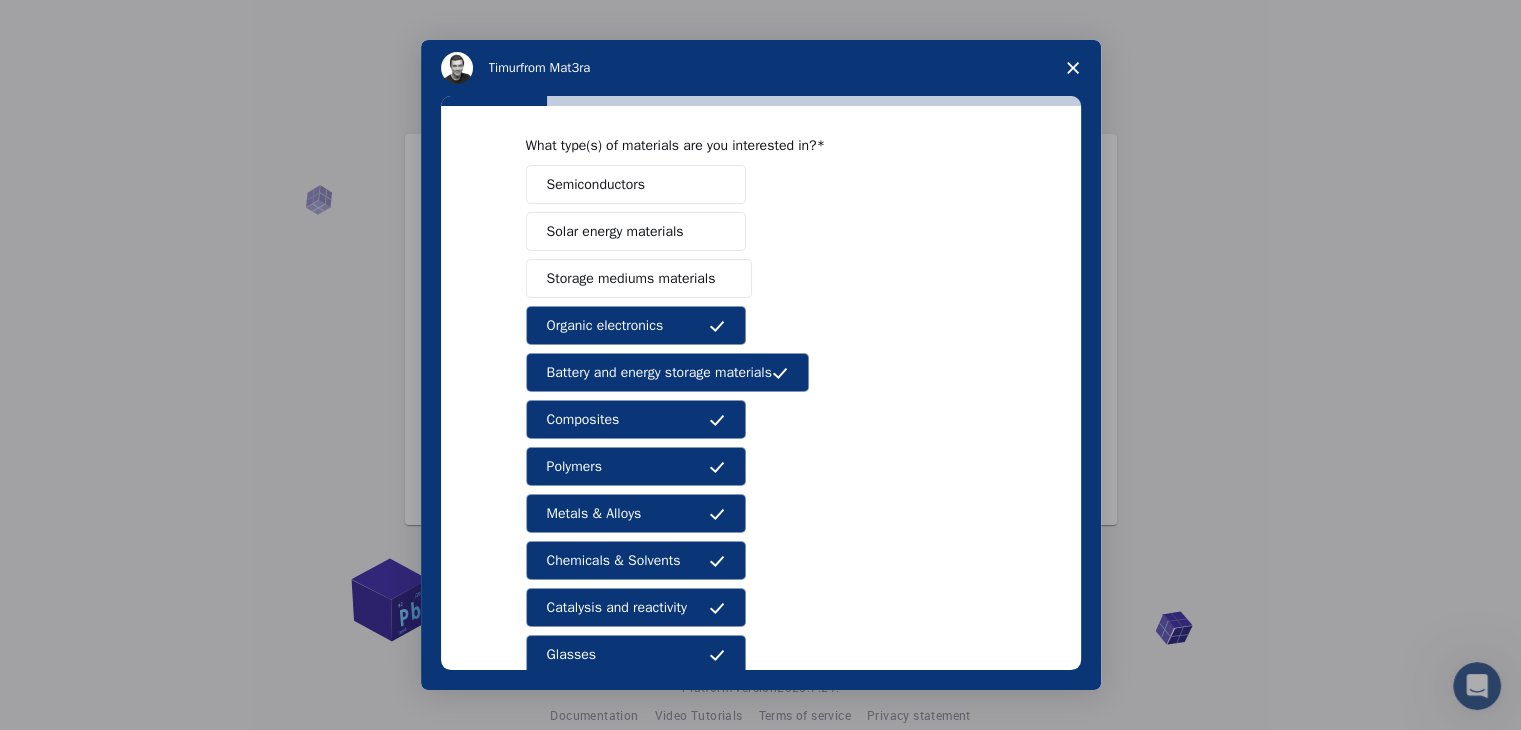 click on "Storage mediums materials" at bounding box center [631, 278] 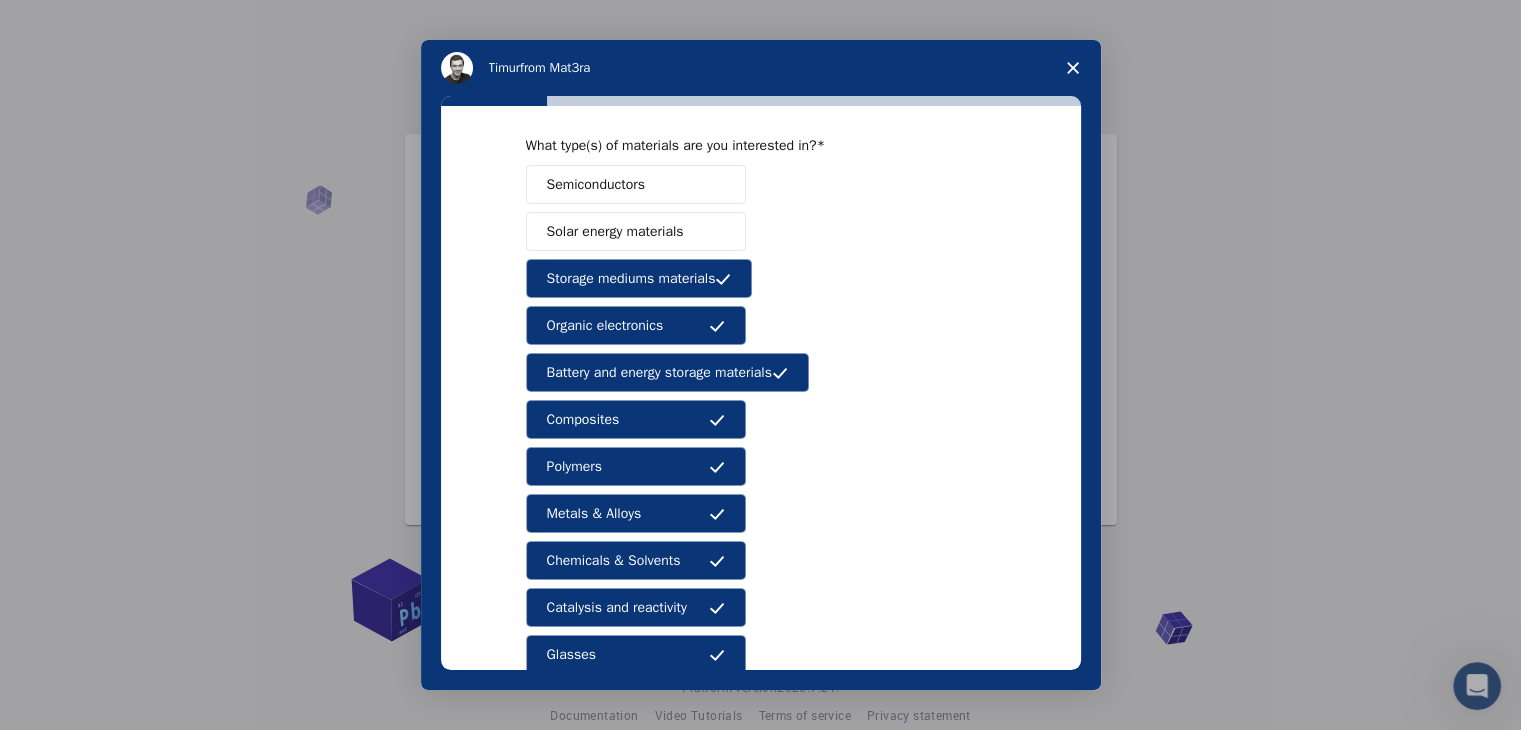 click on "Solar energy materials" at bounding box center [615, 231] 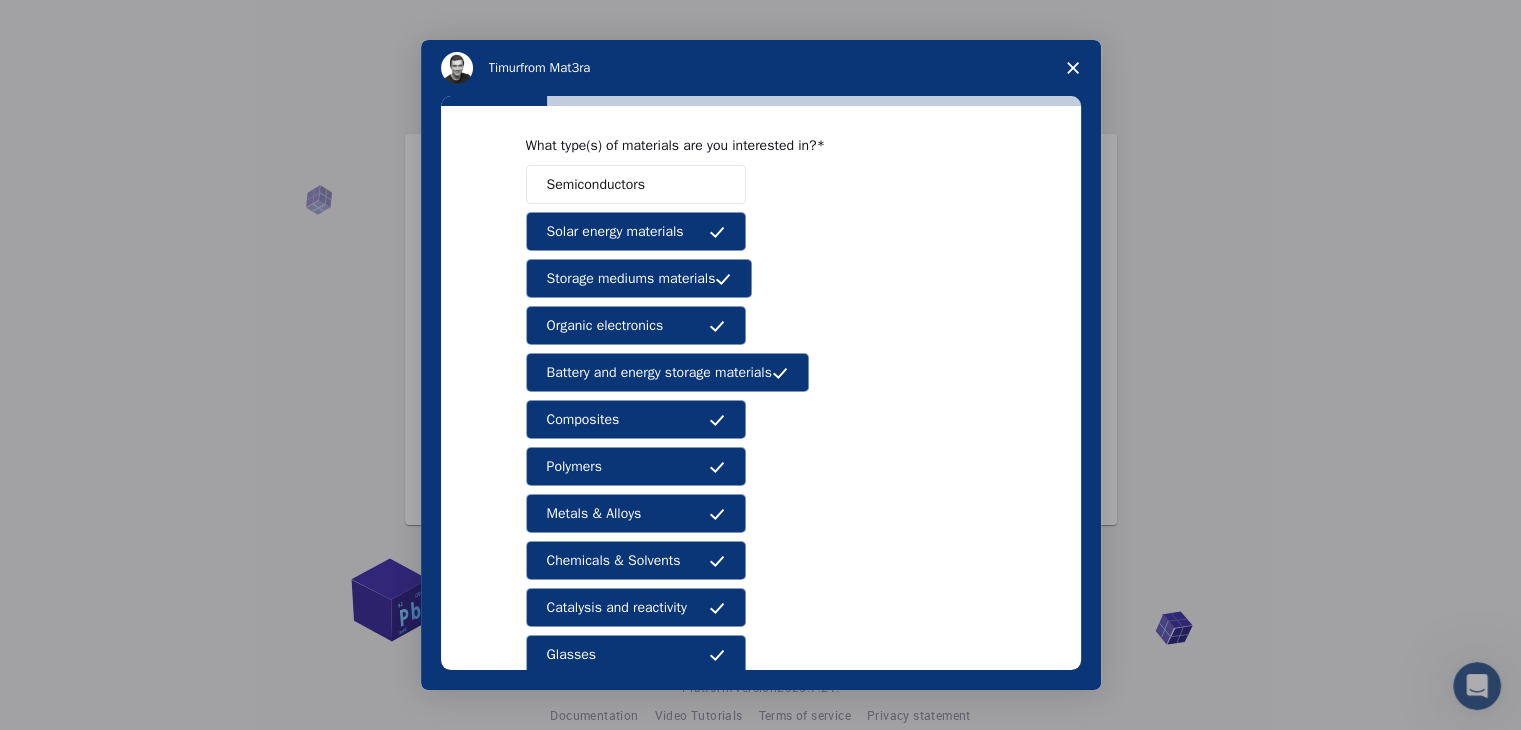 click on "Semiconductors" at bounding box center (636, 184) 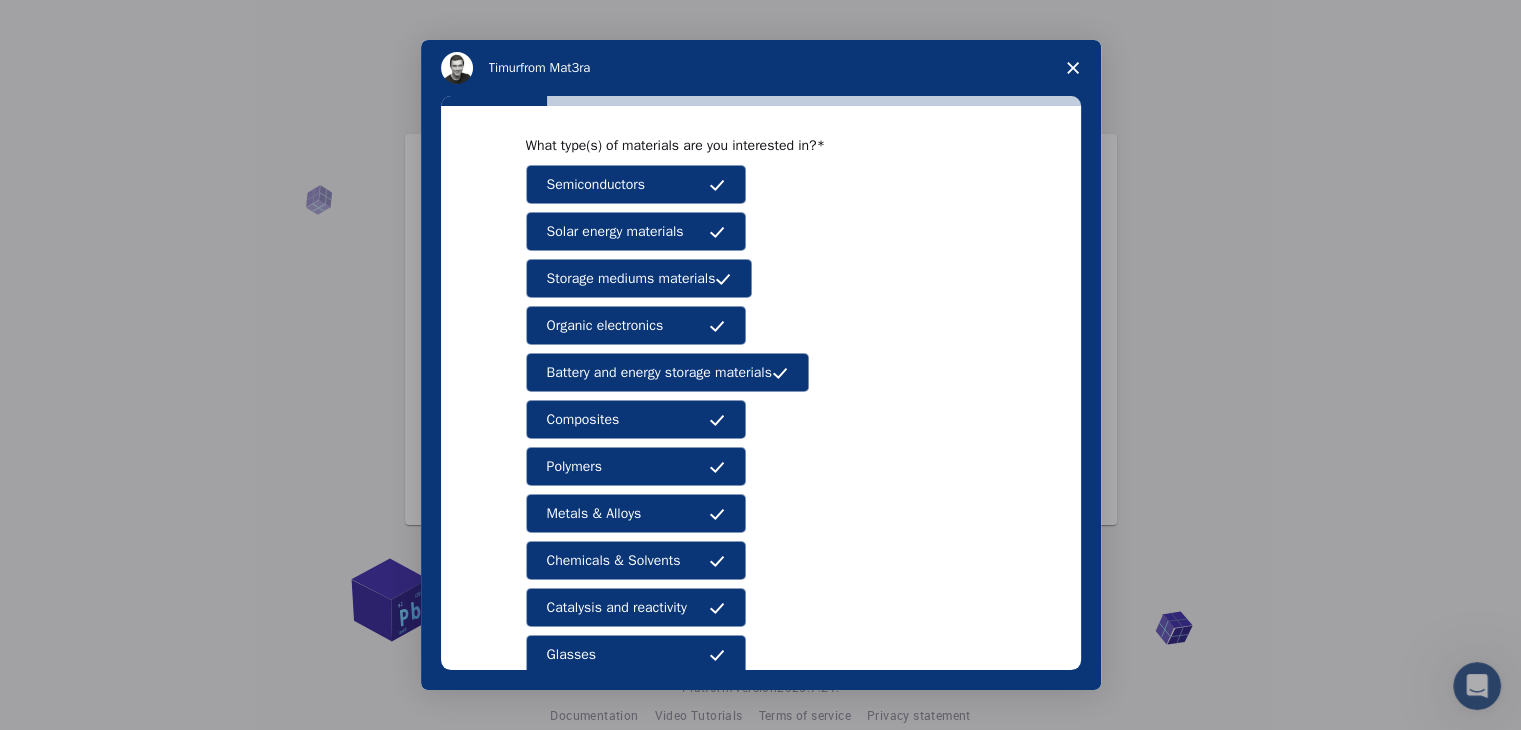 scroll, scrollTop: 300, scrollLeft: 0, axis: vertical 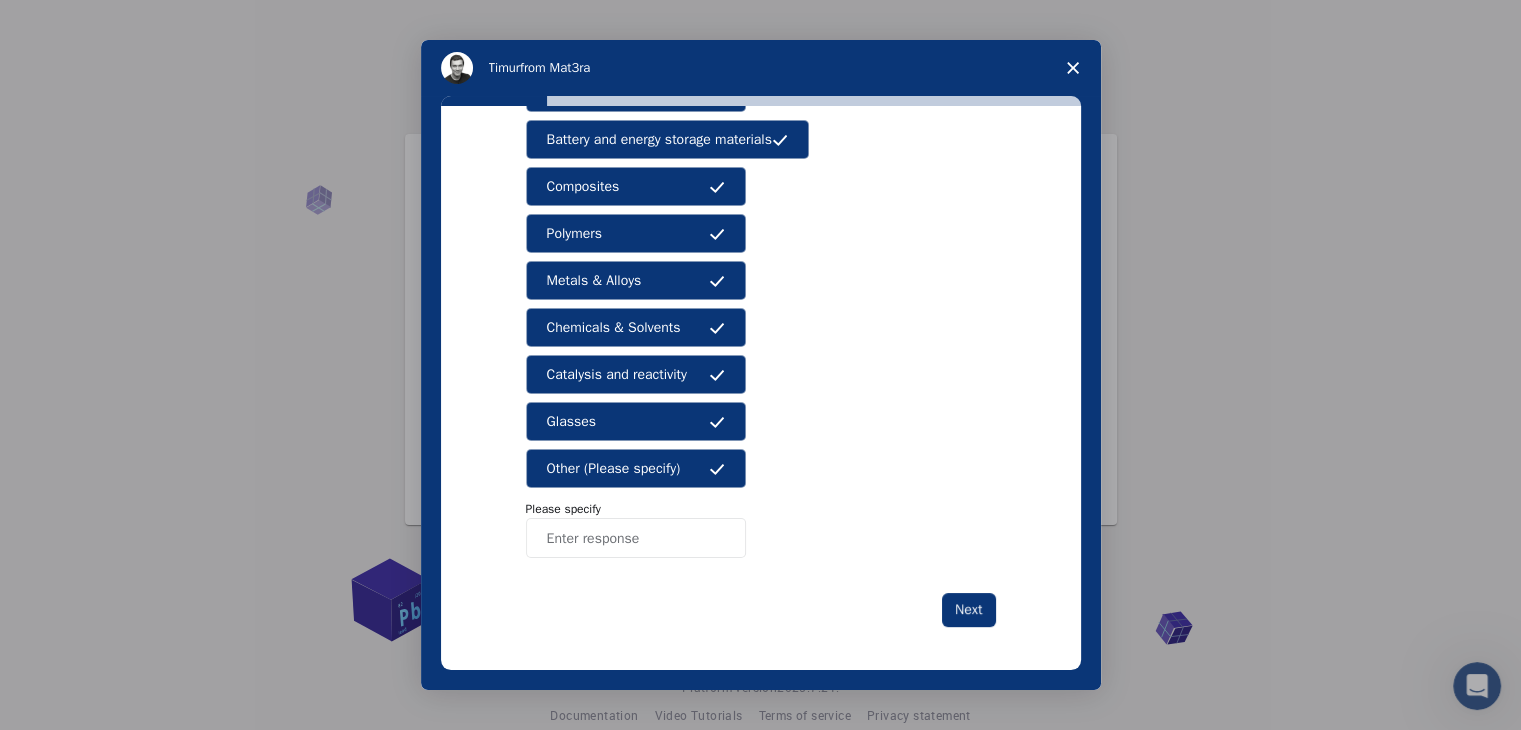 click at bounding box center [636, 538] 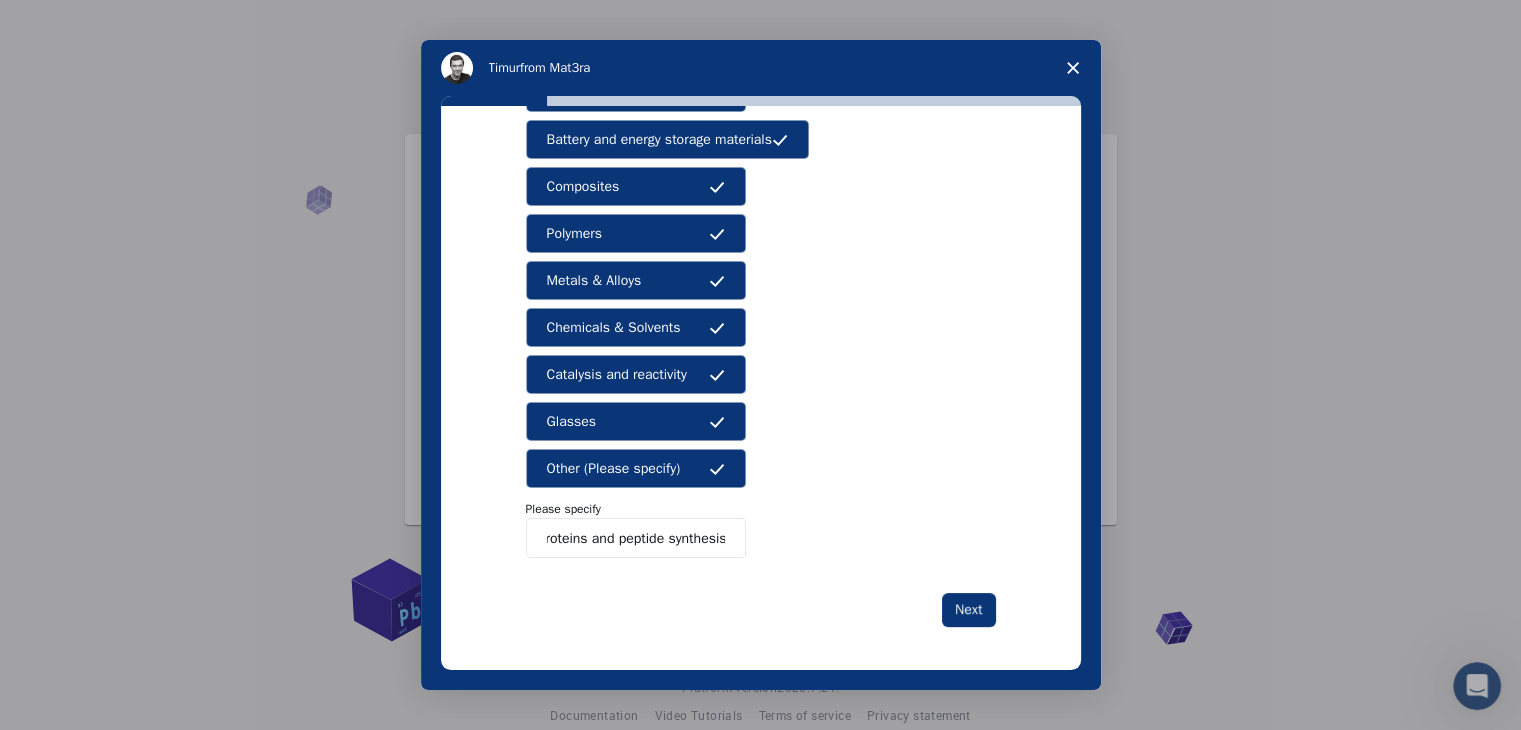 scroll, scrollTop: 0, scrollLeft: 13, axis: horizontal 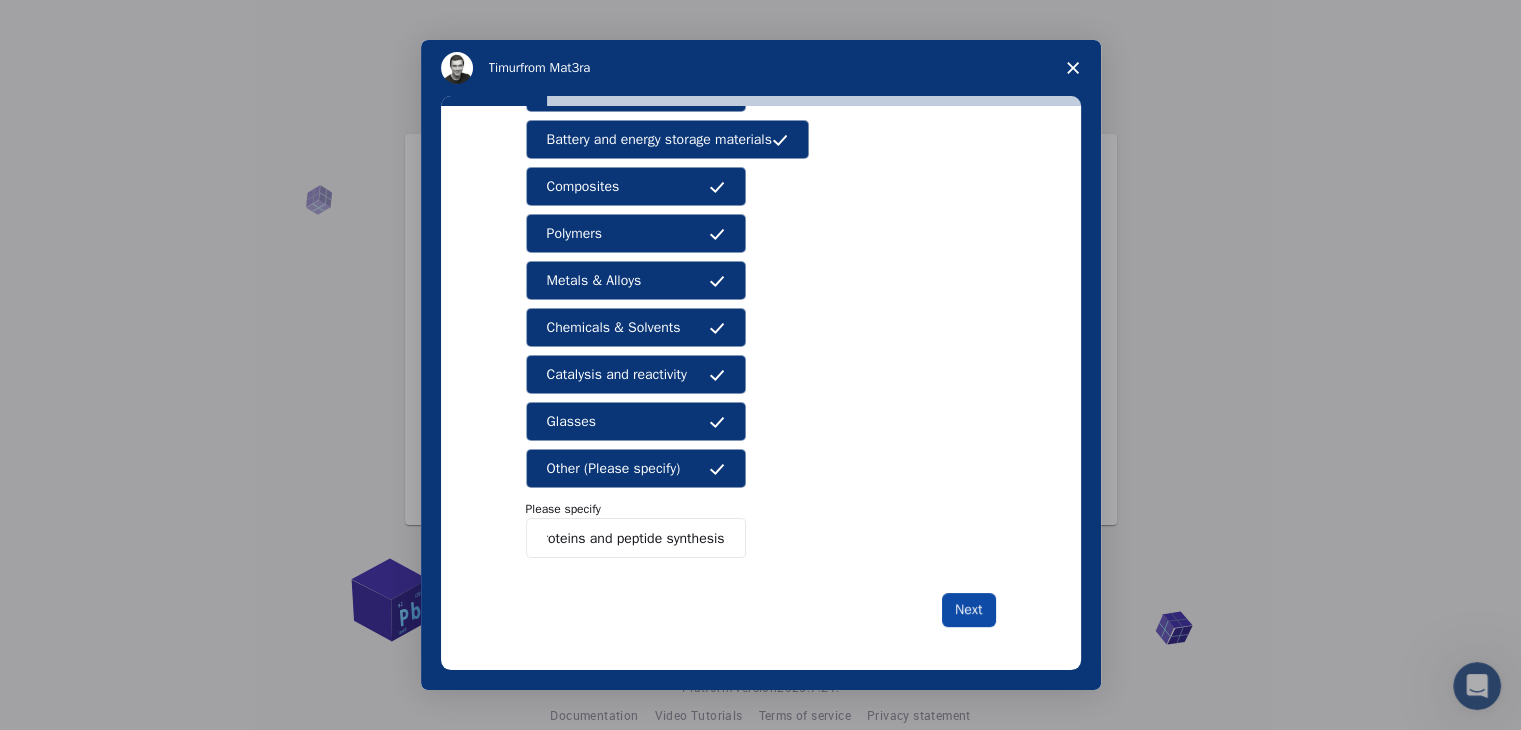 type on "Proteins and peptide synthesis" 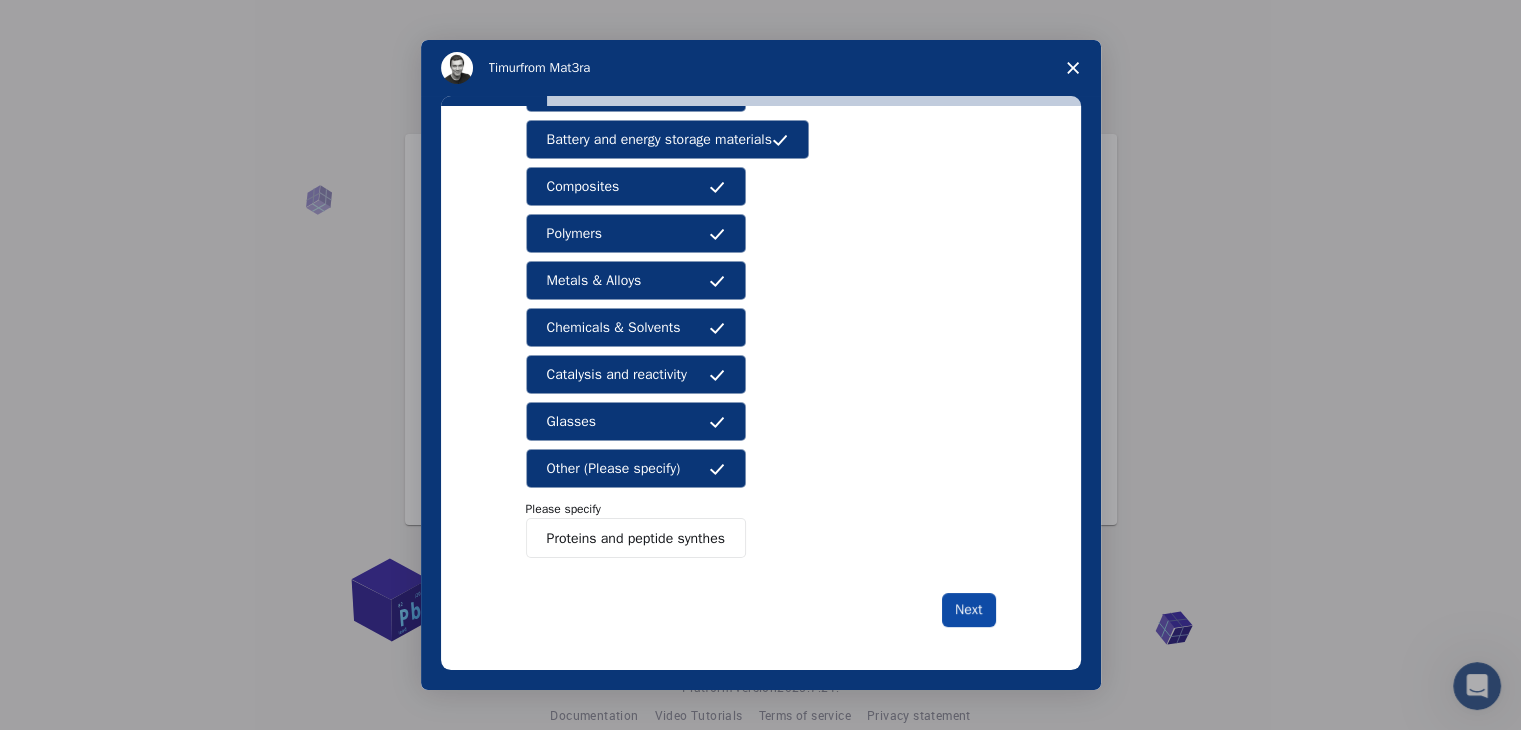 click on "Next" at bounding box center (968, 610) 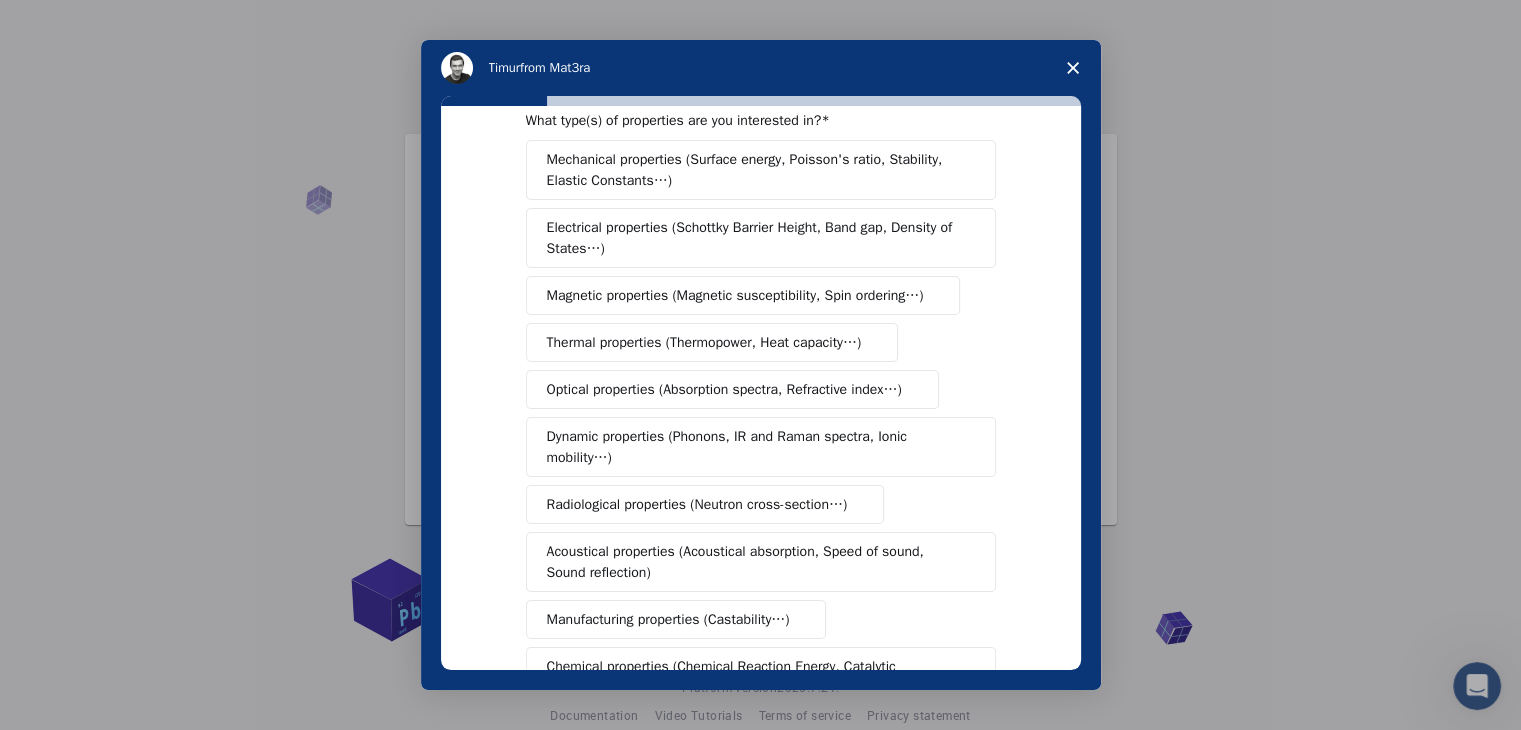 scroll, scrollTop: 0, scrollLeft: 0, axis: both 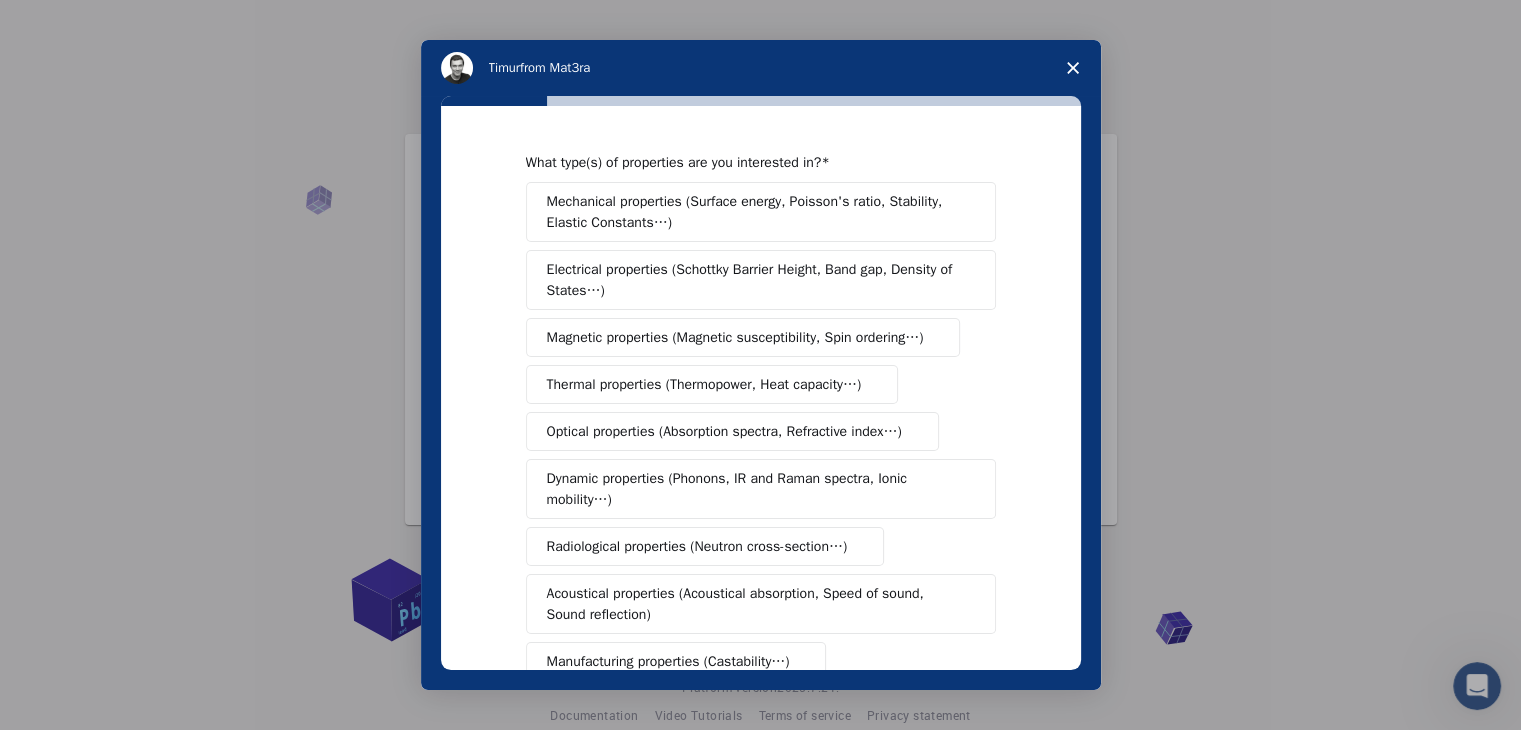 click on "Mechanical properties (Surface energy, Poisson's ratio, Stability, Elastic Constants…)" at bounding box center [754, 212] 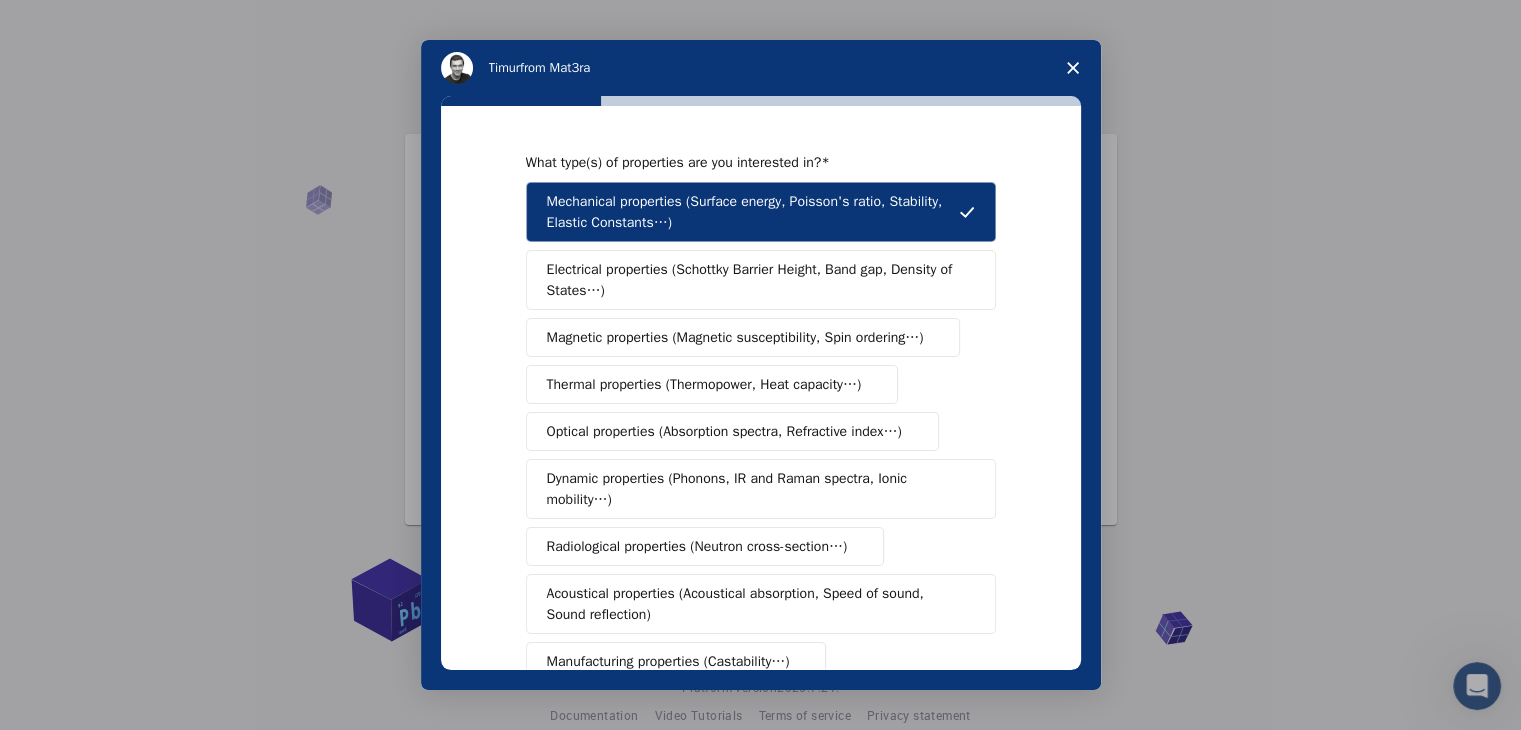 click on "Electrical properties (Schottky Barrier Height, Band gap, Density of States…)" at bounding box center [754, 280] 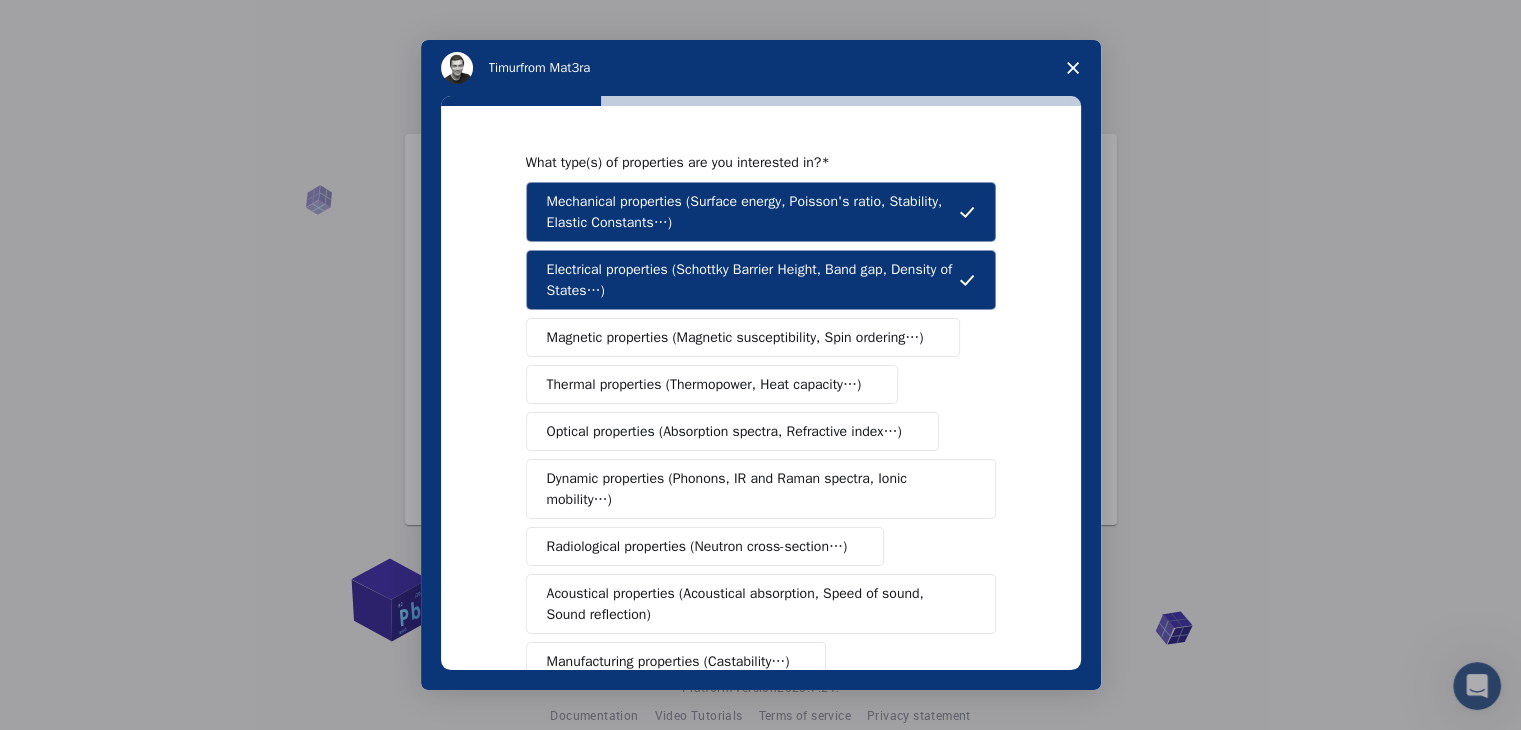click on "Magnetic properties (Magnetic susceptibility, Spin ordering…)" at bounding box center (735, 337) 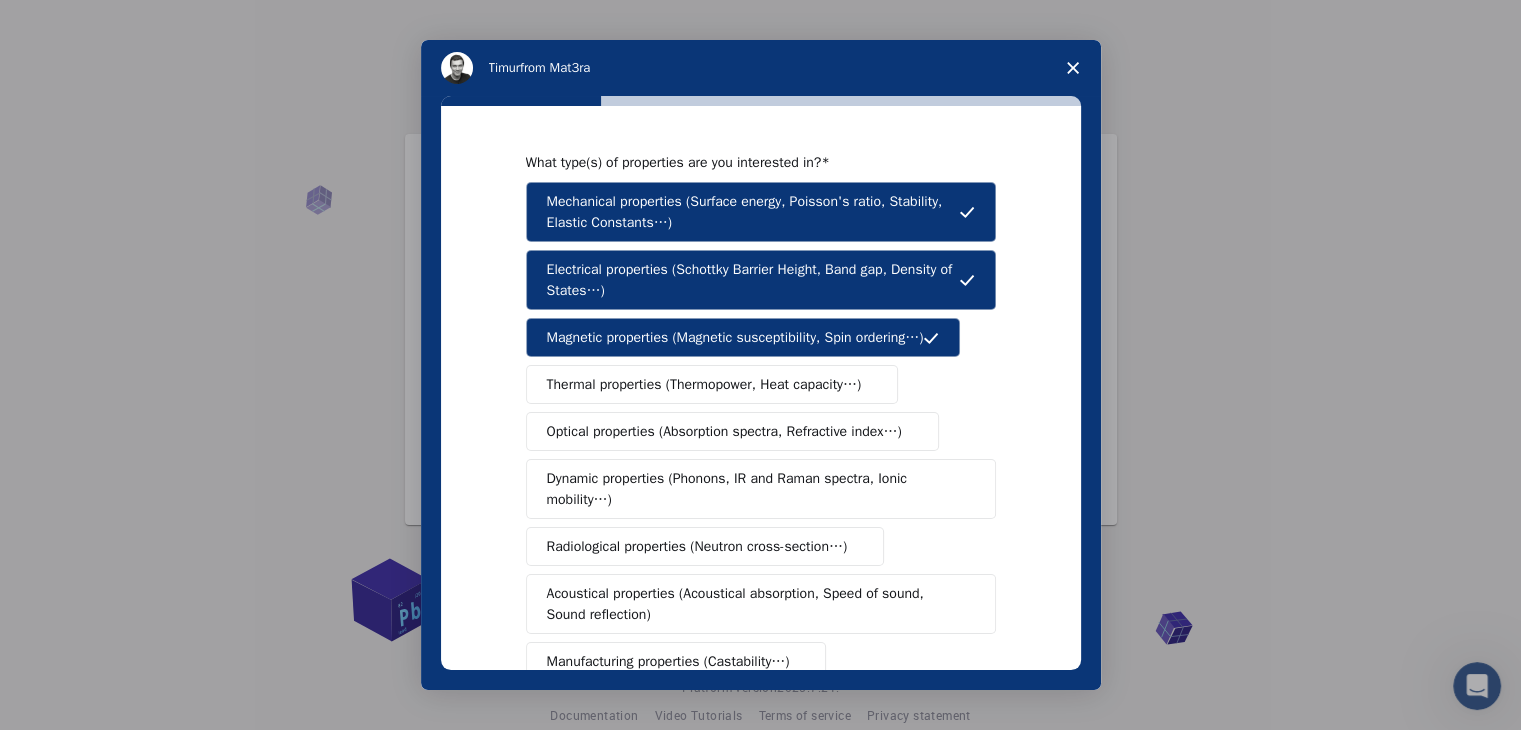 click on "Thermal properties (Thermopower, Heat capacity…)" at bounding box center (712, 384) 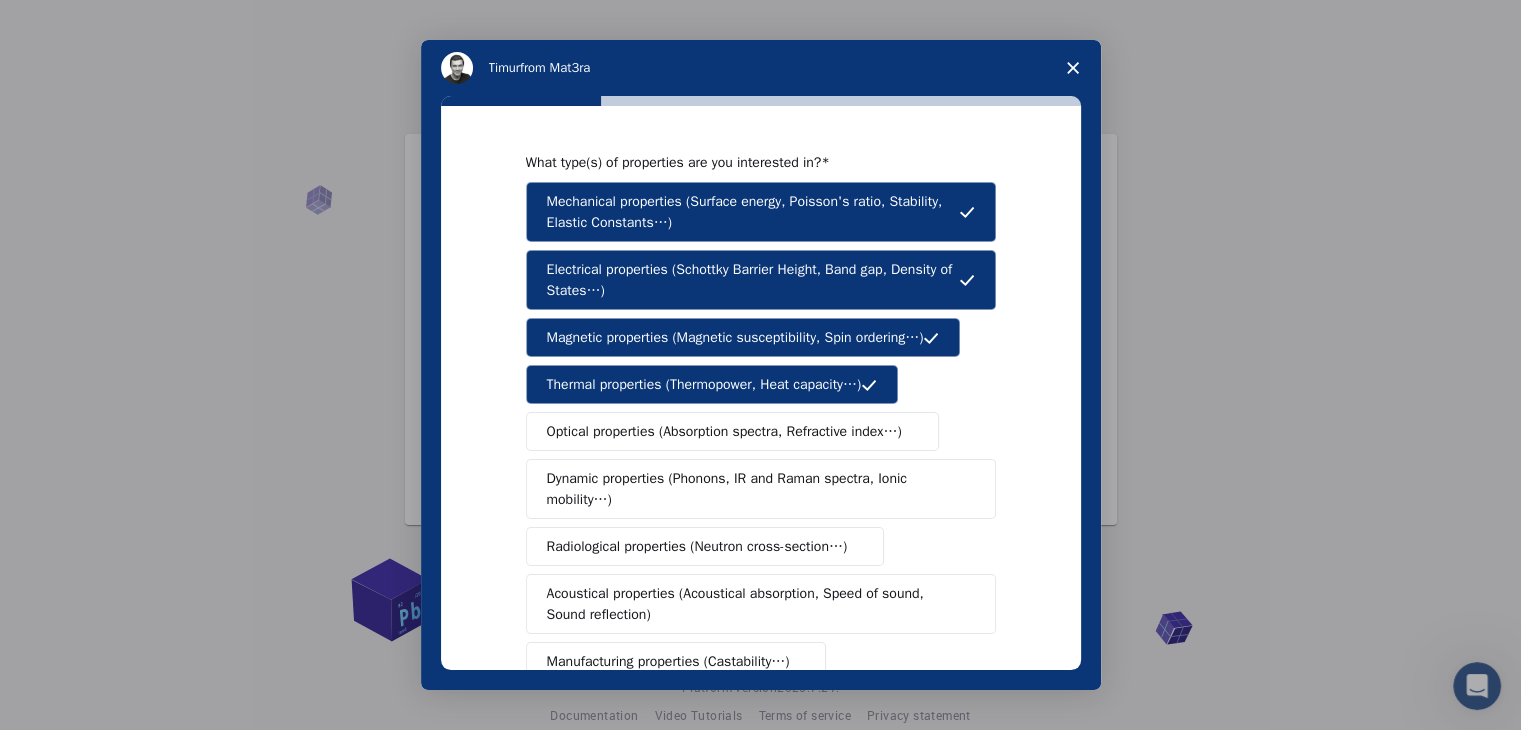 click on "Mechanical properties (Surface energy, Poisson's ratio, Stability, Elastic Constants…) Electrical properties (Schottky Barrier Height, Band gap, Density of States…) Magnetic properties (Magnetic susceptibility, Spin ordering…) Thermal properties (Thermopower, Heat capacity…) Optical properties (Absorption spectra, Refractive index…) Dynamic properties (Phonons, IR and Raman spectra, Ionic mobility…) Radiological properties (Neutron cross-section…) Acoustical properties (Acoustical absorption, Speed of sound, Sound reflection) Manufacturing properties (Castability…) Chemical properties (Chemical Reaction Energy, Catalytic activity…)" at bounding box center (761, 465) 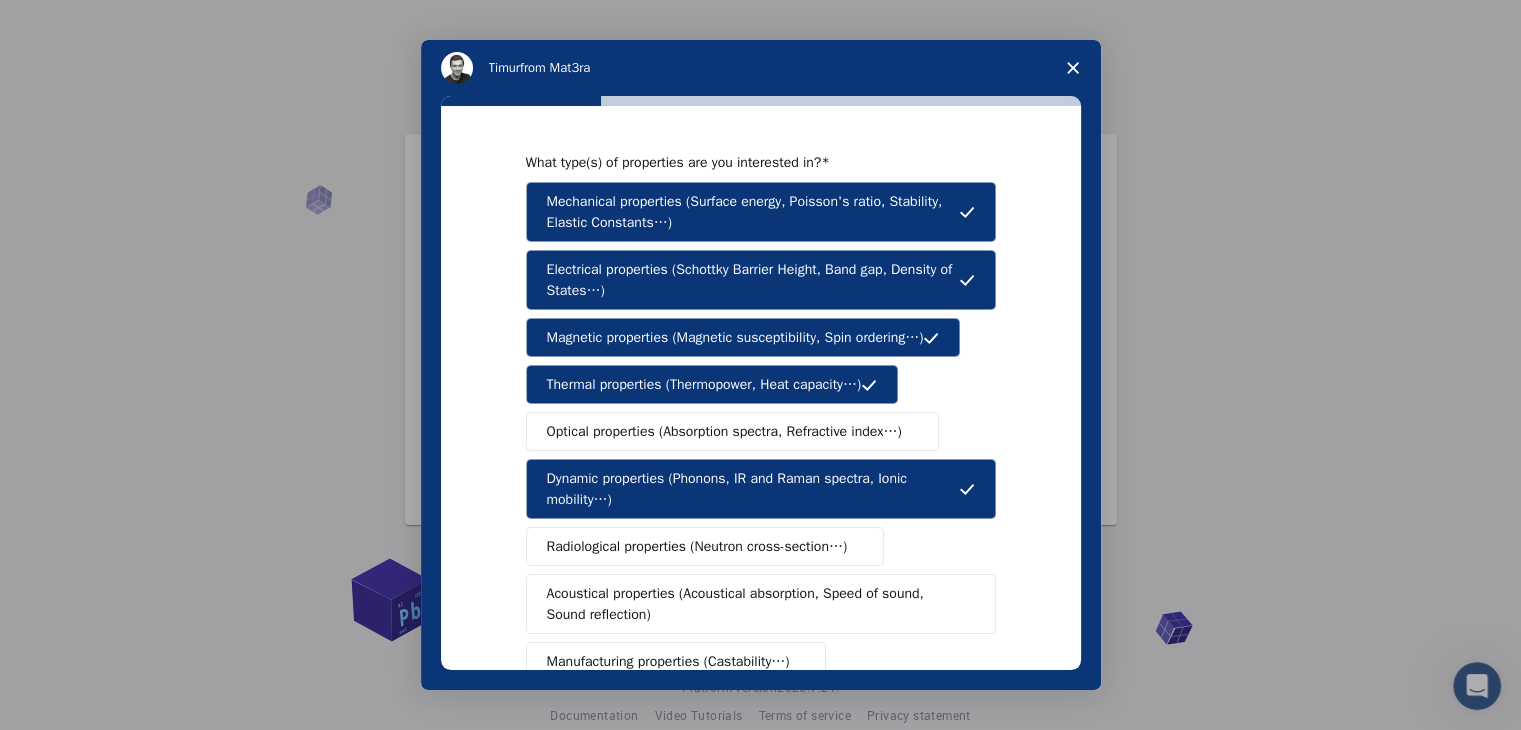 click on "Optical properties (Absorption spectra, Refractive index…)" at bounding box center [724, 431] 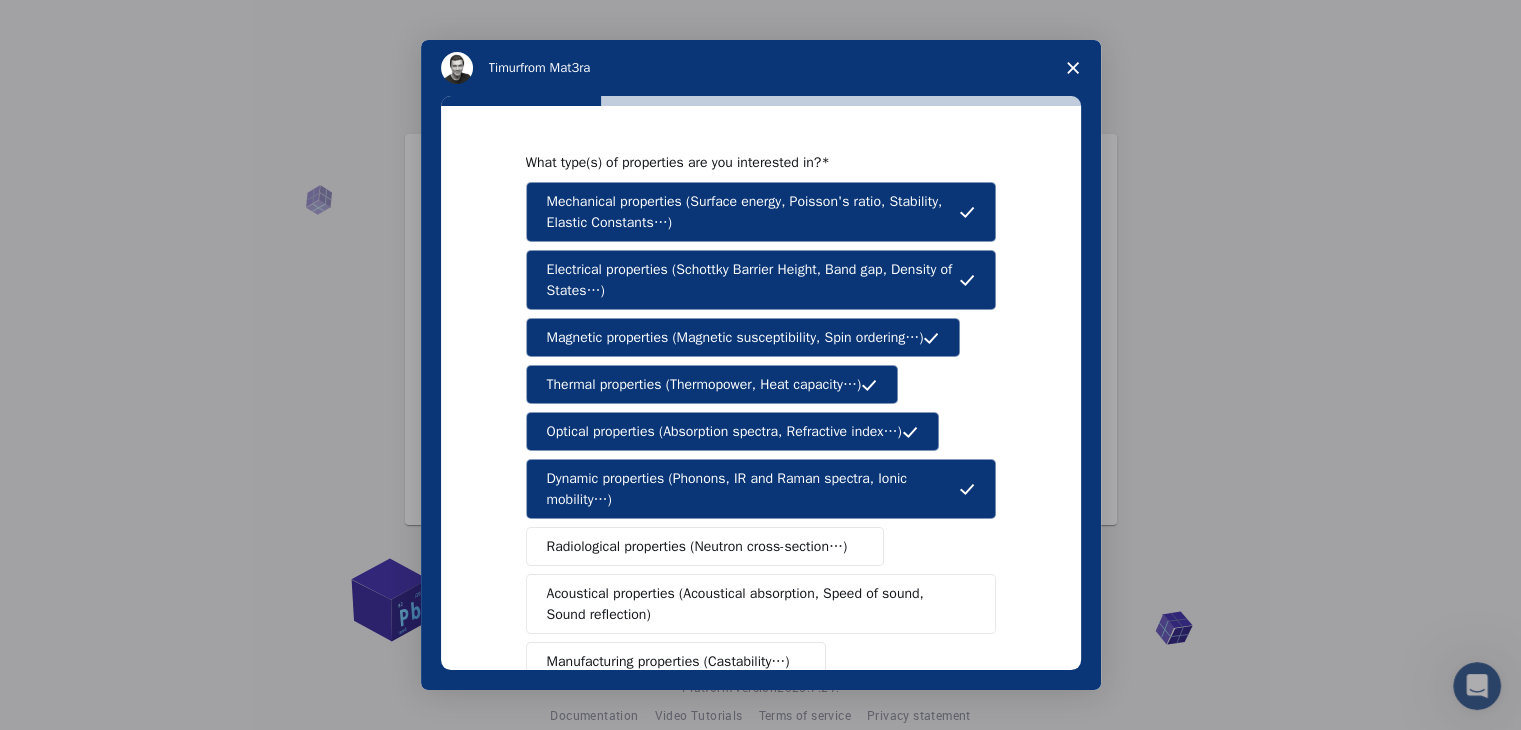 click on "Radiological properties (Neutron cross-section…)" at bounding box center [697, 546] 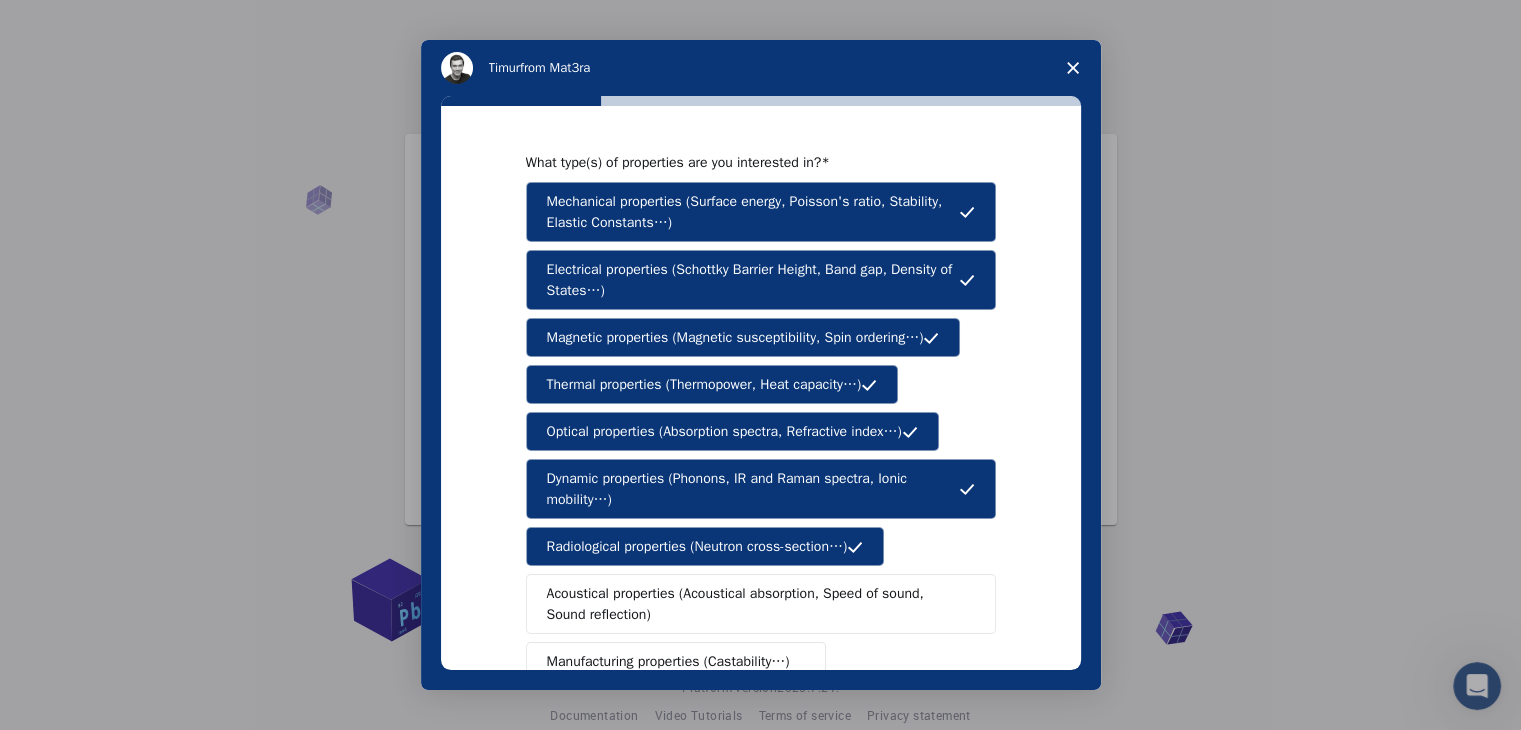 click on "Acoustical properties (Acoustical absorption, Speed of sound, Sound reflection)" at bounding box center (754, 604) 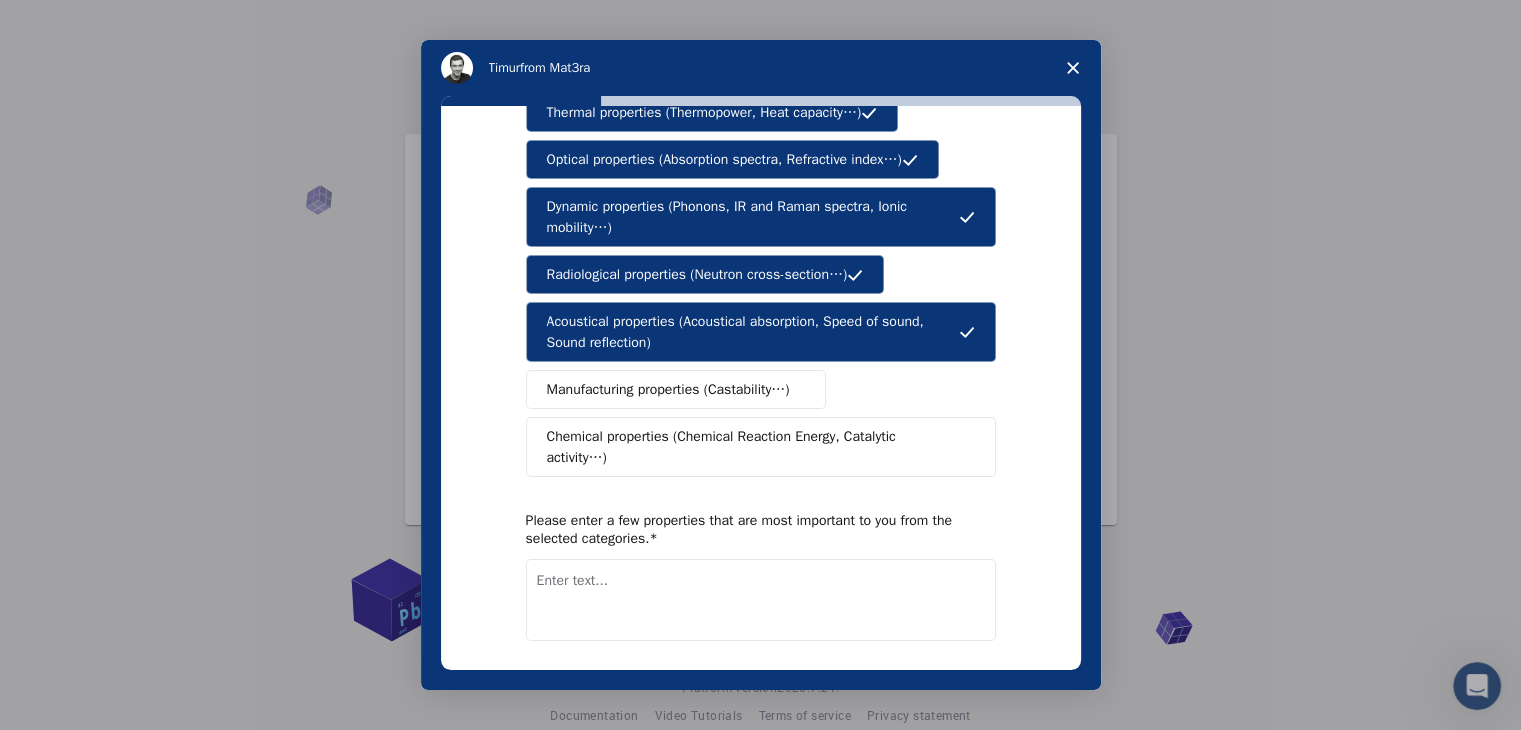 scroll, scrollTop: 274, scrollLeft: 0, axis: vertical 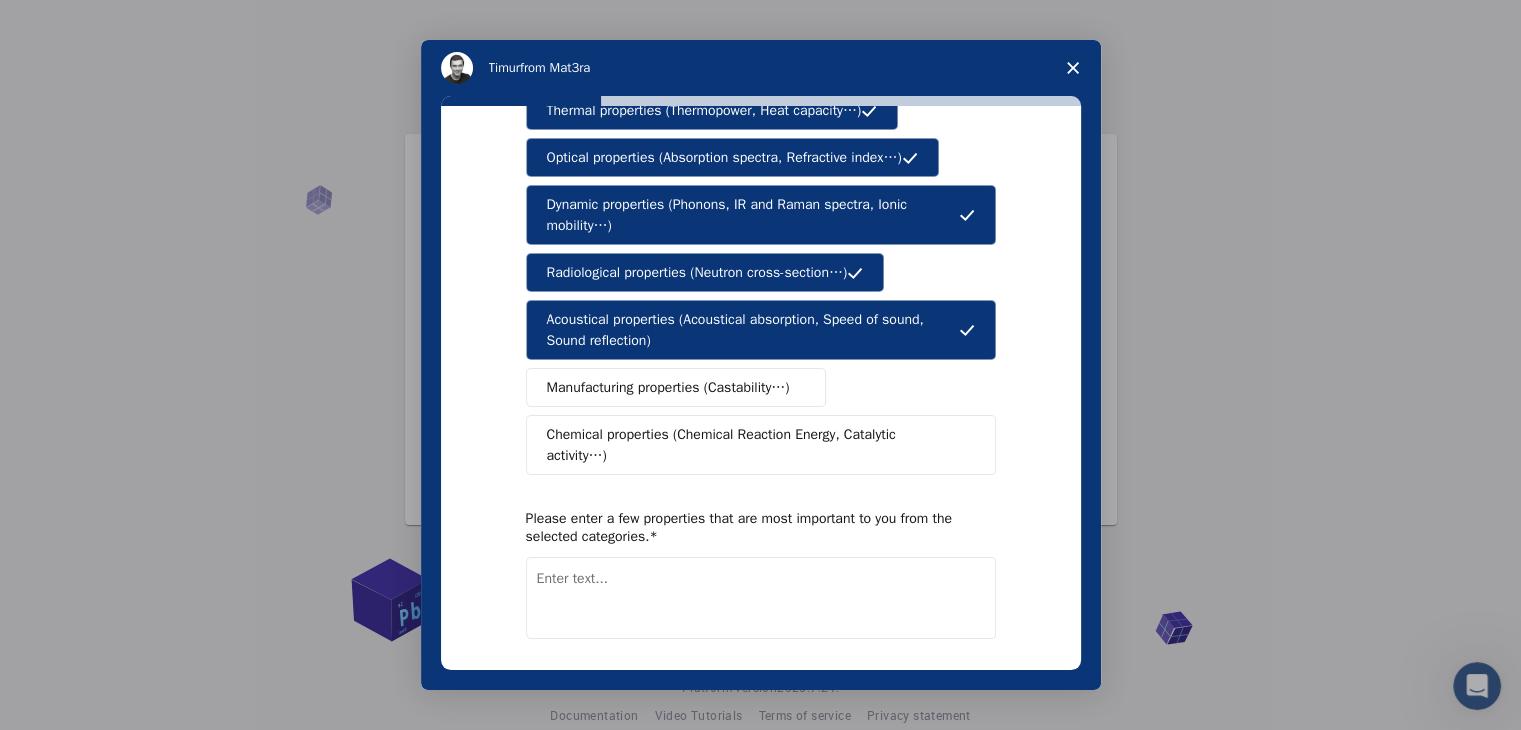 click on "Manufacturing properties (Castability…)" at bounding box center (668, 387) 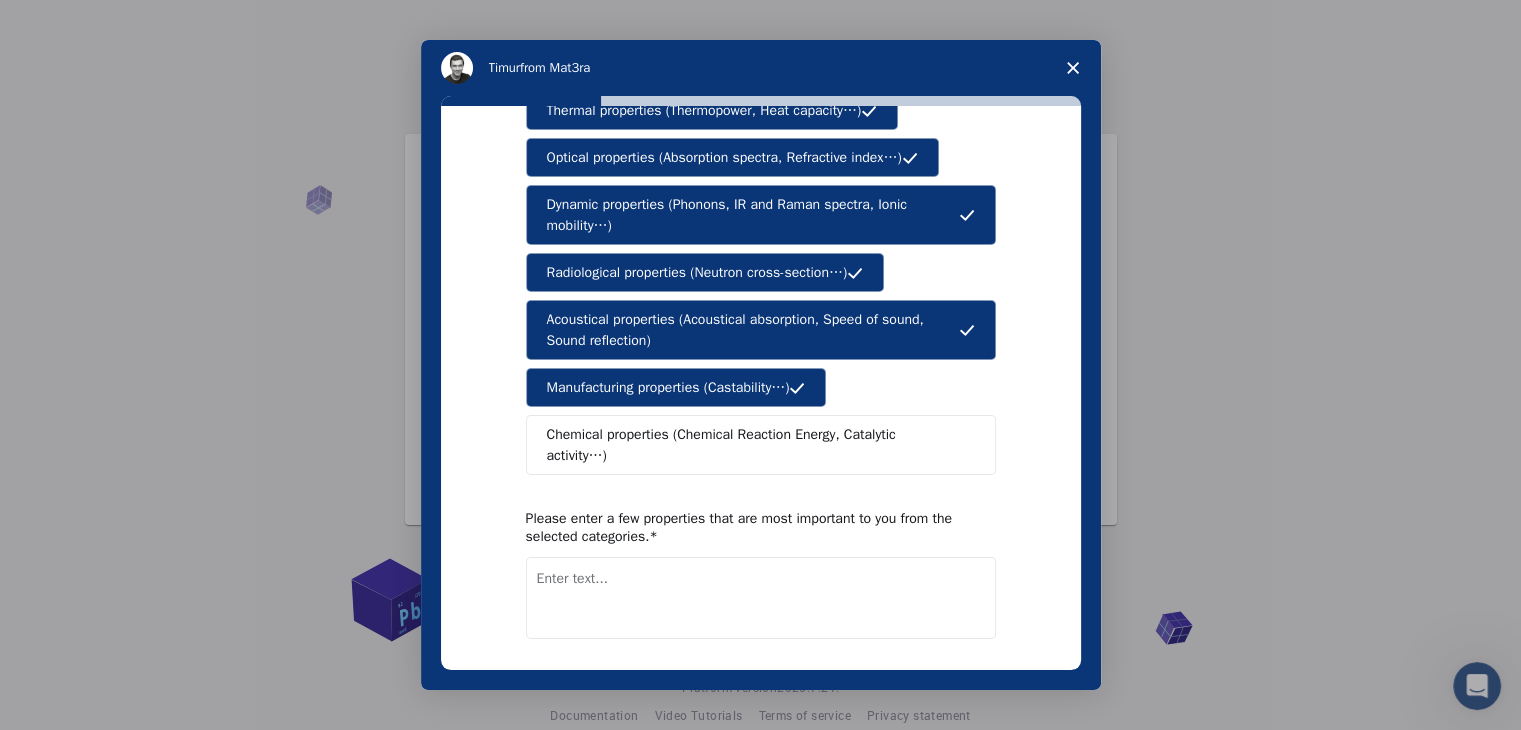 click on "Chemical properties (Chemical Reaction Energy, Catalytic activity…)" at bounding box center [753, 445] 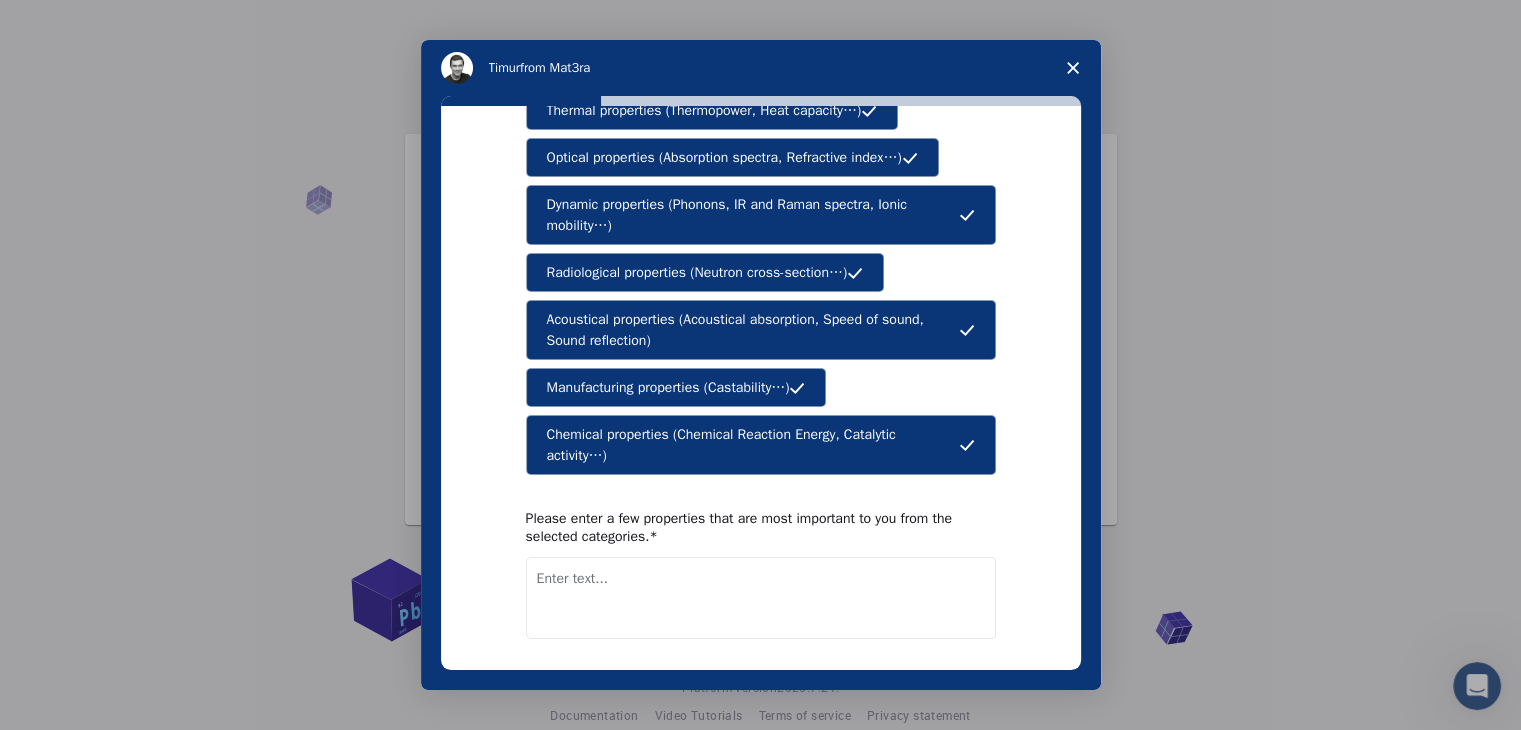 click at bounding box center (761, 598) 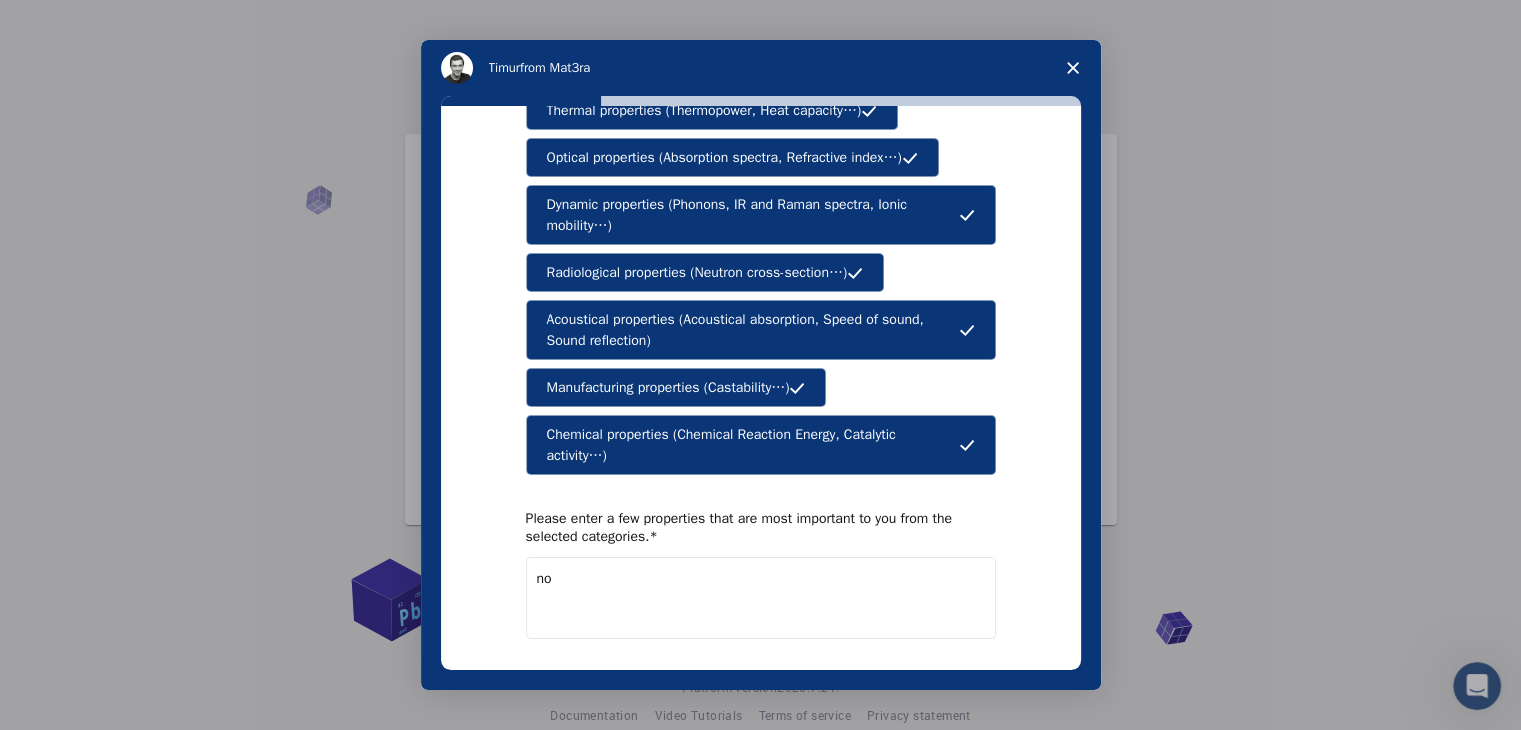 type on "n" 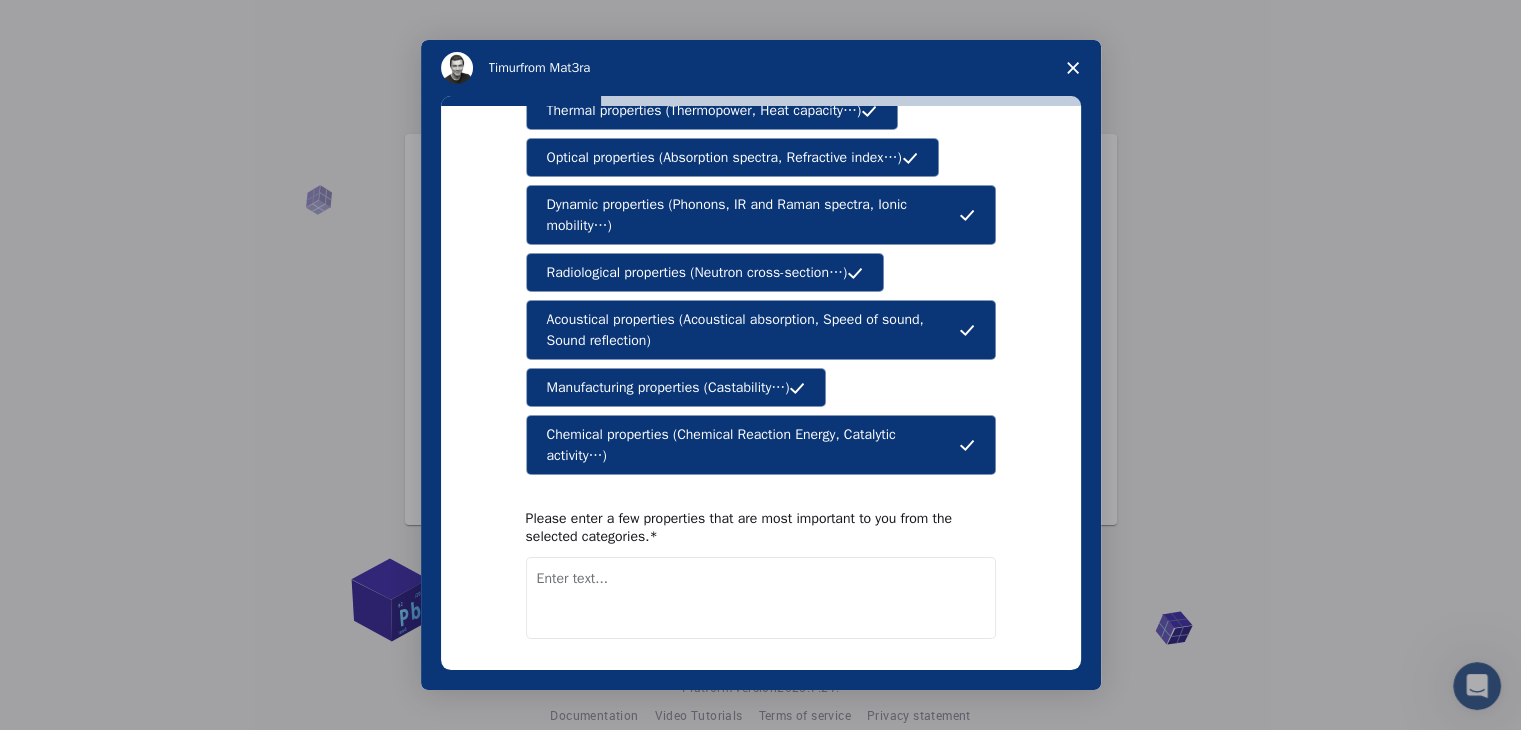 click on "Next" at bounding box center [968, 691] 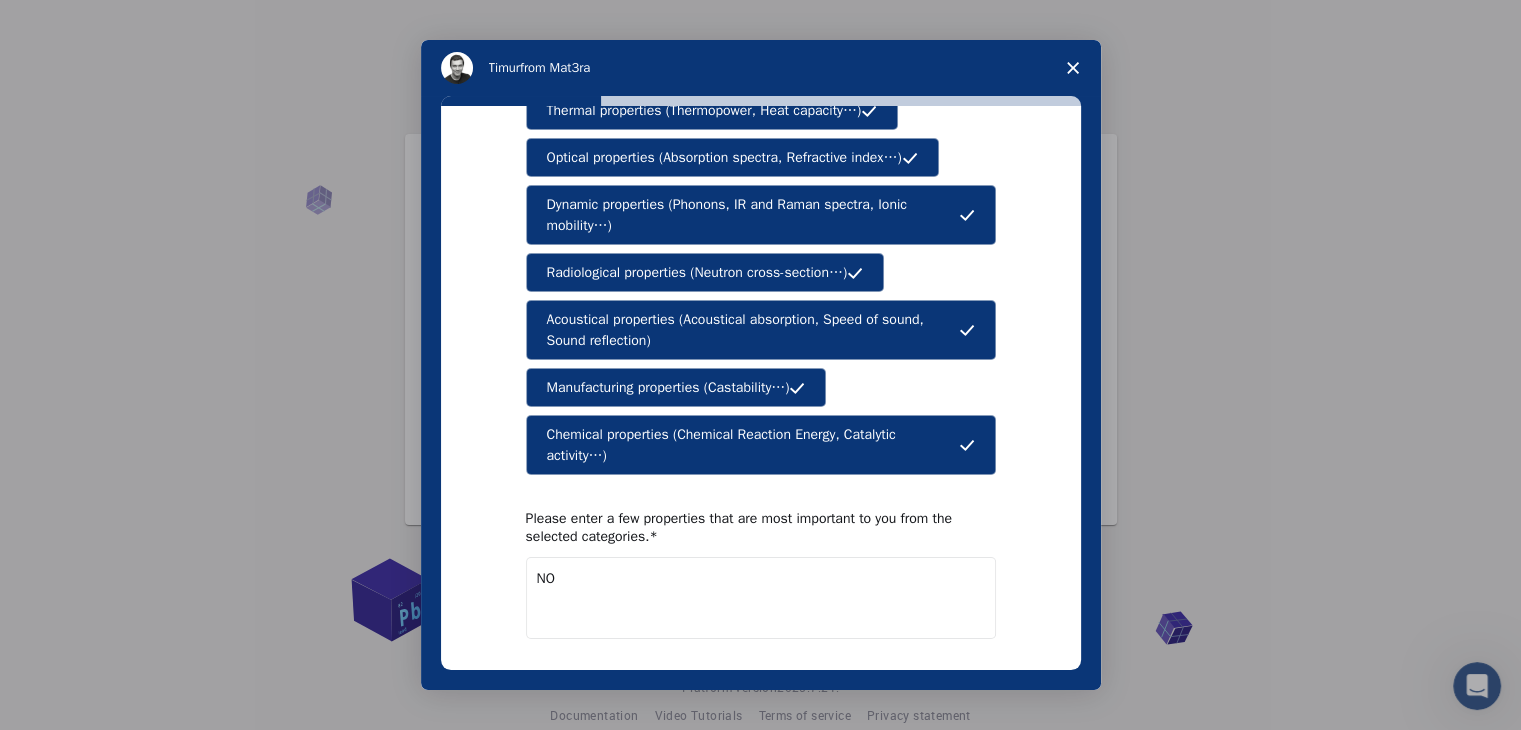 type on "N" 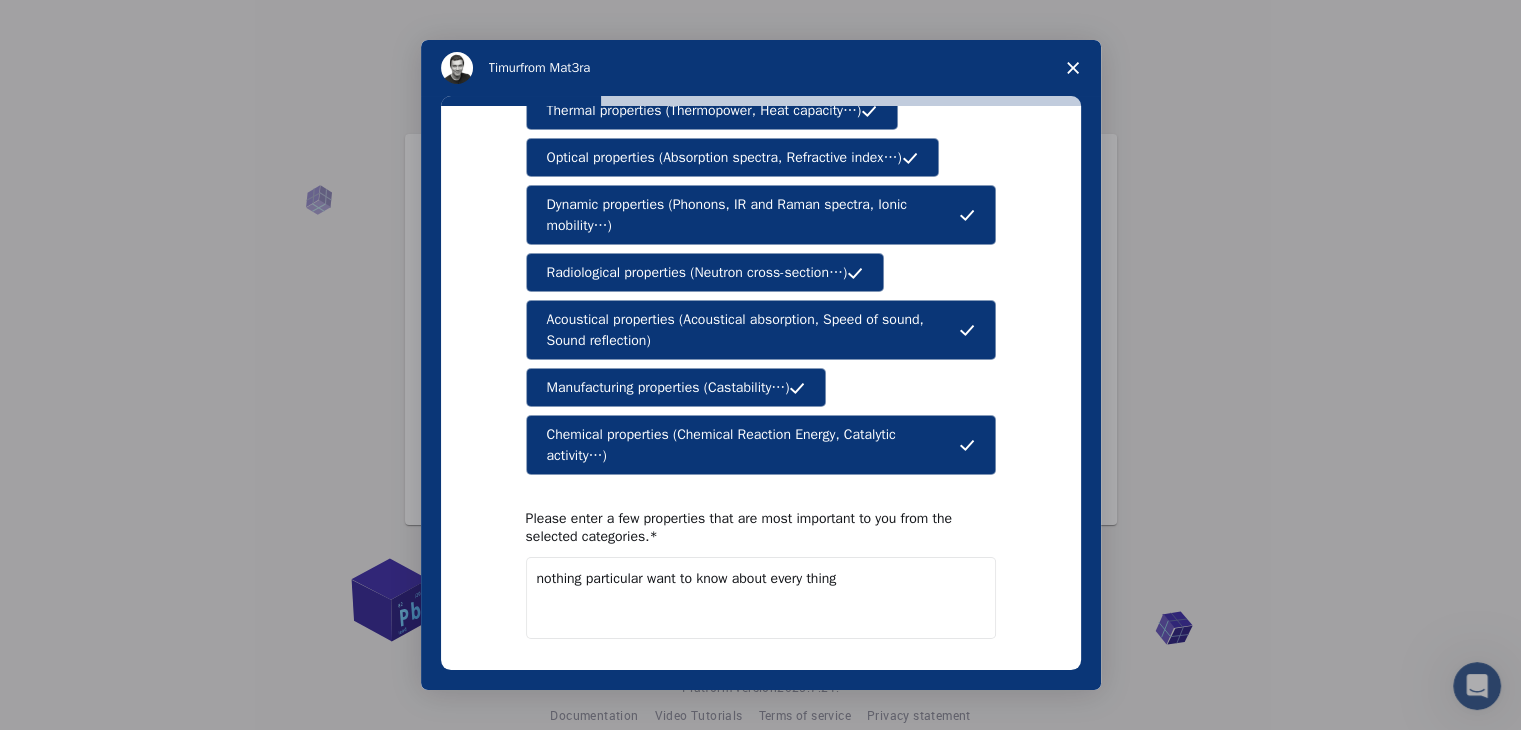type on "nothing particular want to know about every thing" 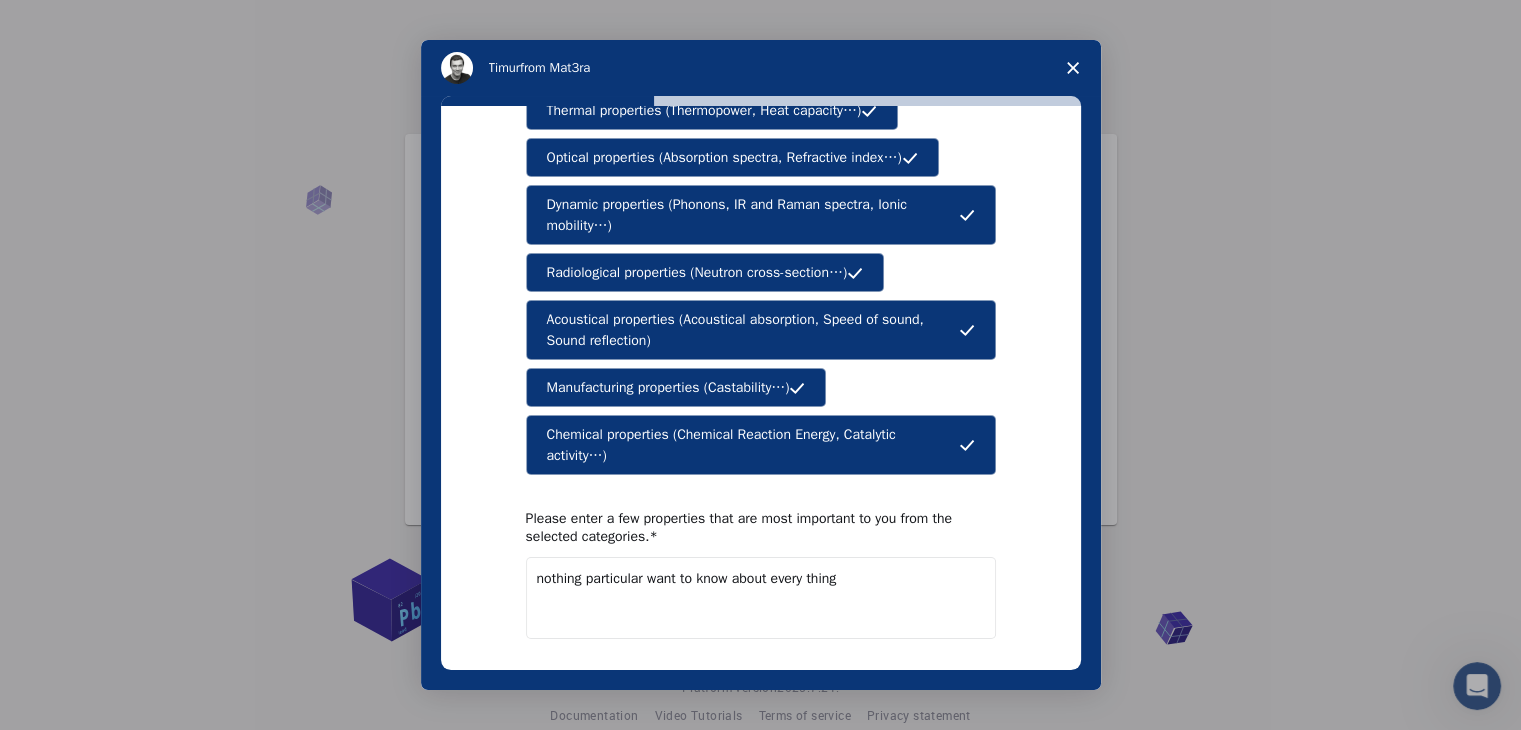 click on "Next" at bounding box center [968, 691] 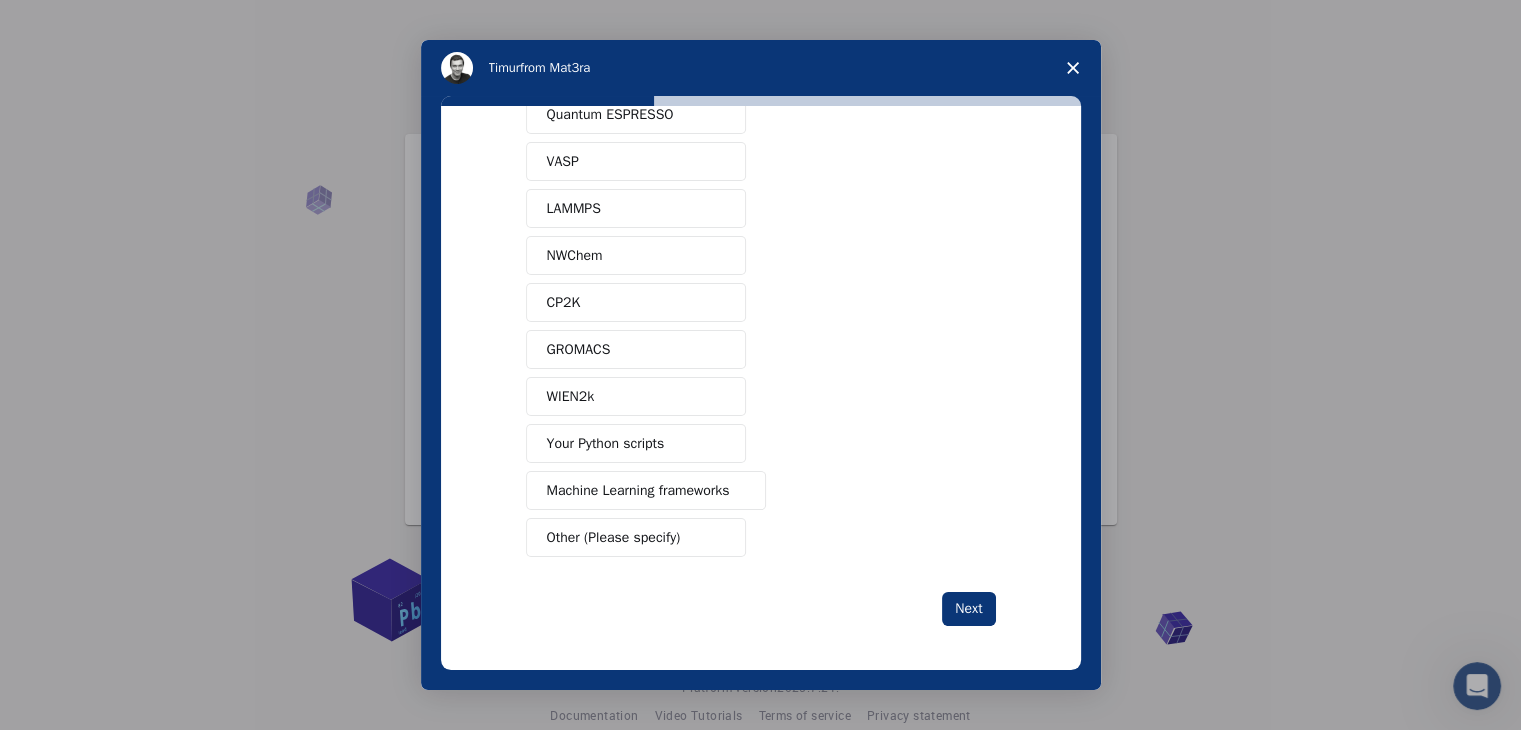 scroll, scrollTop: 12, scrollLeft: 0, axis: vertical 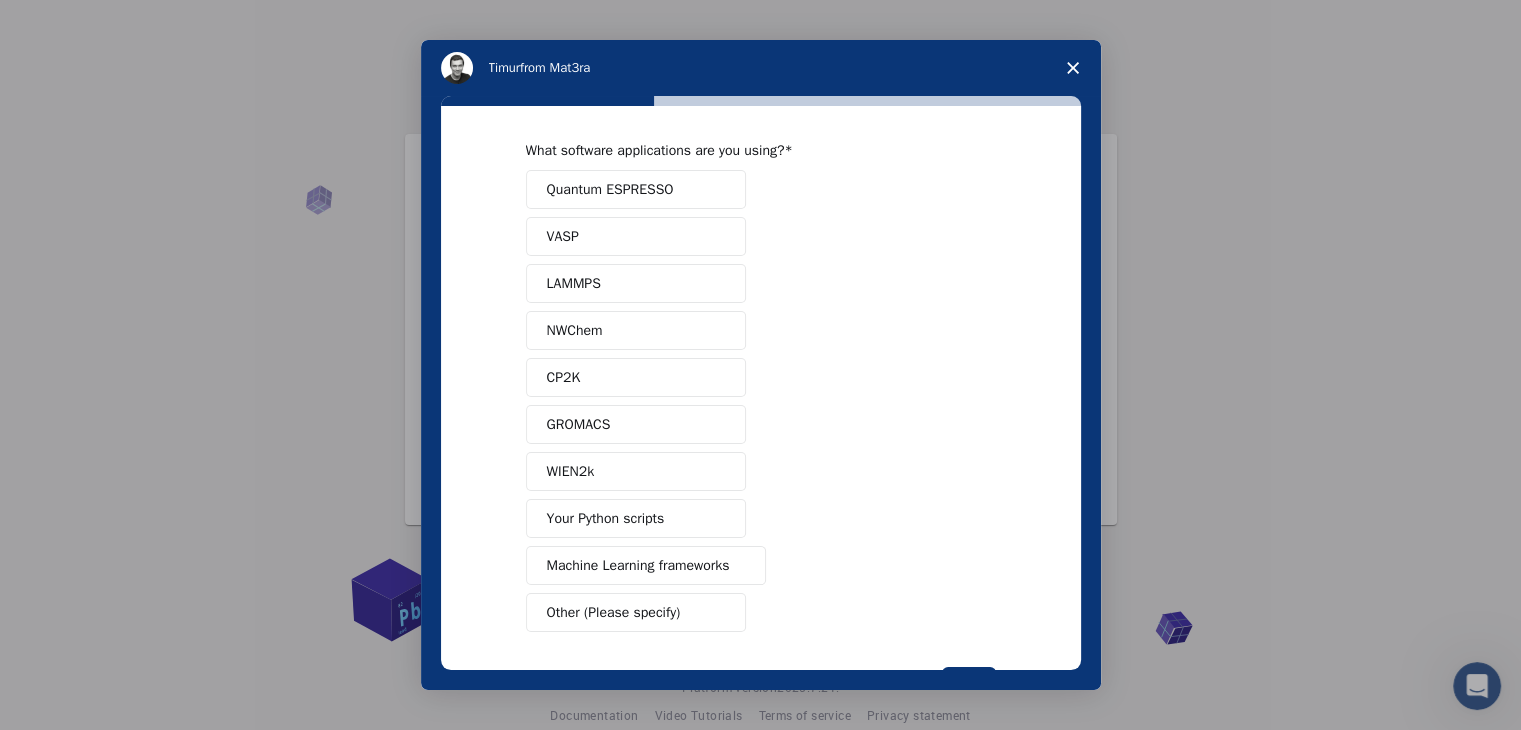 click on "GROMACS" at bounding box center (636, 424) 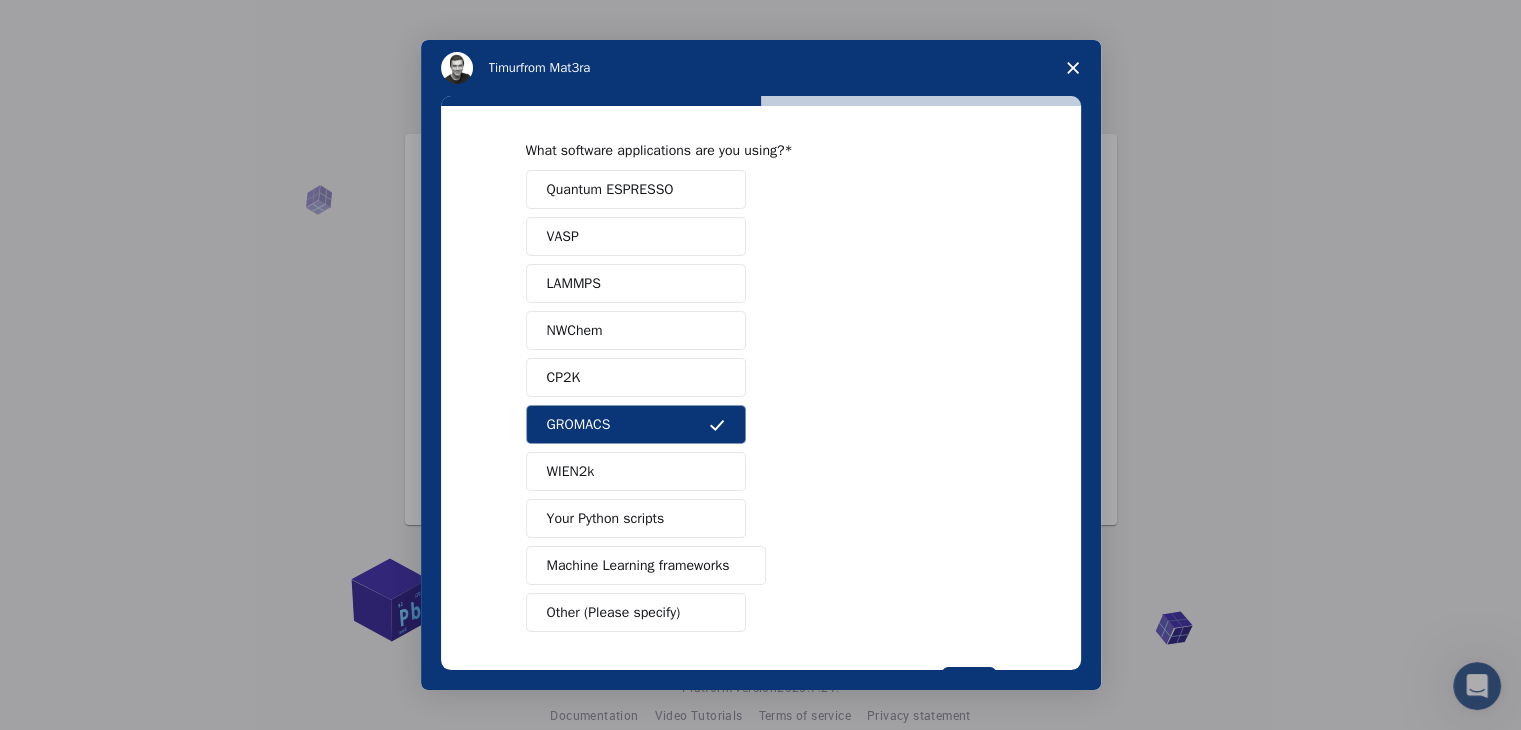 click on "Quantum ESPRESSO" at bounding box center (636, 189) 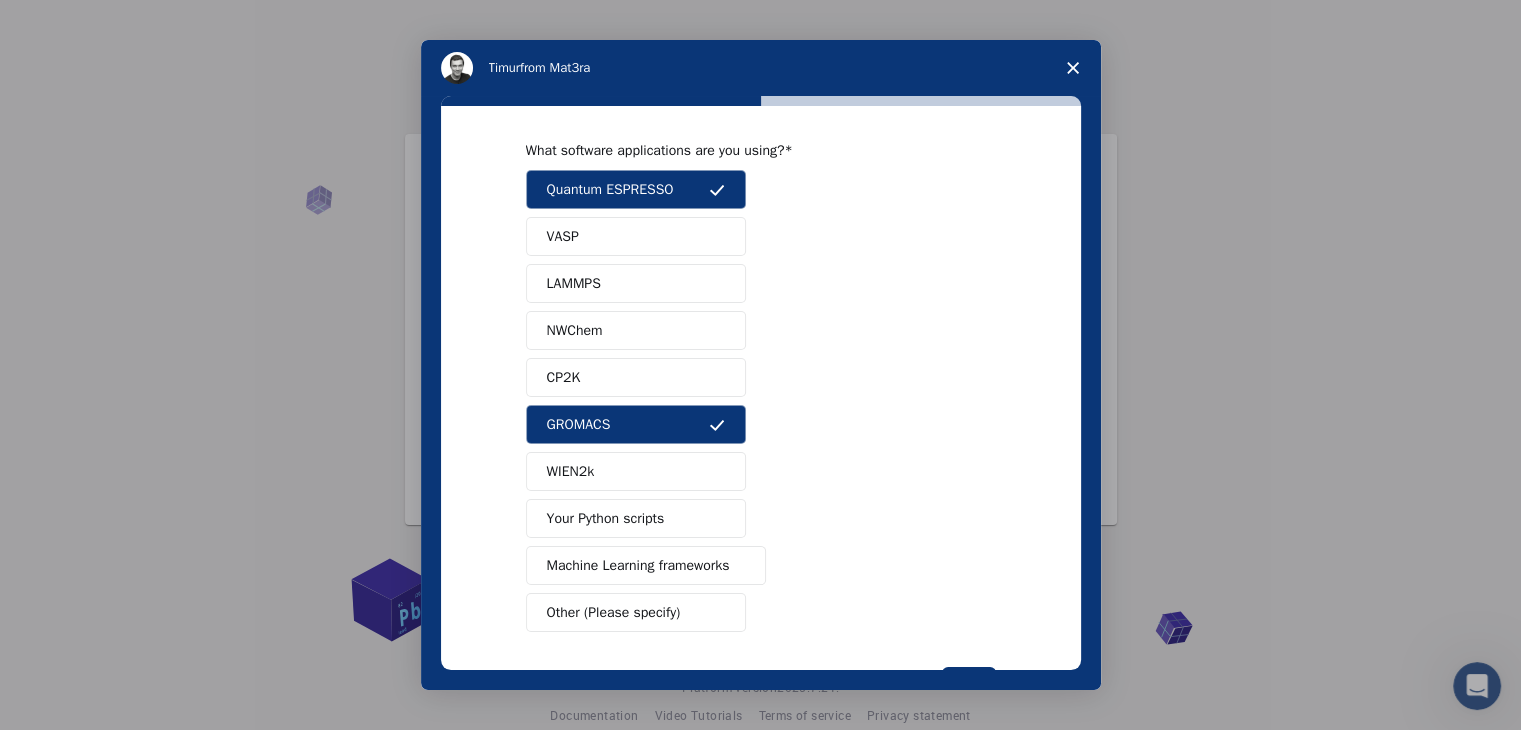 click on "Quantum ESPRESSO" at bounding box center [636, 189] 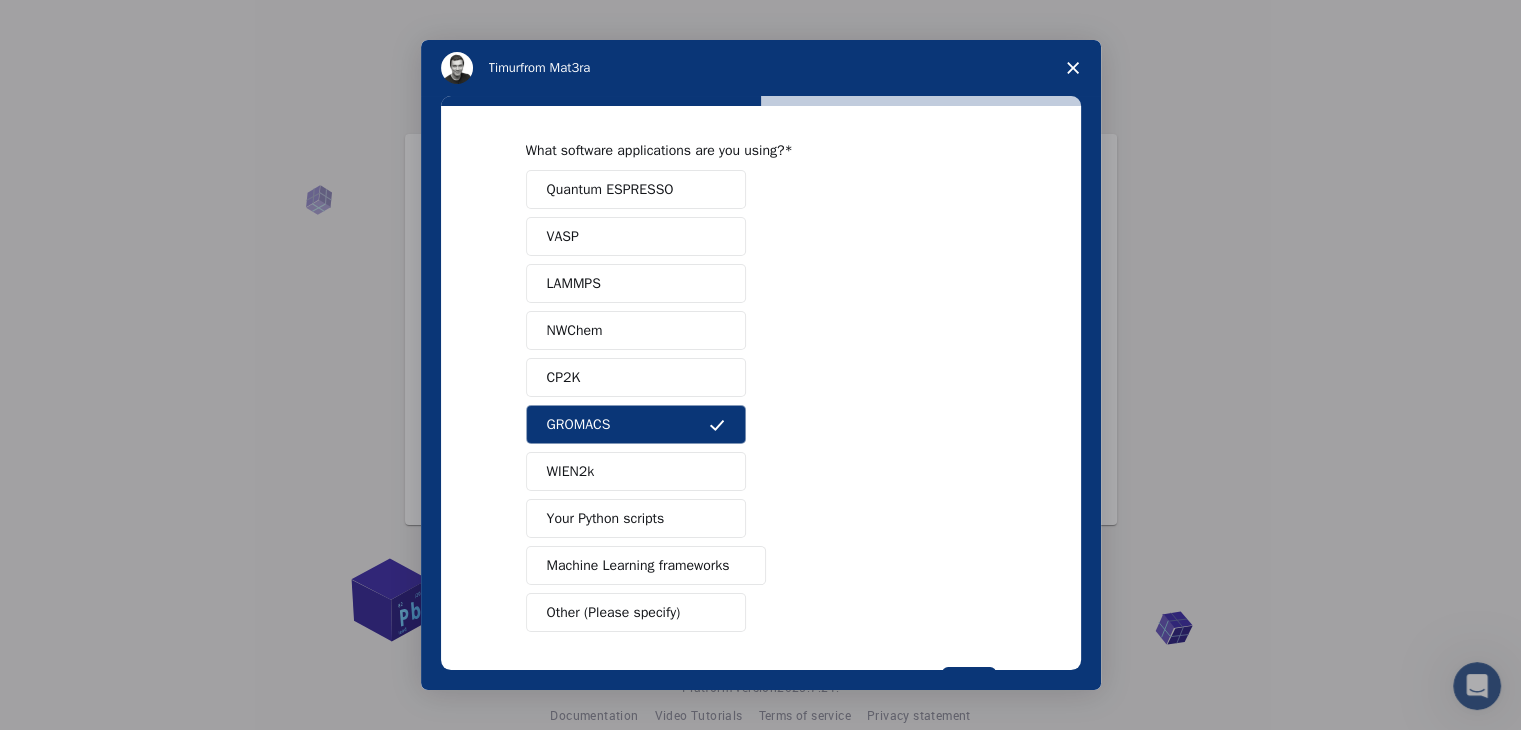 scroll, scrollTop: 87, scrollLeft: 0, axis: vertical 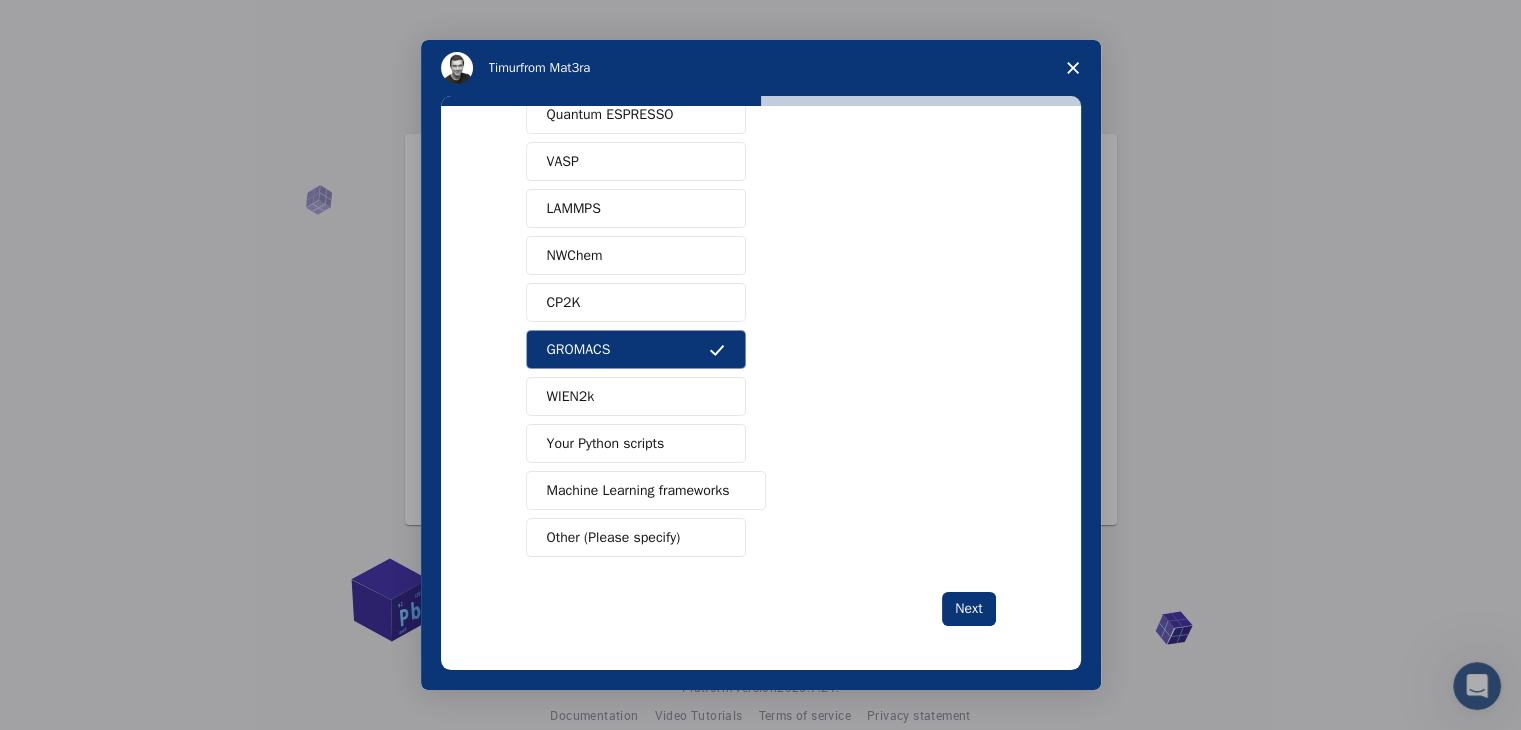 click on "Other (Please specify)" at bounding box center (614, 537) 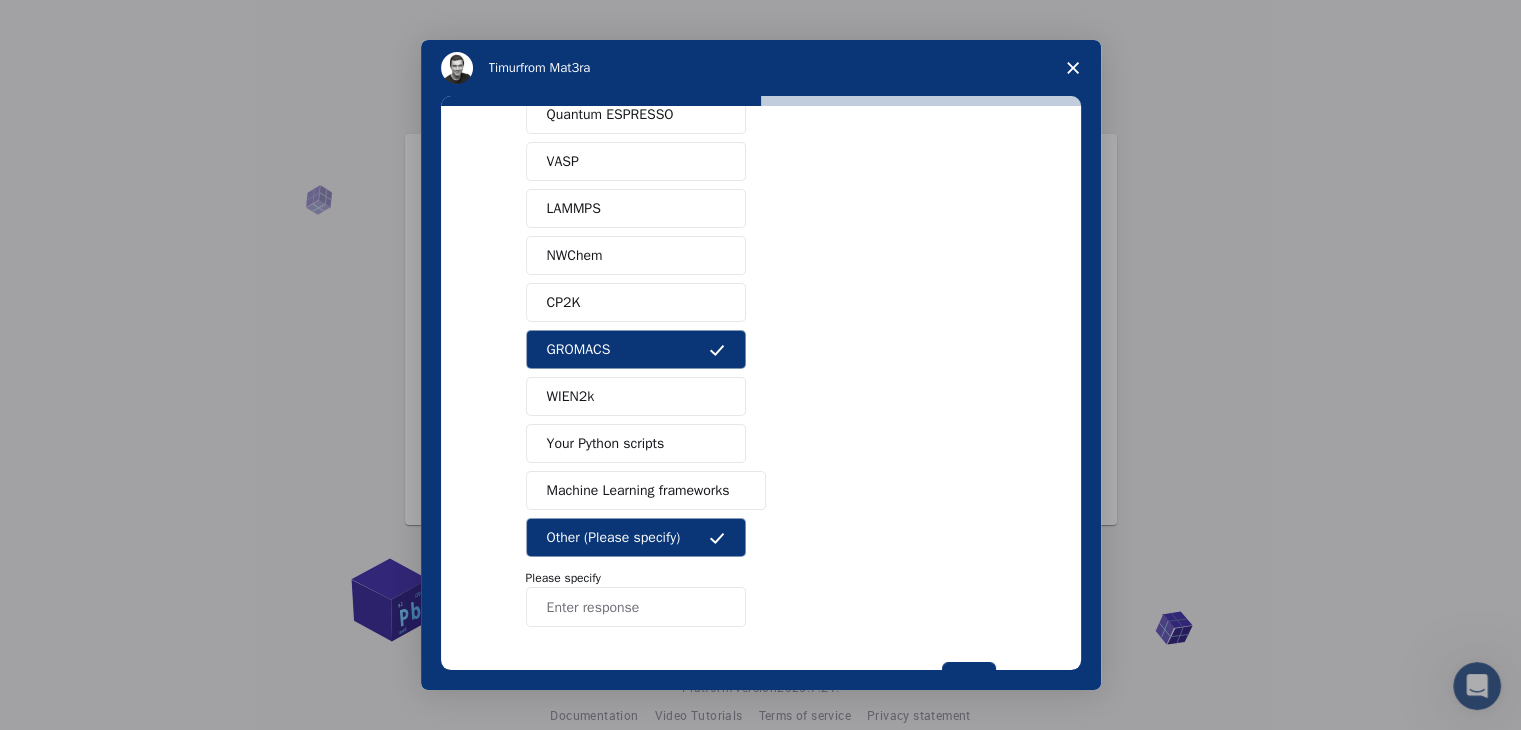 click at bounding box center [636, 607] 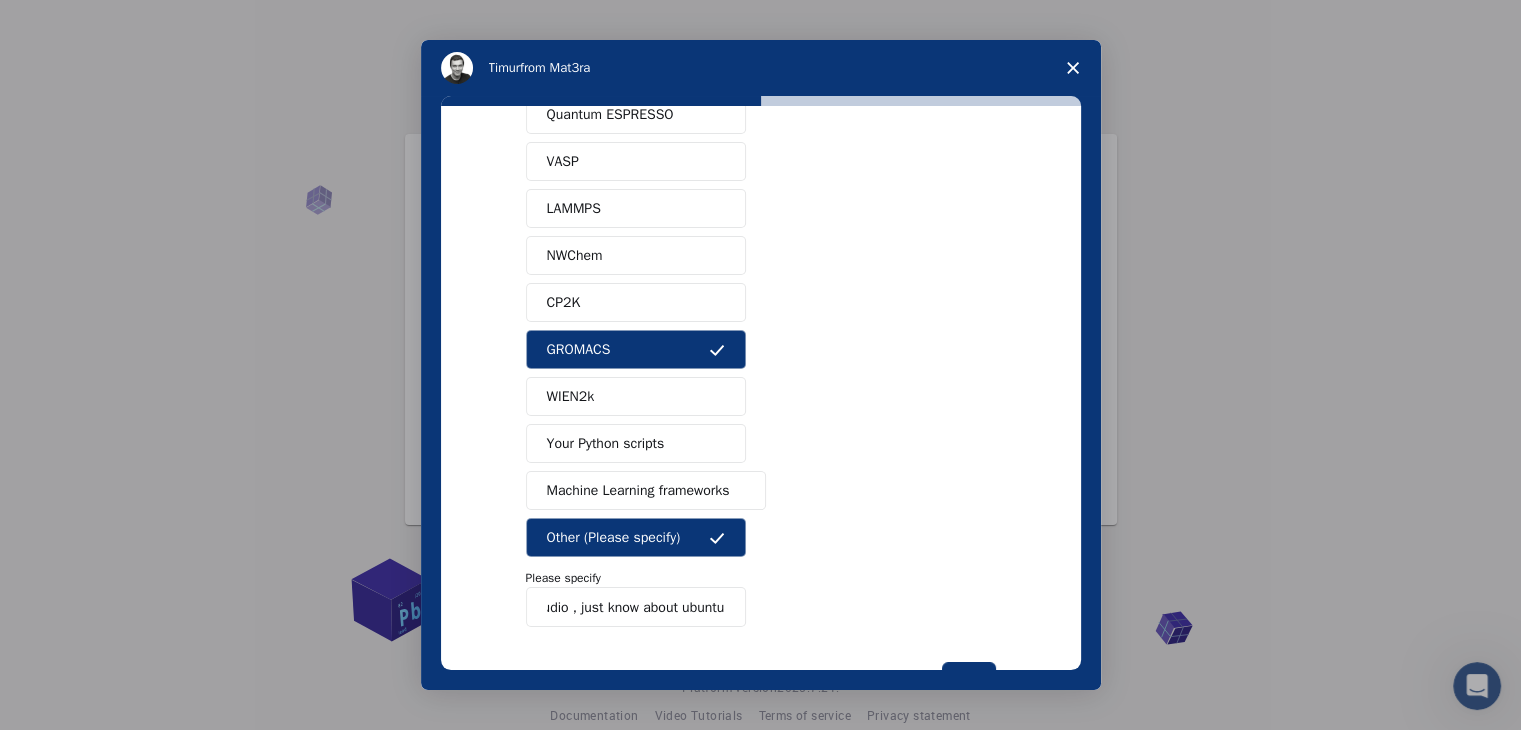 scroll, scrollTop: 0, scrollLeft: 200, axis: horizontal 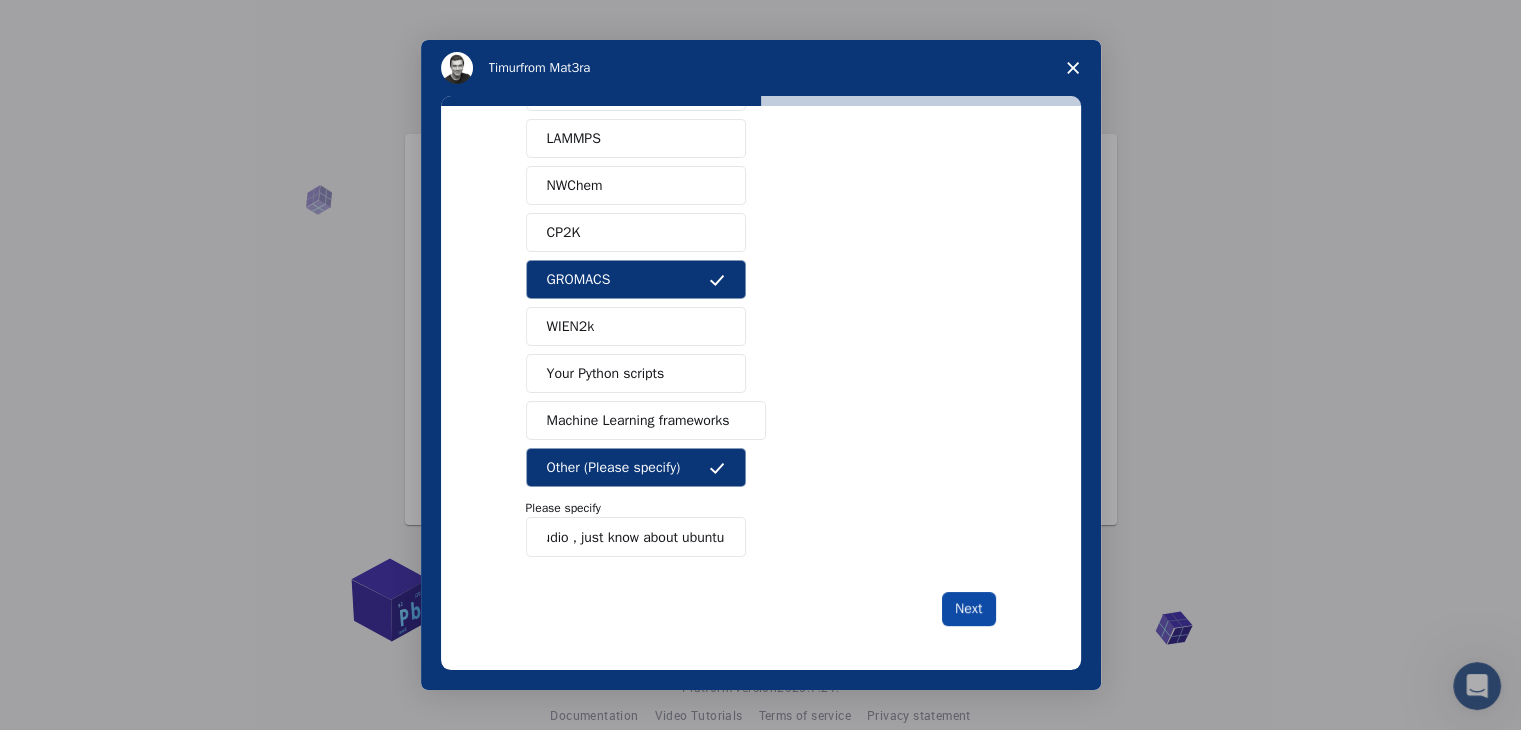 type on "auto dock , bio via discovery studio , just know about ubuntu" 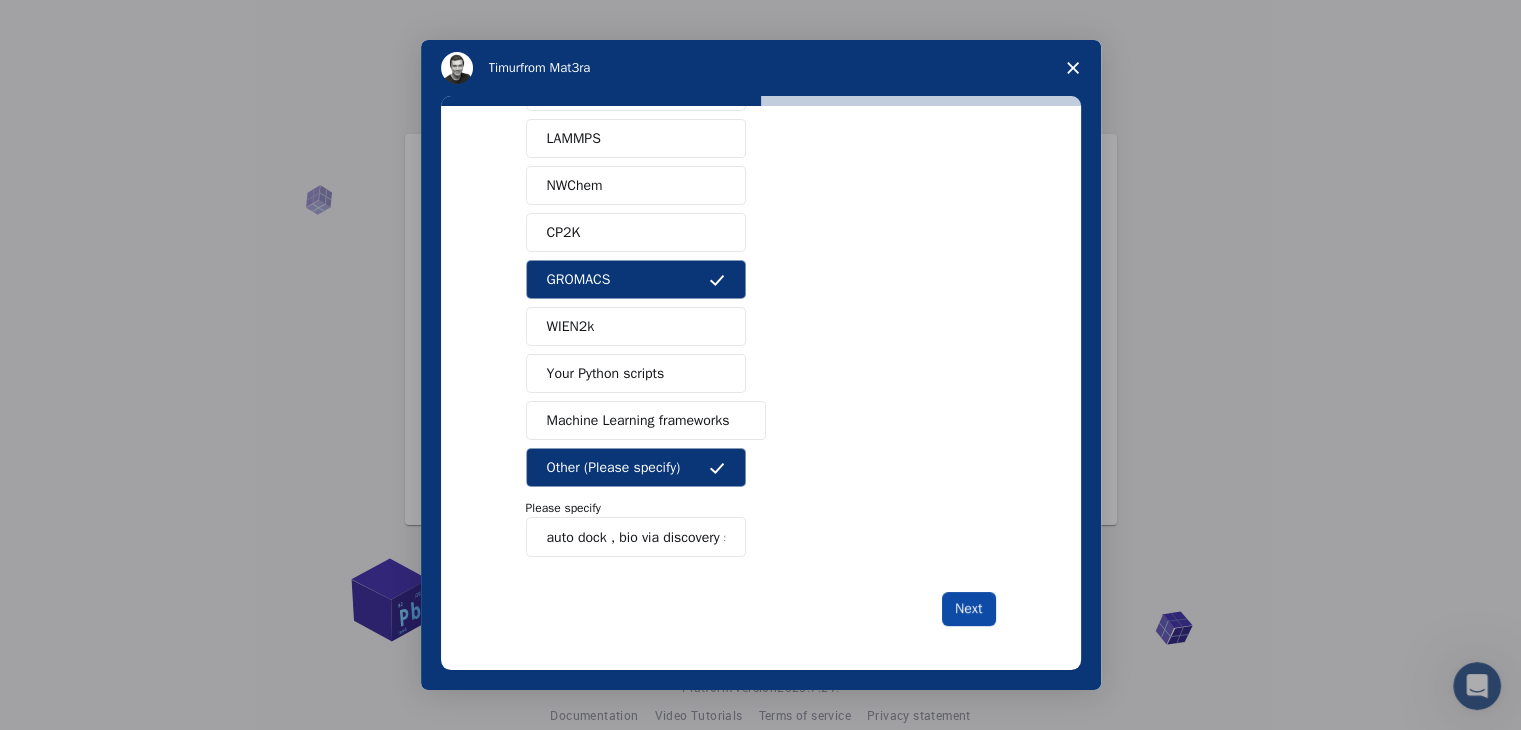 click on "Next" at bounding box center (968, 609) 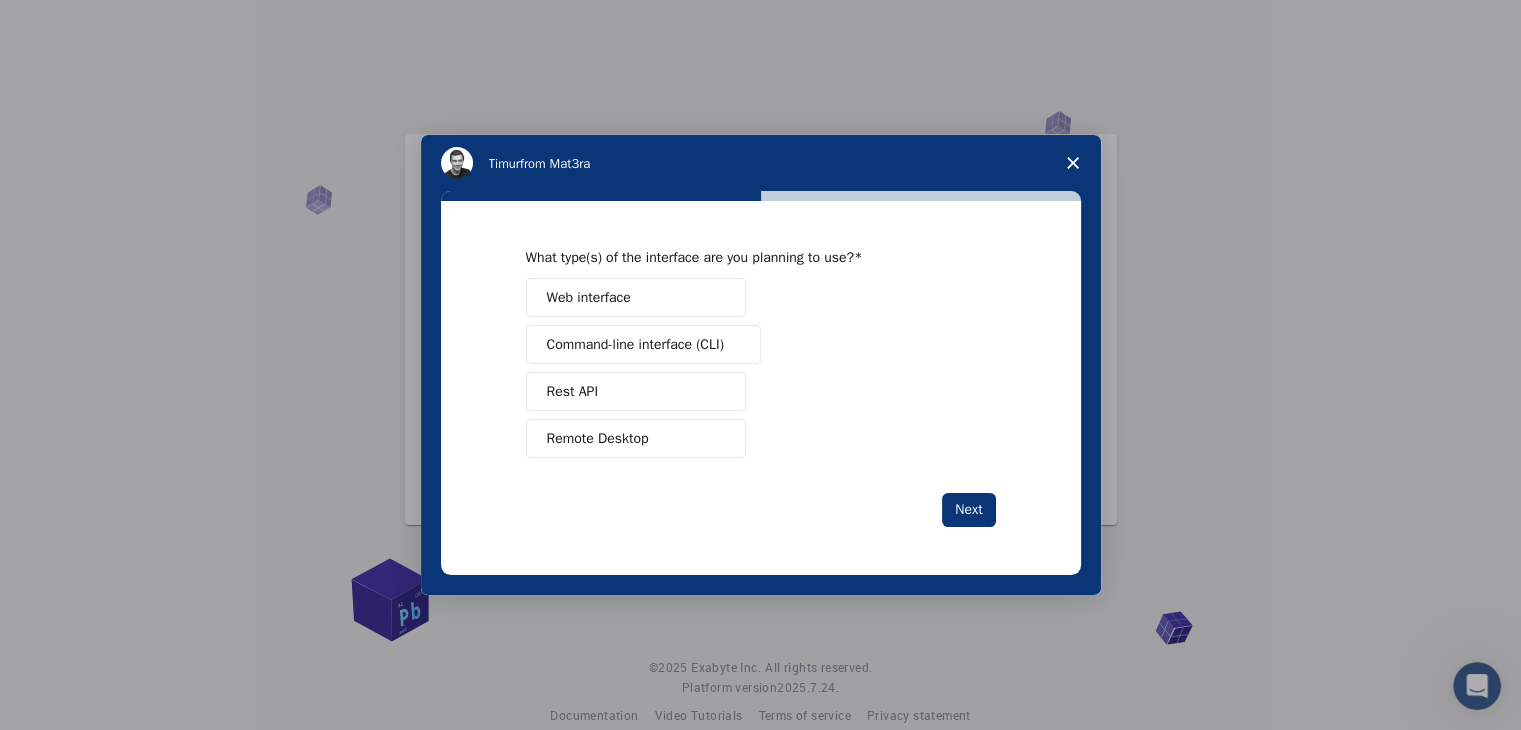 scroll, scrollTop: 0, scrollLeft: 0, axis: both 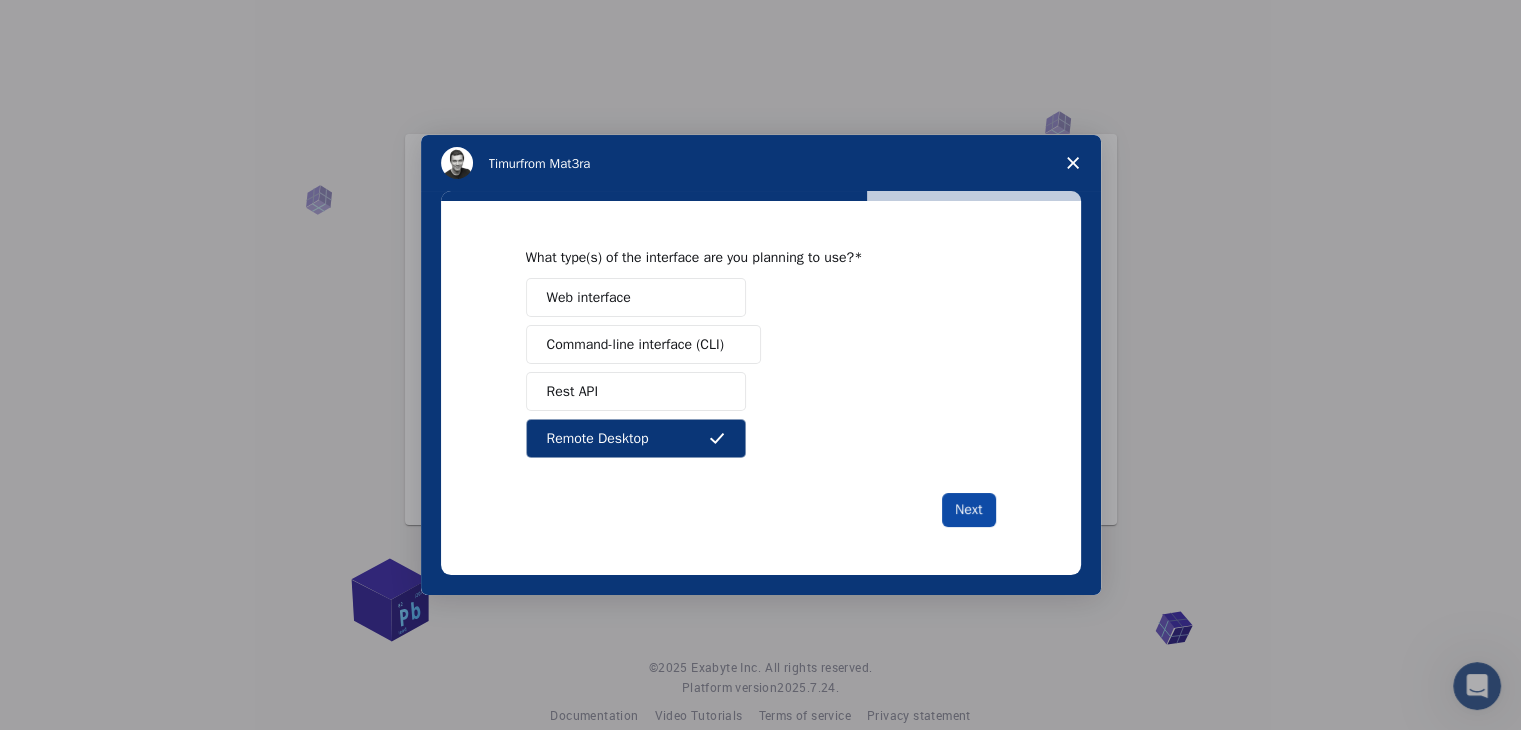 click on "Next" at bounding box center (968, 510) 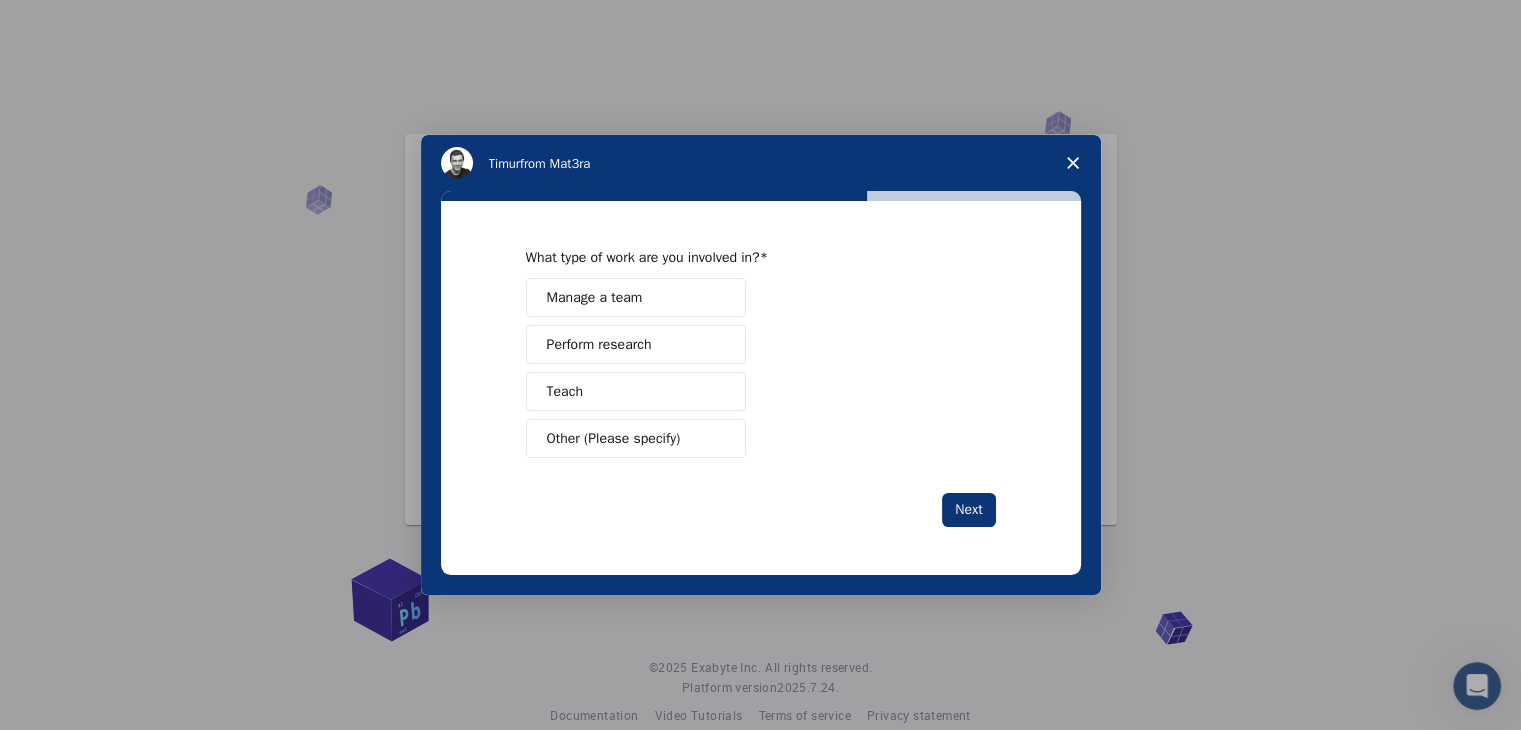 click on "Other (Please specify)" at bounding box center (636, 438) 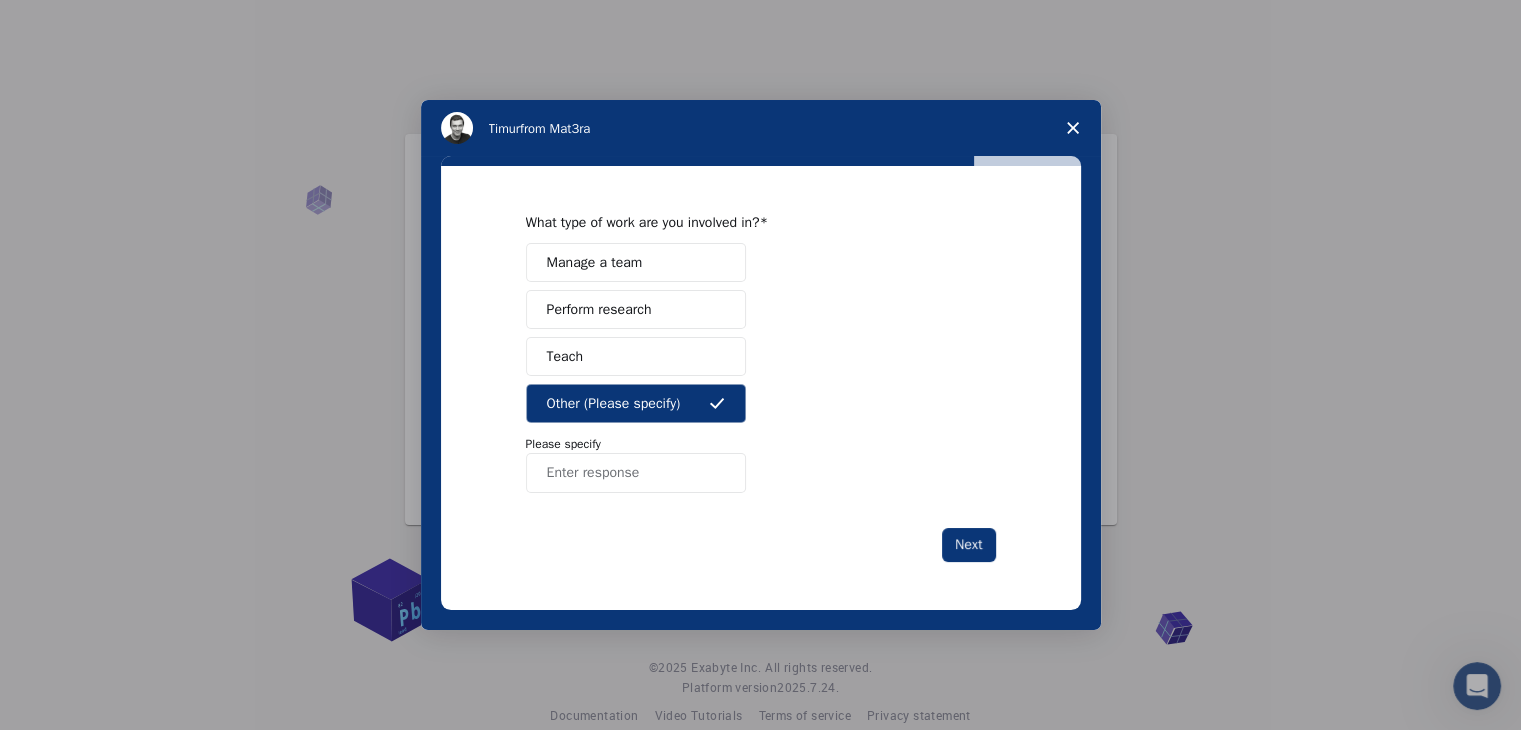 click at bounding box center (636, 473) 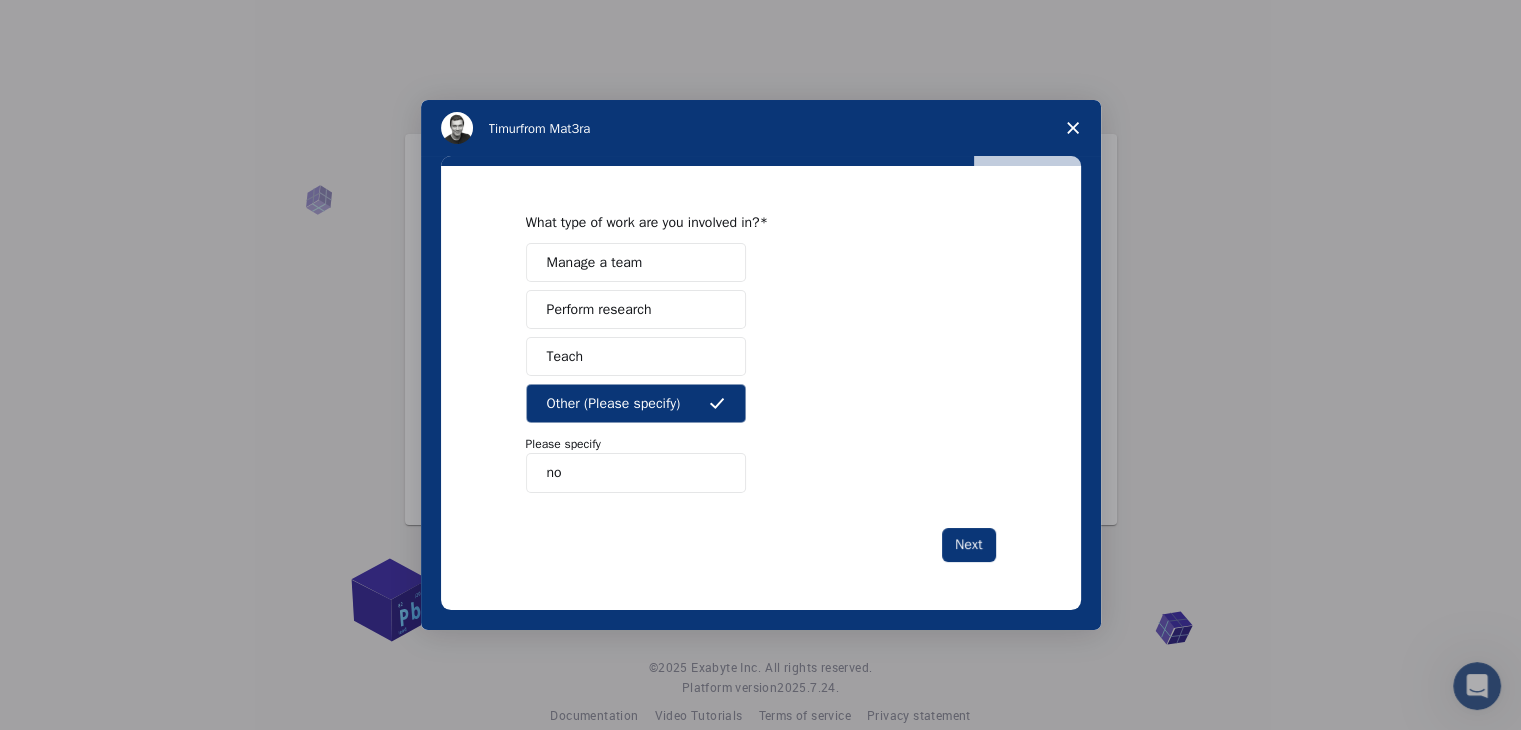 type on "n" 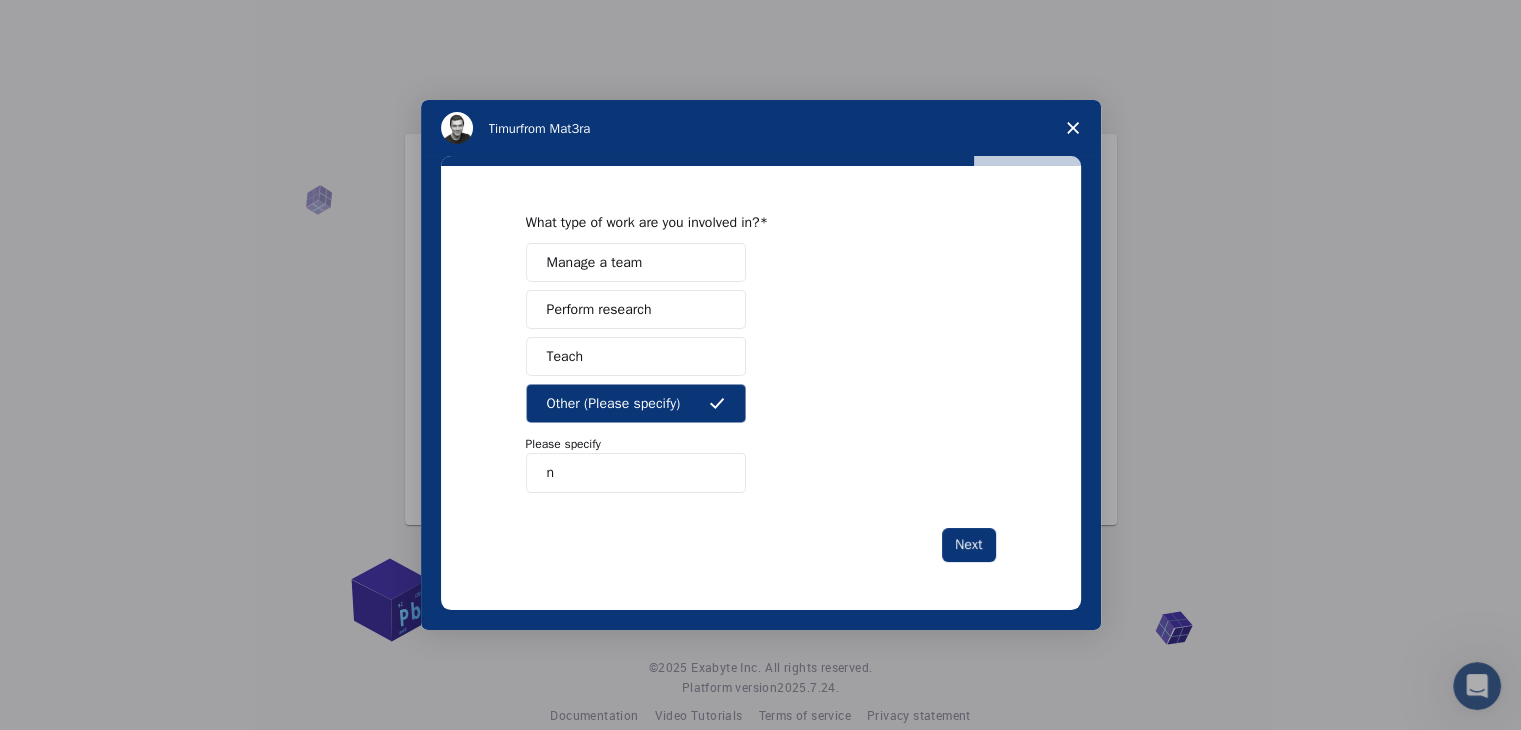 type 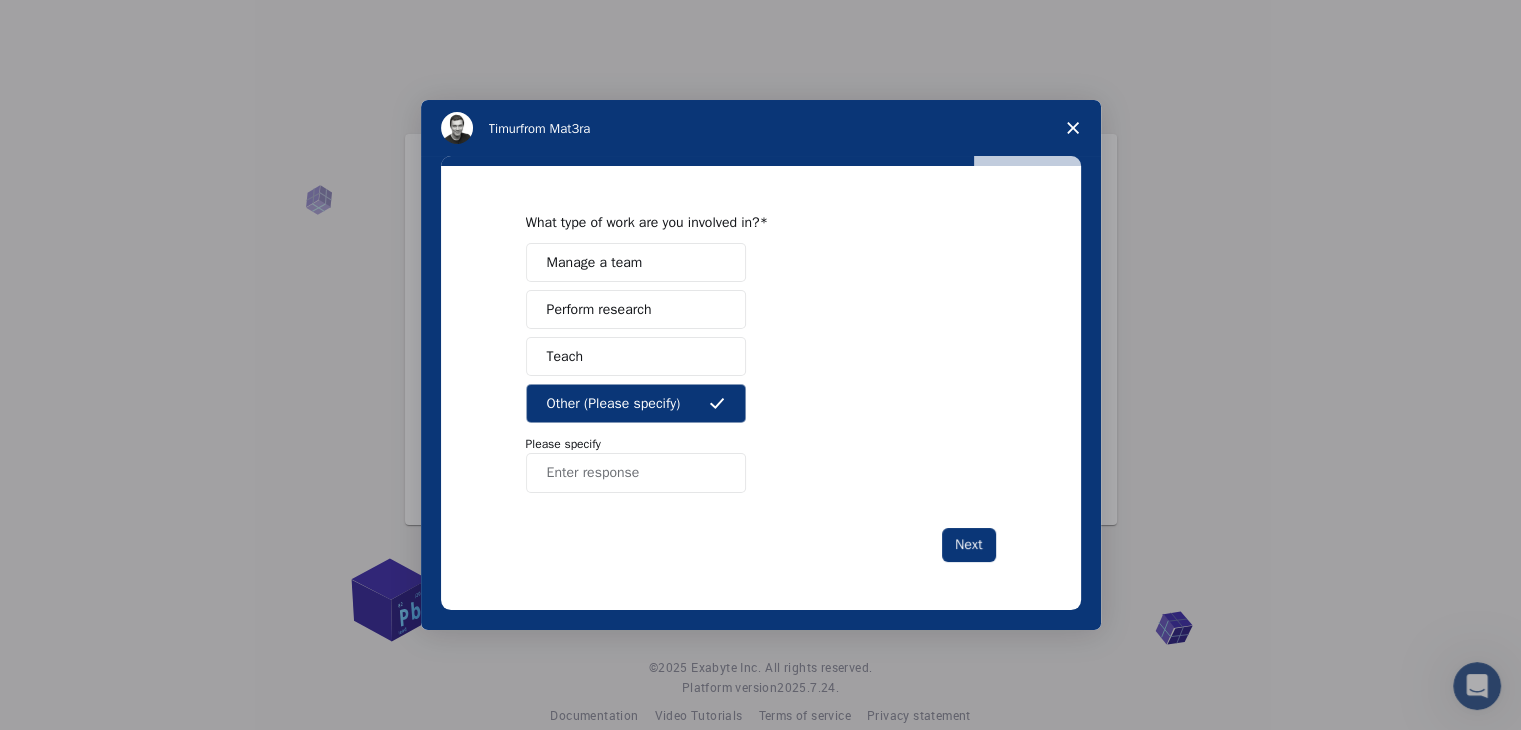 click on "Perform research" at bounding box center (636, 309) 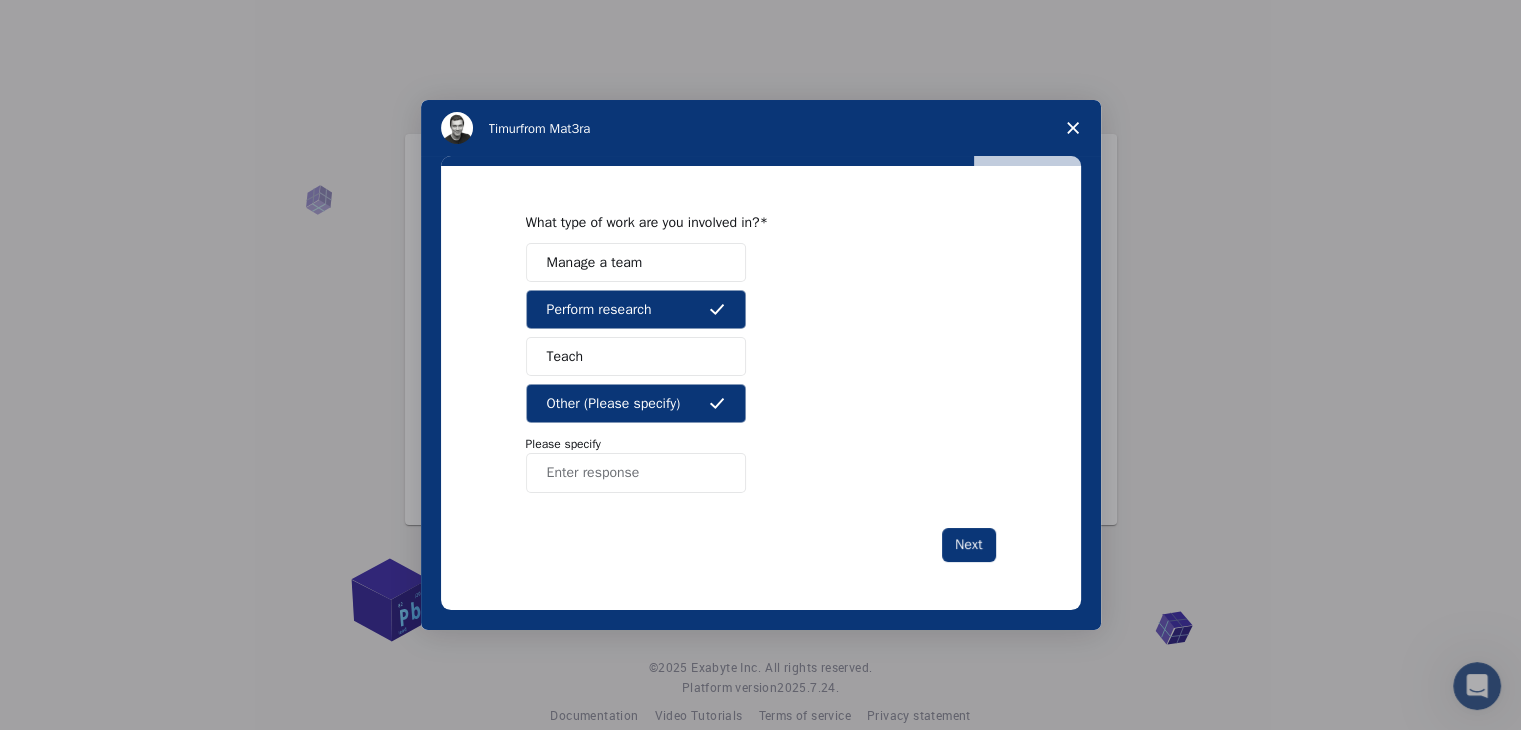 click 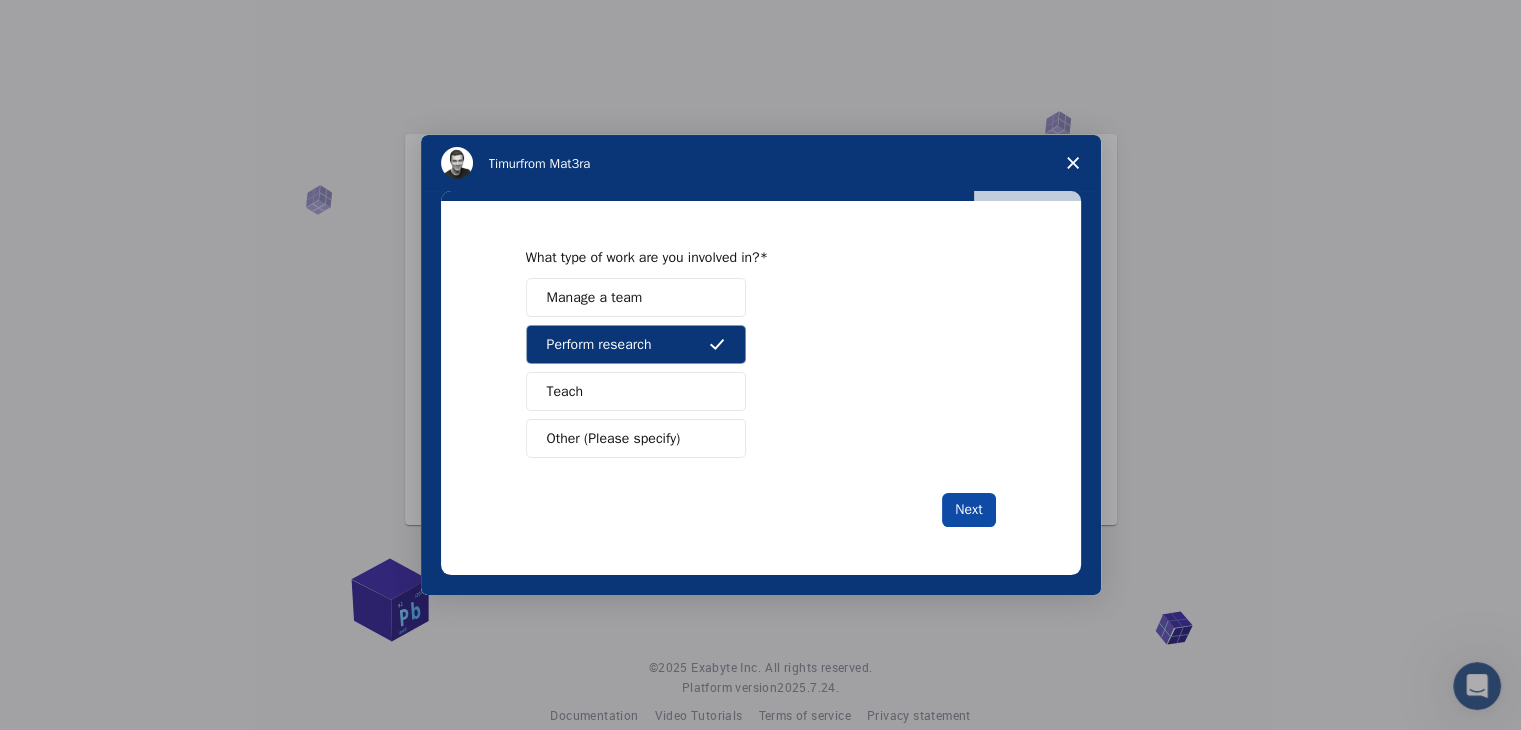 click on "Next" at bounding box center (968, 510) 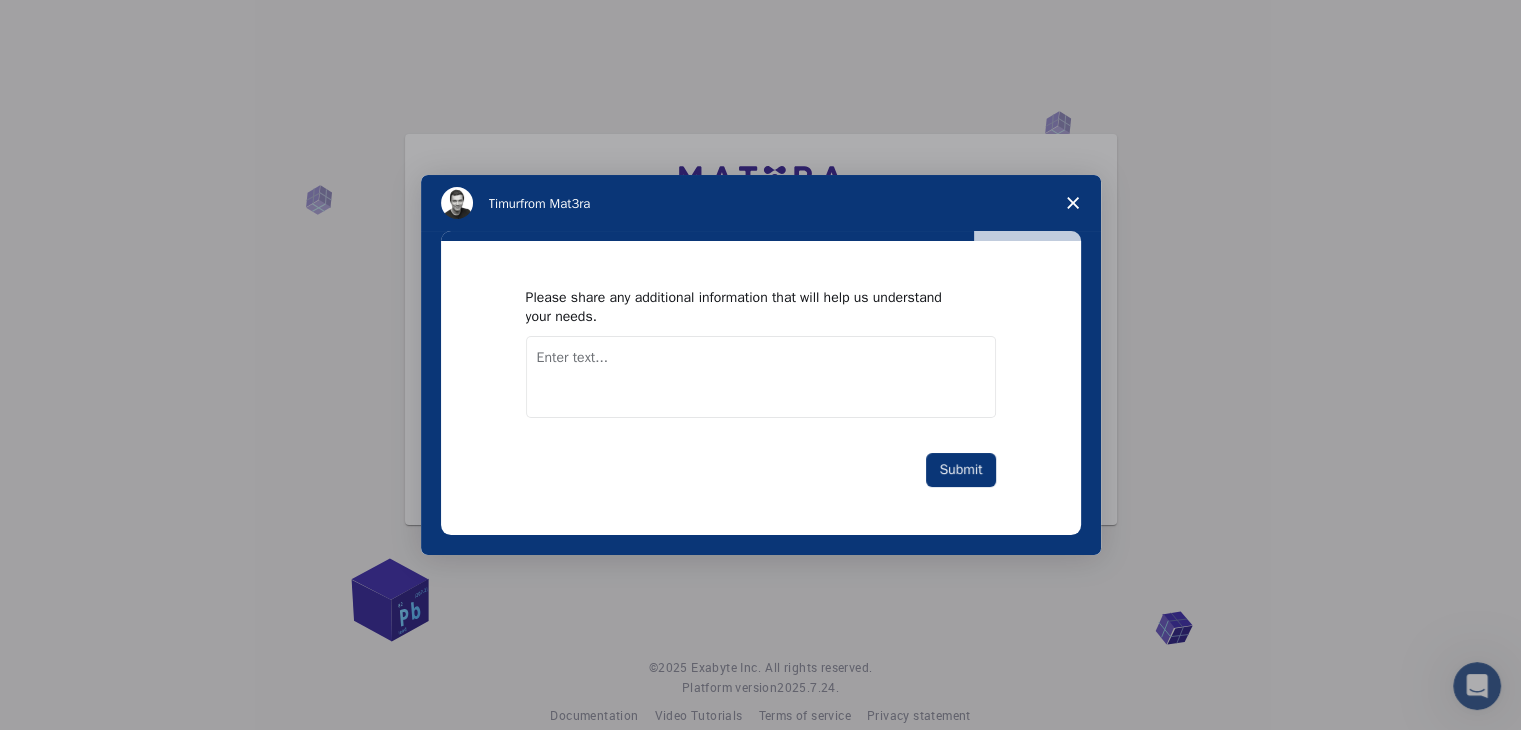 click at bounding box center (761, 377) 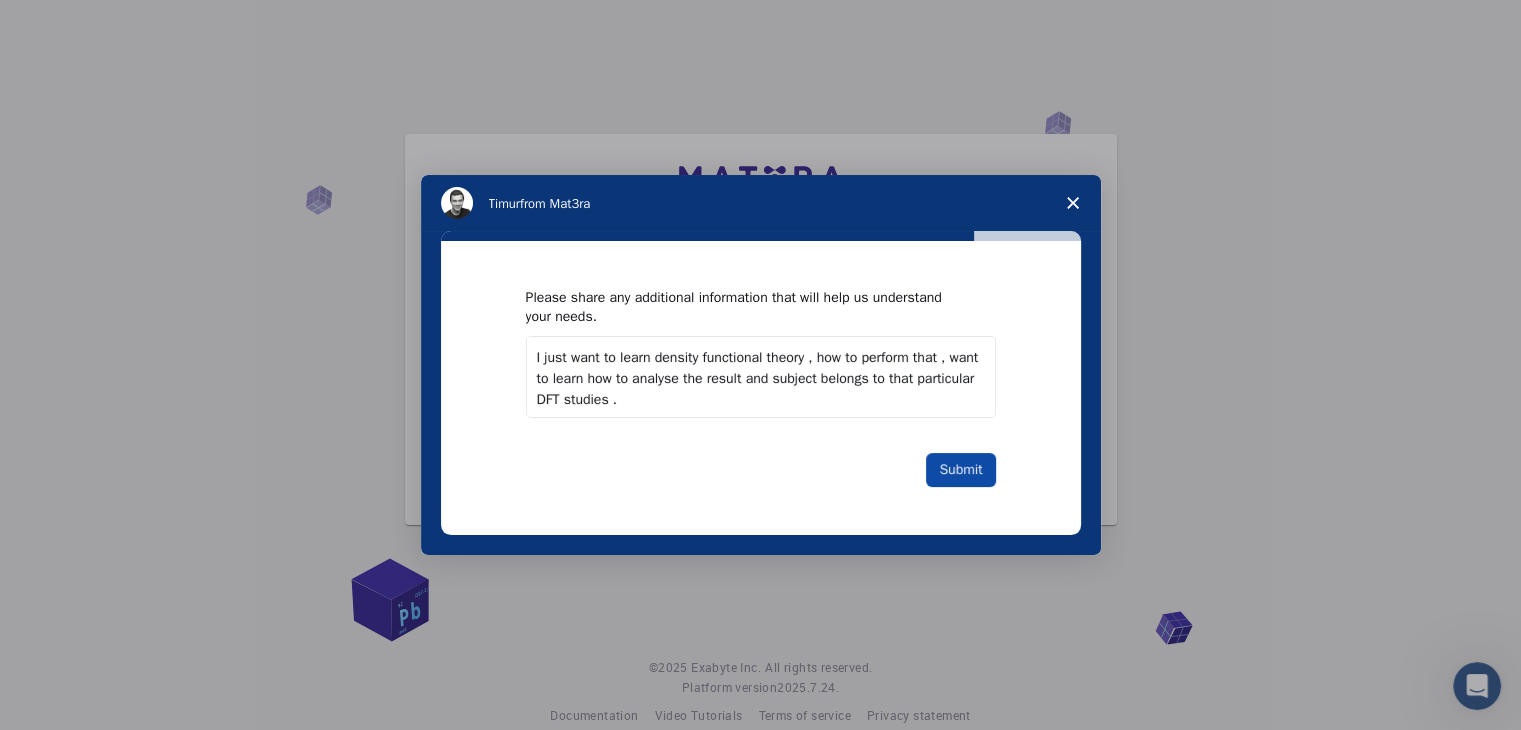 type on "I just want to learn density functional theory , how to perform that , want to learn how to analyse the result and subject belongs to that particular DFT studies ." 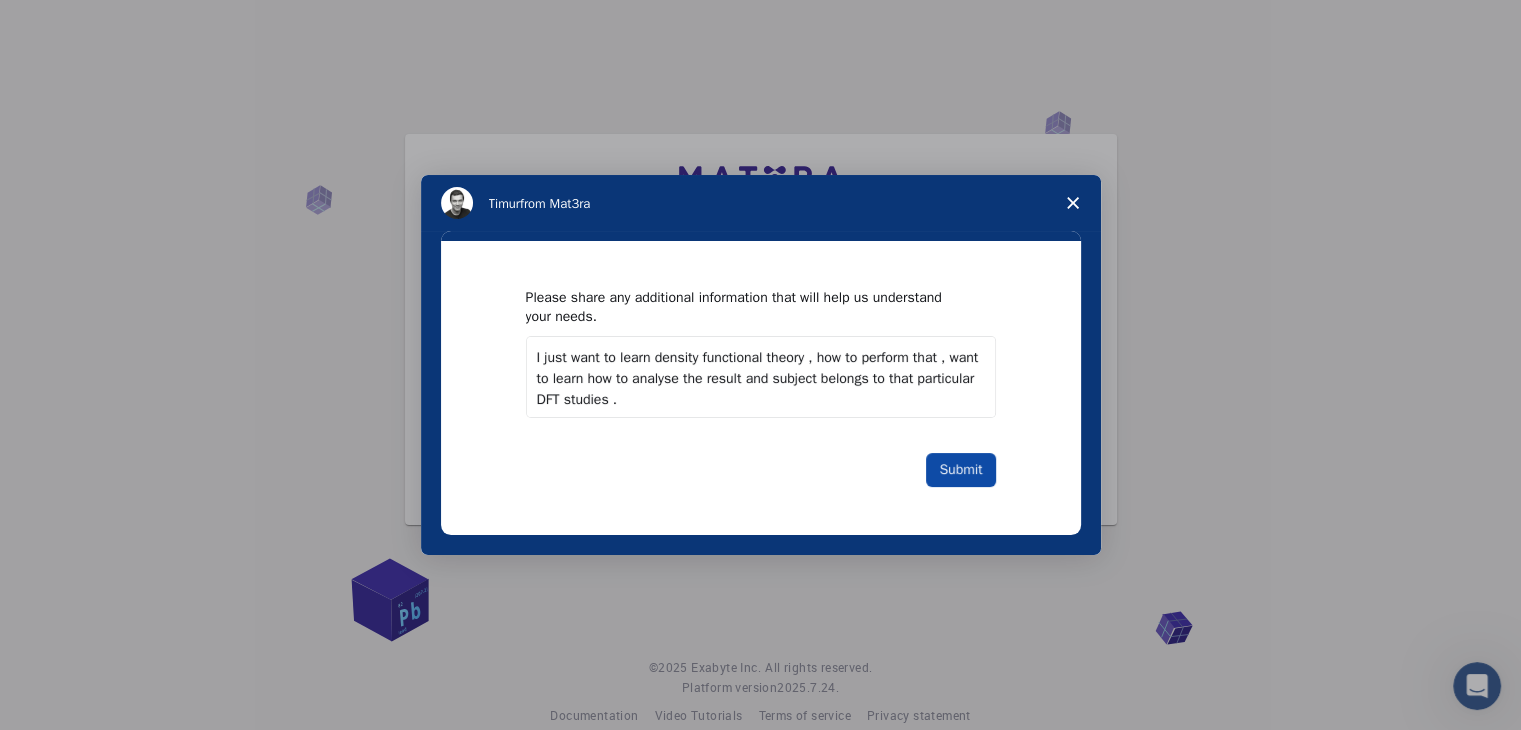 click on "Submit" at bounding box center (960, 470) 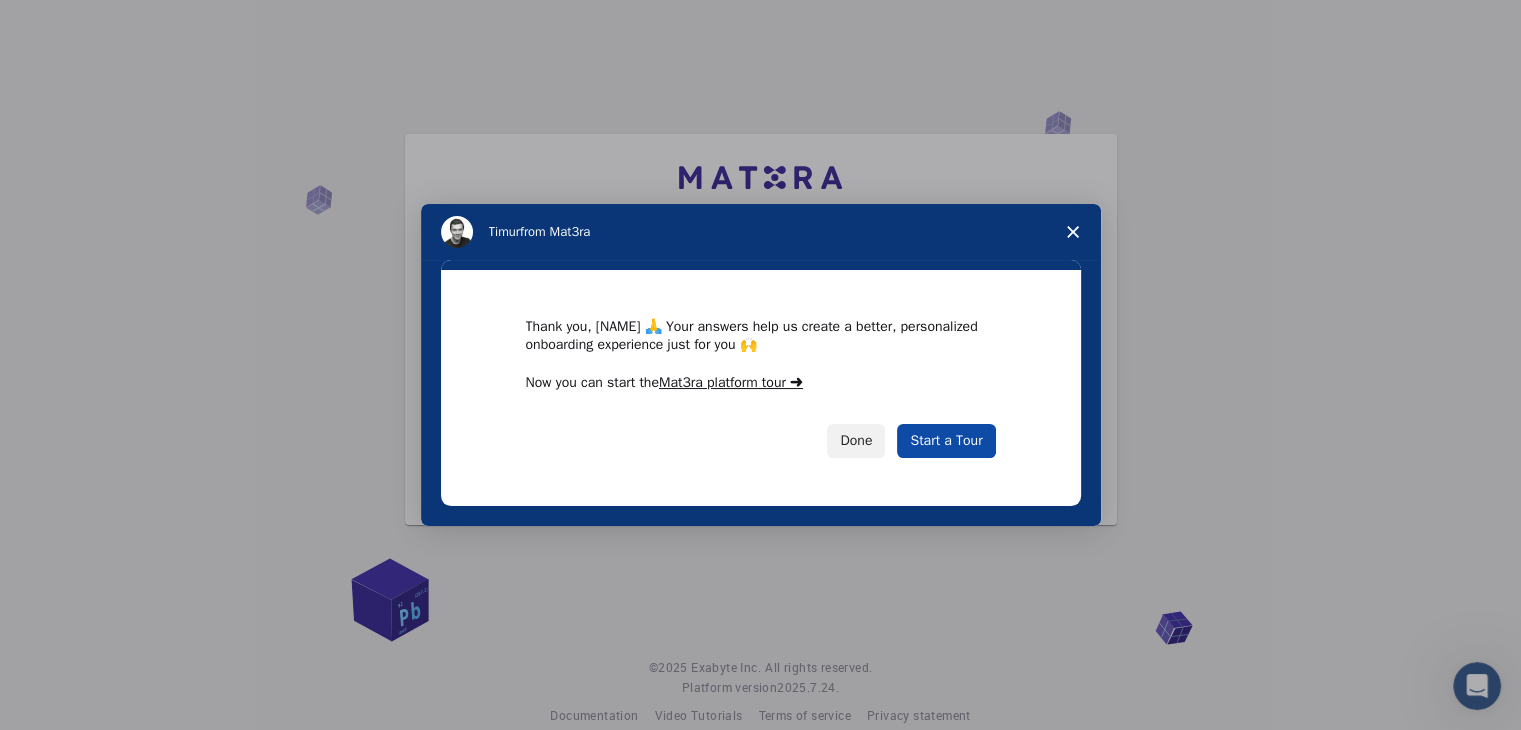 click on "Start a Tour" at bounding box center [946, 441] 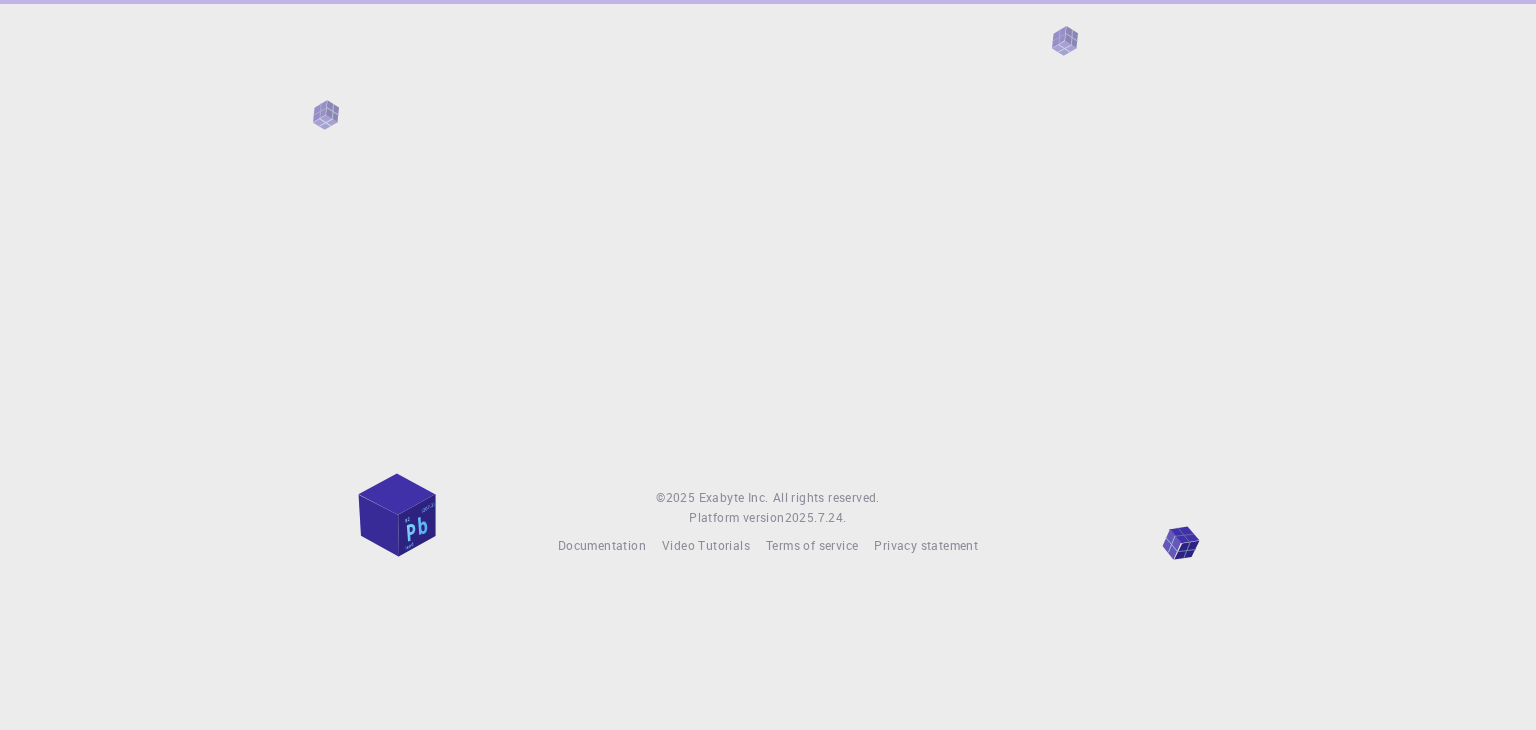 scroll, scrollTop: 0, scrollLeft: 0, axis: both 